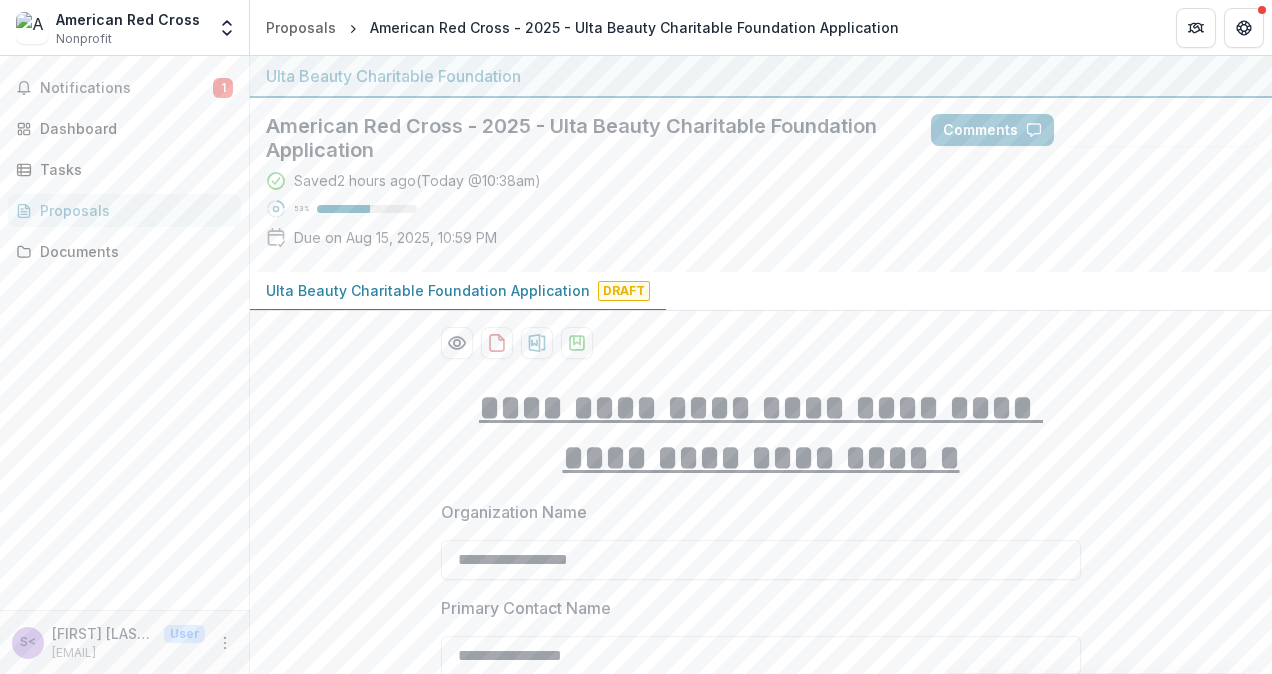 scroll, scrollTop: 0, scrollLeft: 0, axis: both 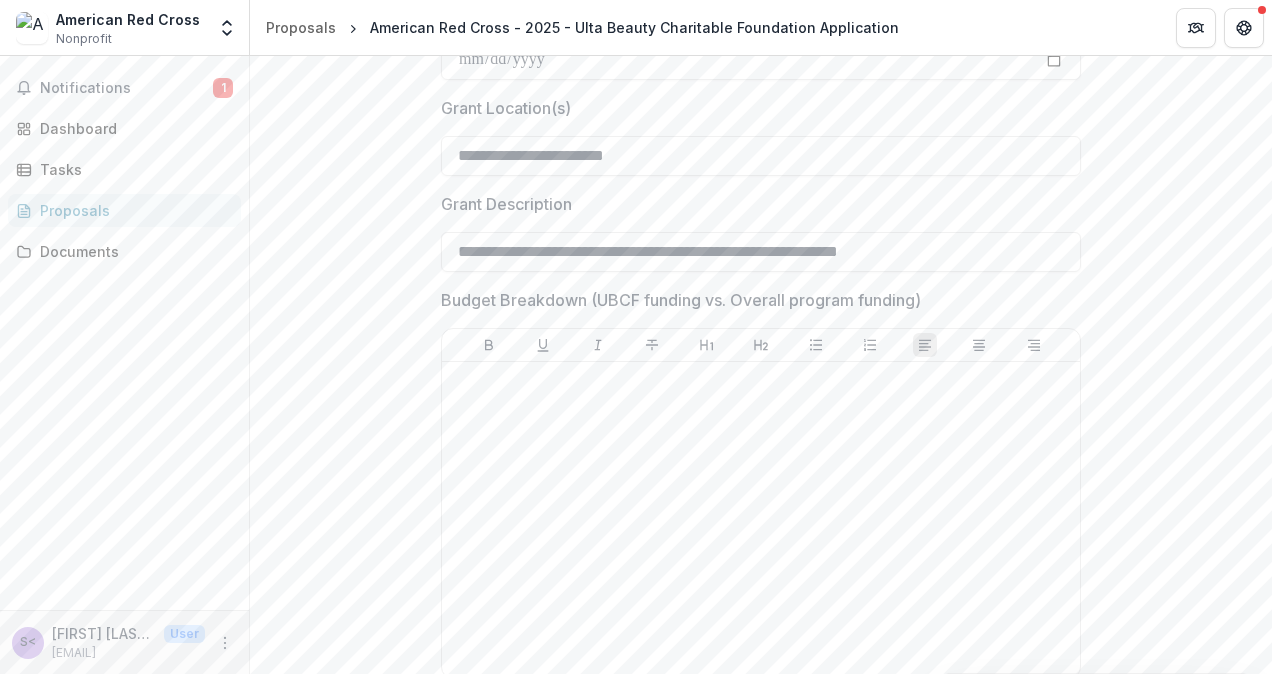 click at bounding box center [761, 381] 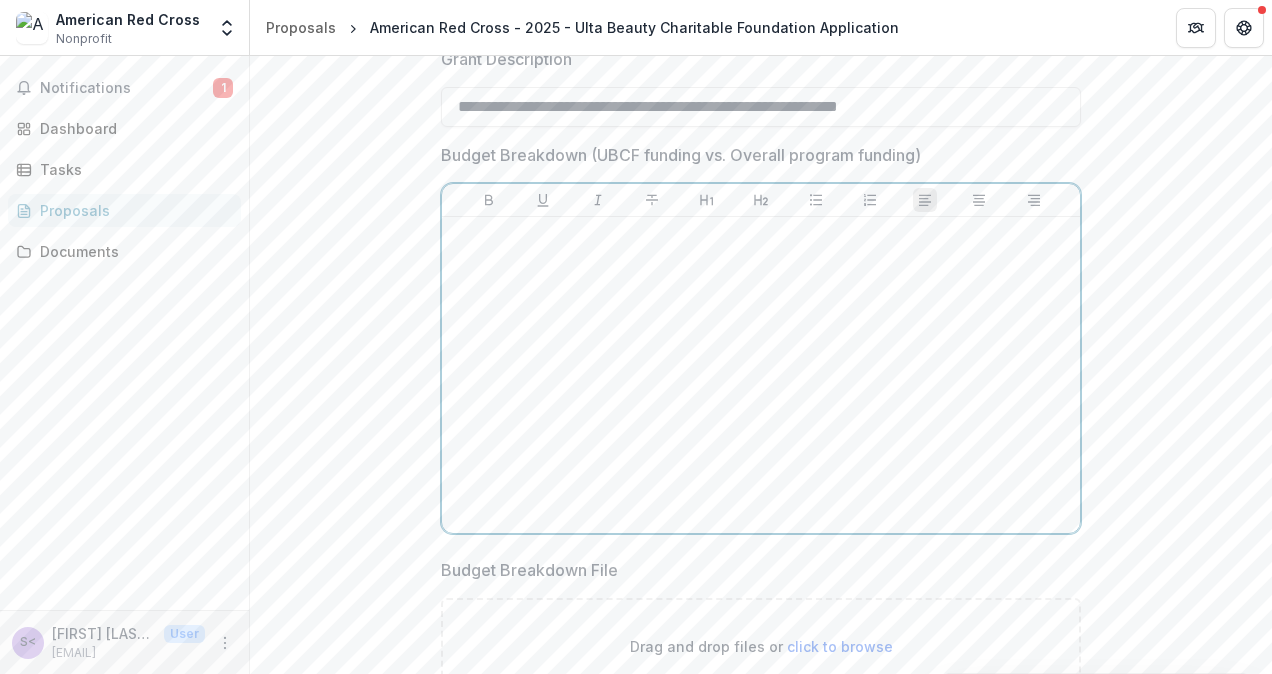 scroll, scrollTop: 1316, scrollLeft: 0, axis: vertical 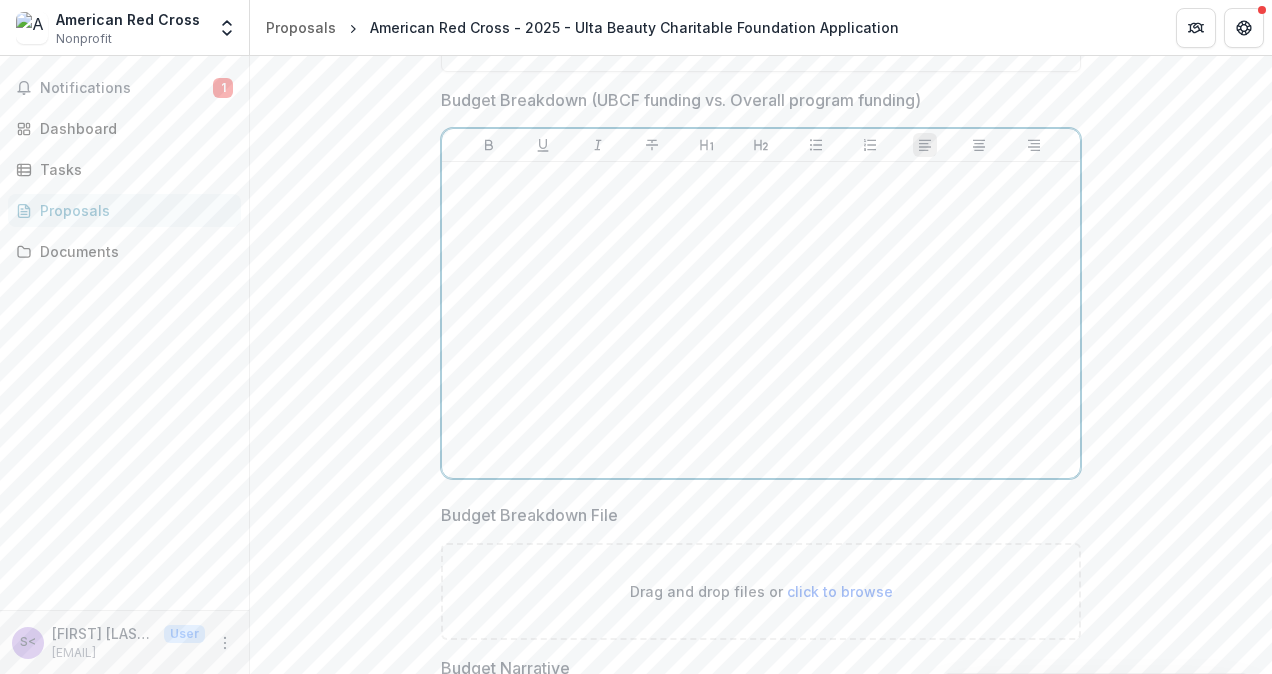 click at bounding box center (761, 320) 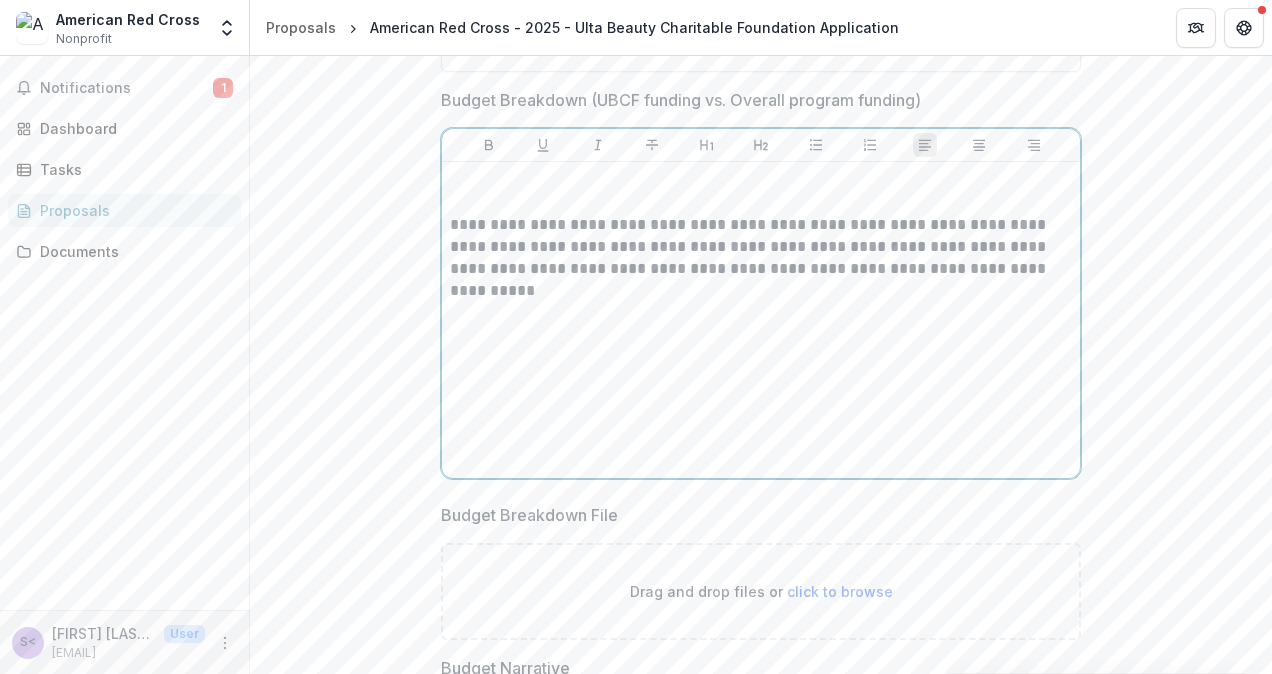 click at bounding box center (761, 203) 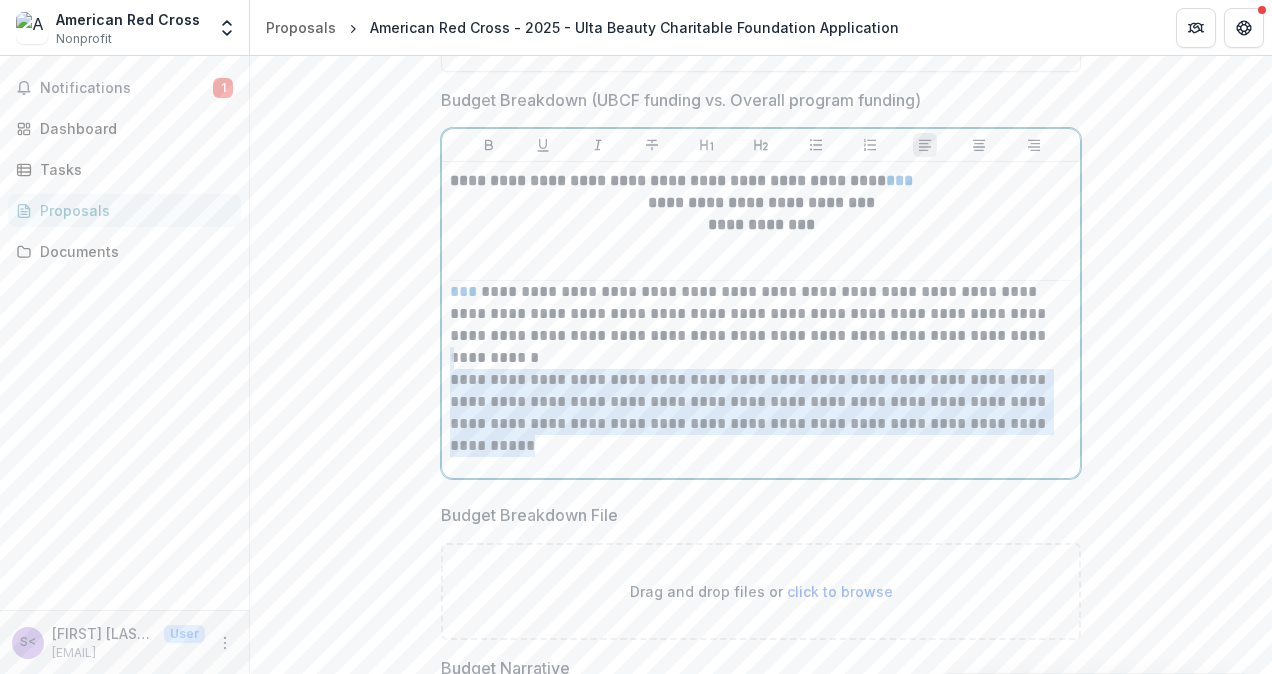 drag, startPoint x: 1066, startPoint y: 422, endPoint x: 430, endPoint y: 364, distance: 638.63916 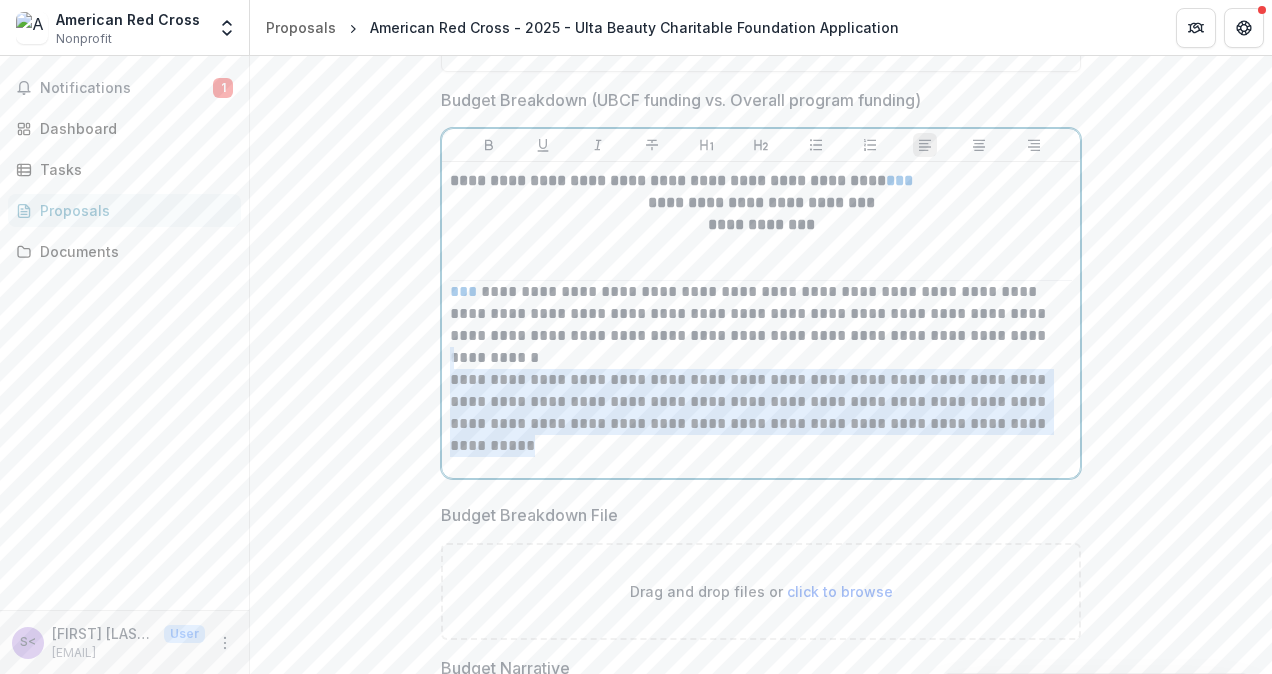 click on "**********" at bounding box center (761, 979) 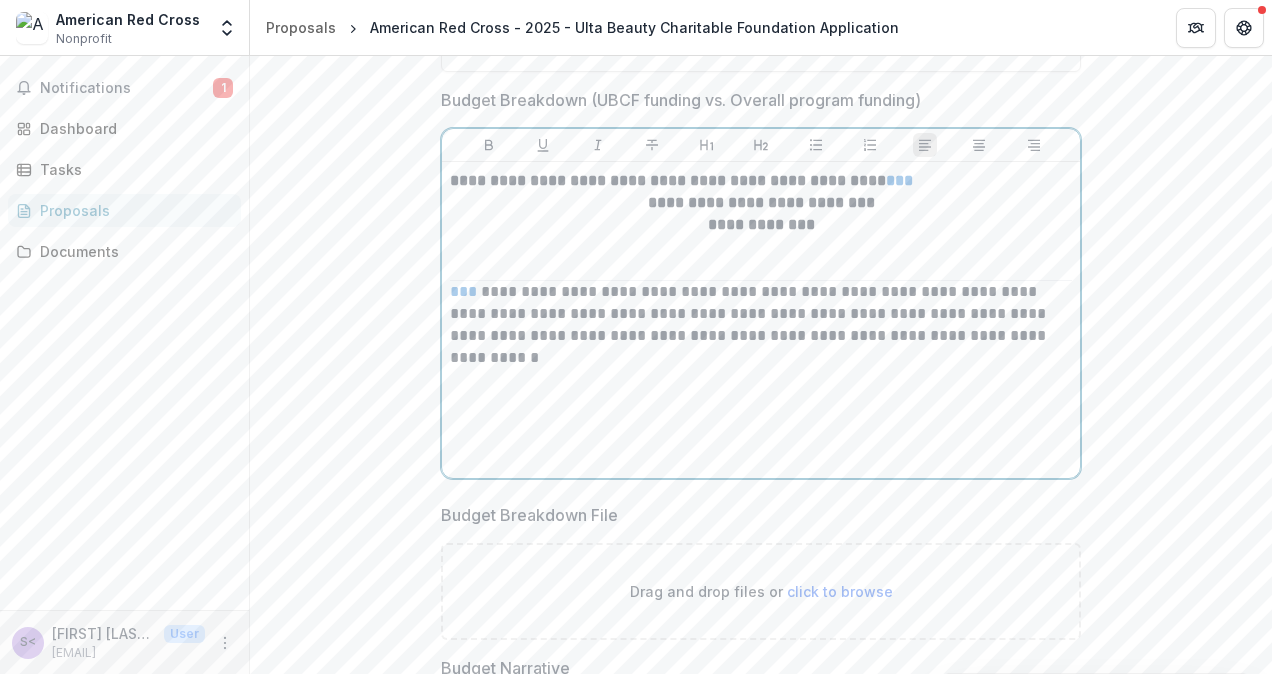 click at bounding box center [761, 258] 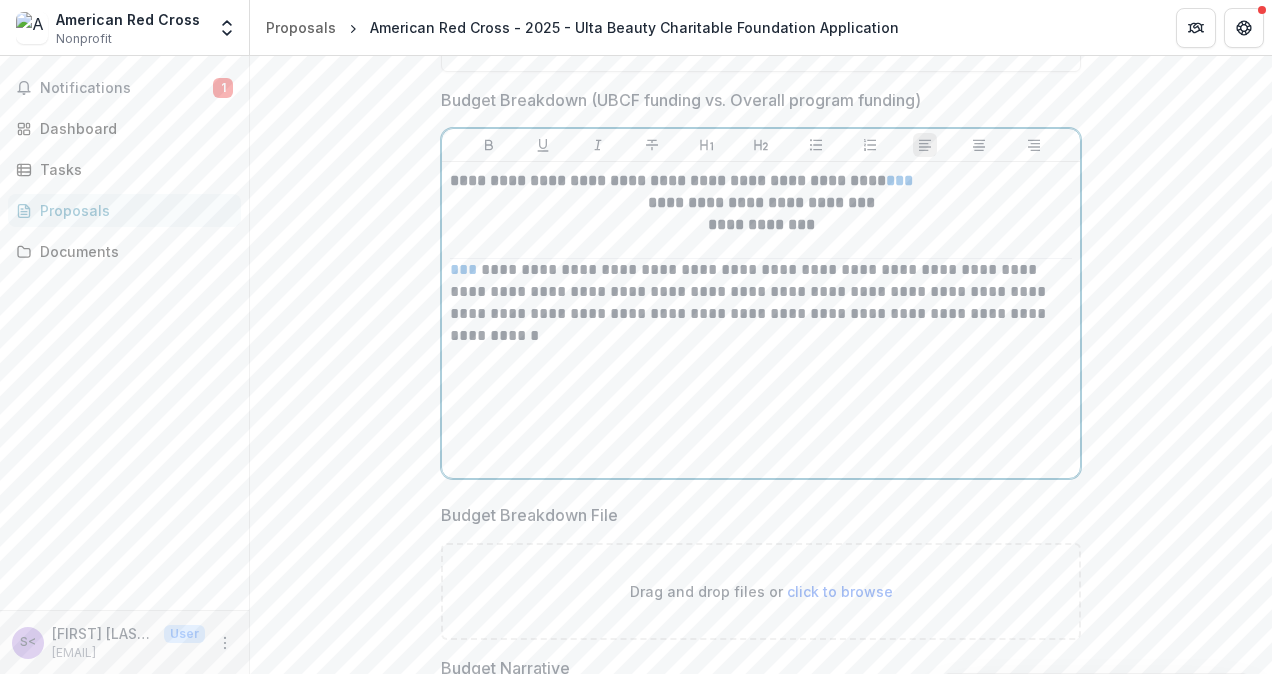 click on "**********" at bounding box center [761, 224] 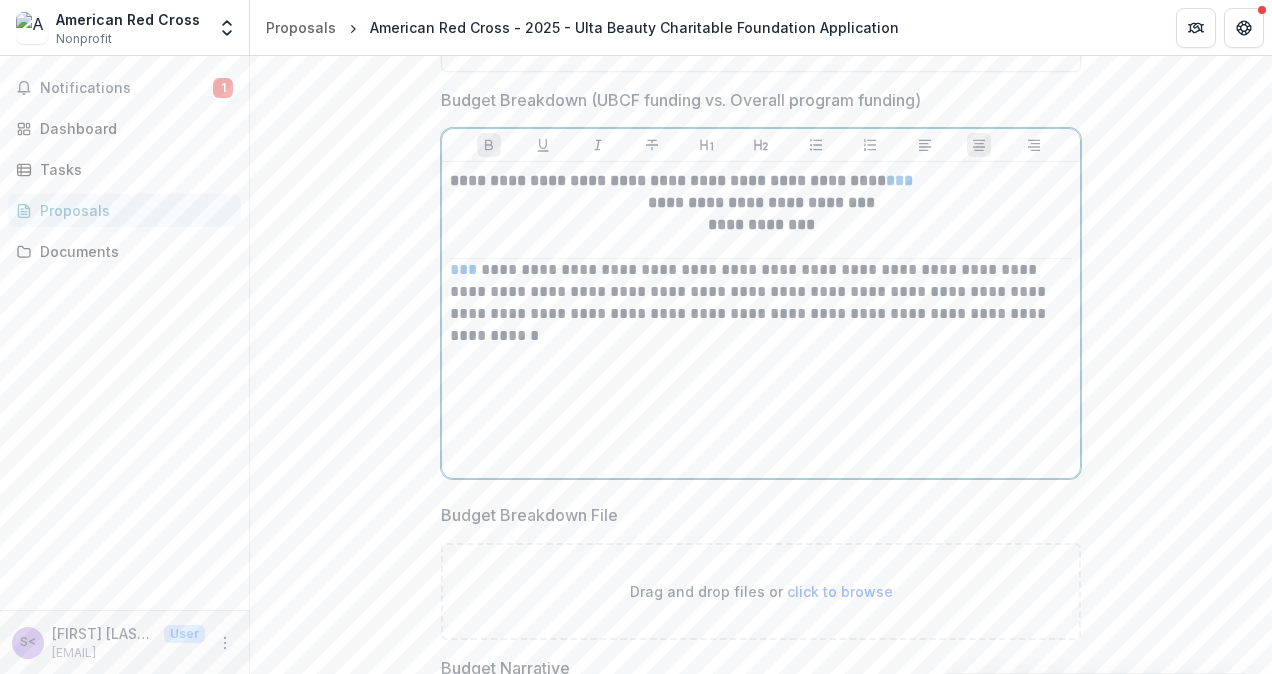 click on "**********" at bounding box center (761, 292) 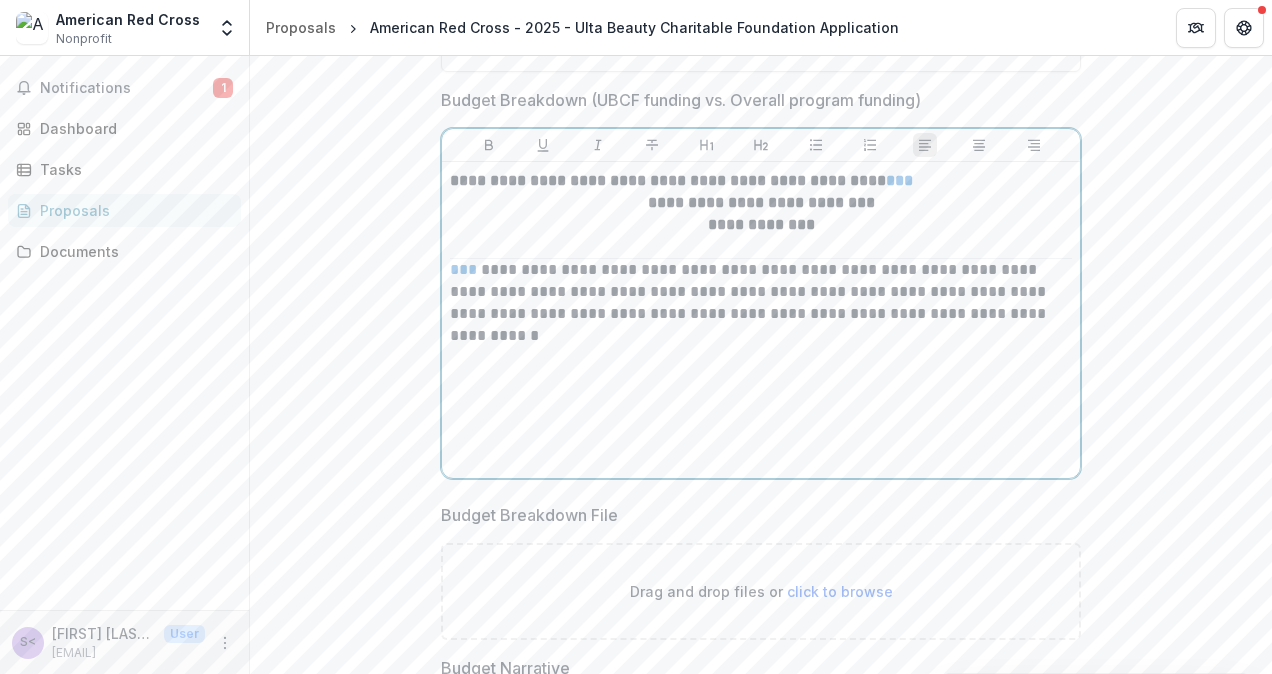 click on "**********" at bounding box center (761, 320) 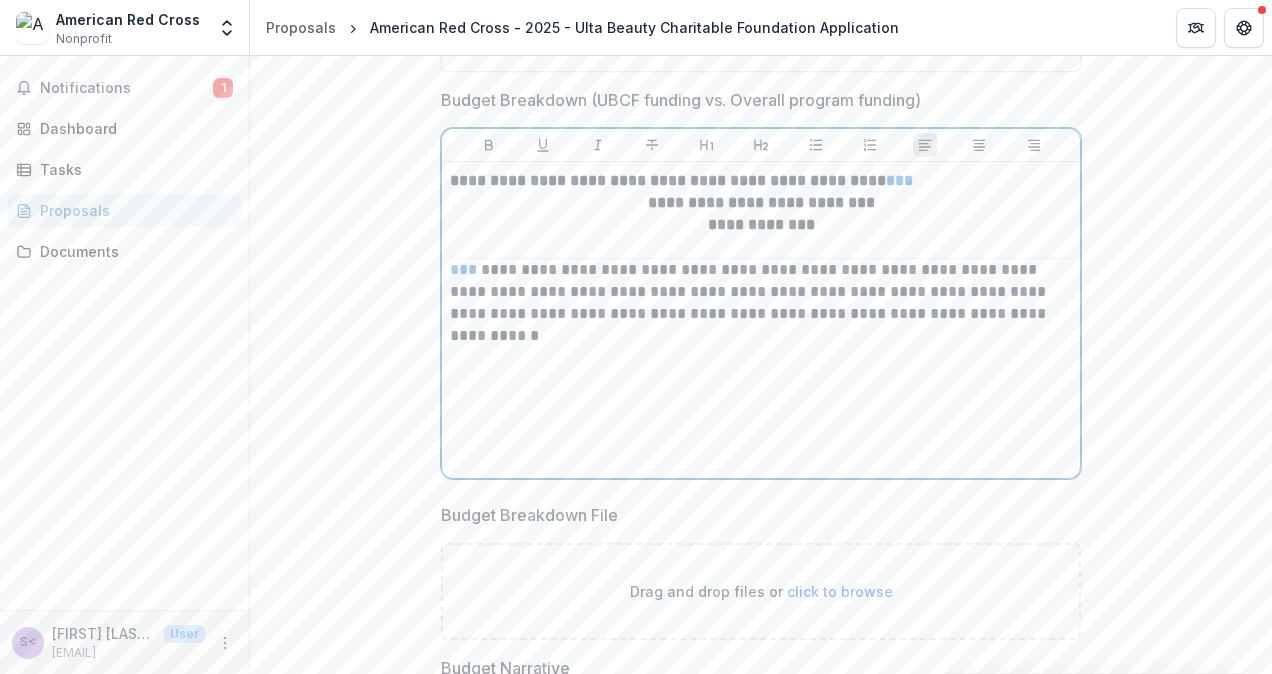 type 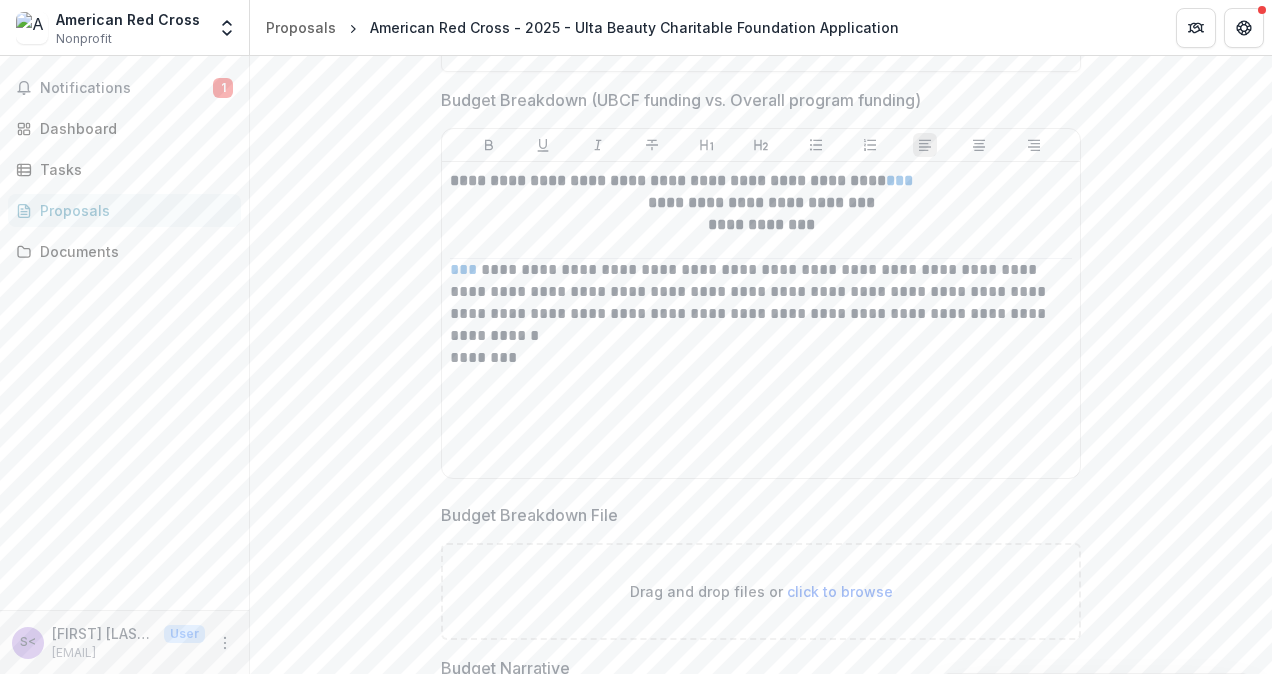 click on "**********" at bounding box center (761, 320) 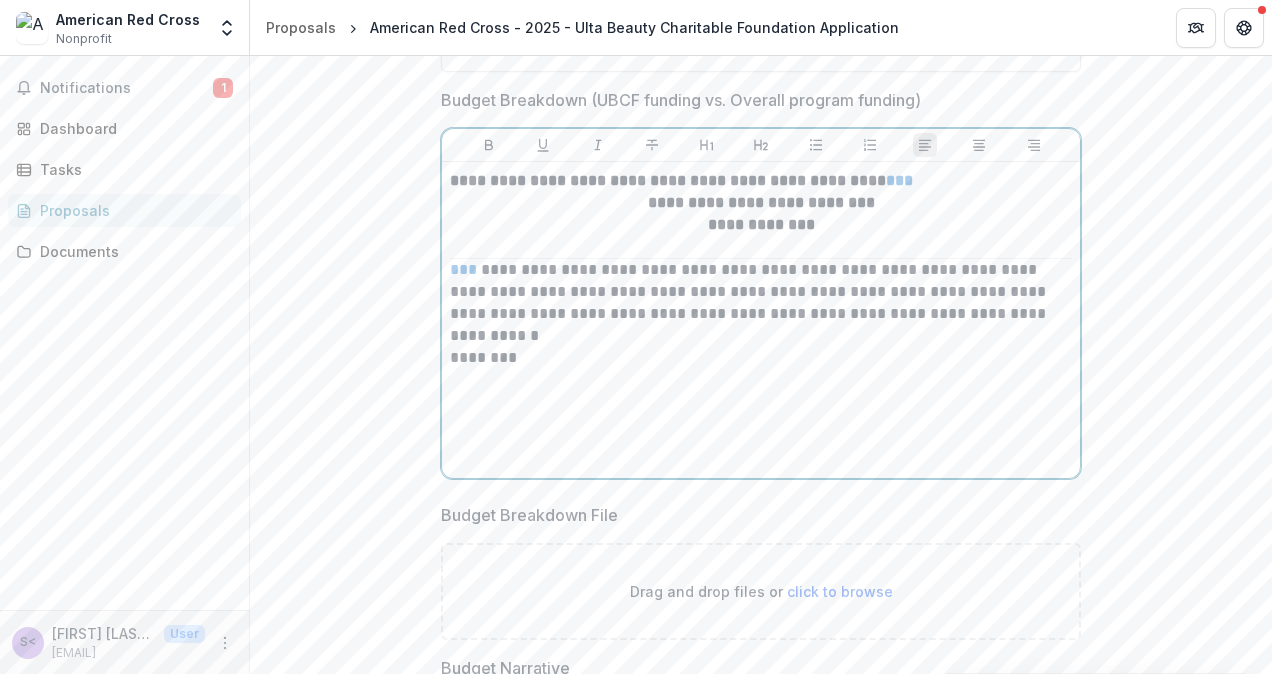 click on "********" at bounding box center (761, 358) 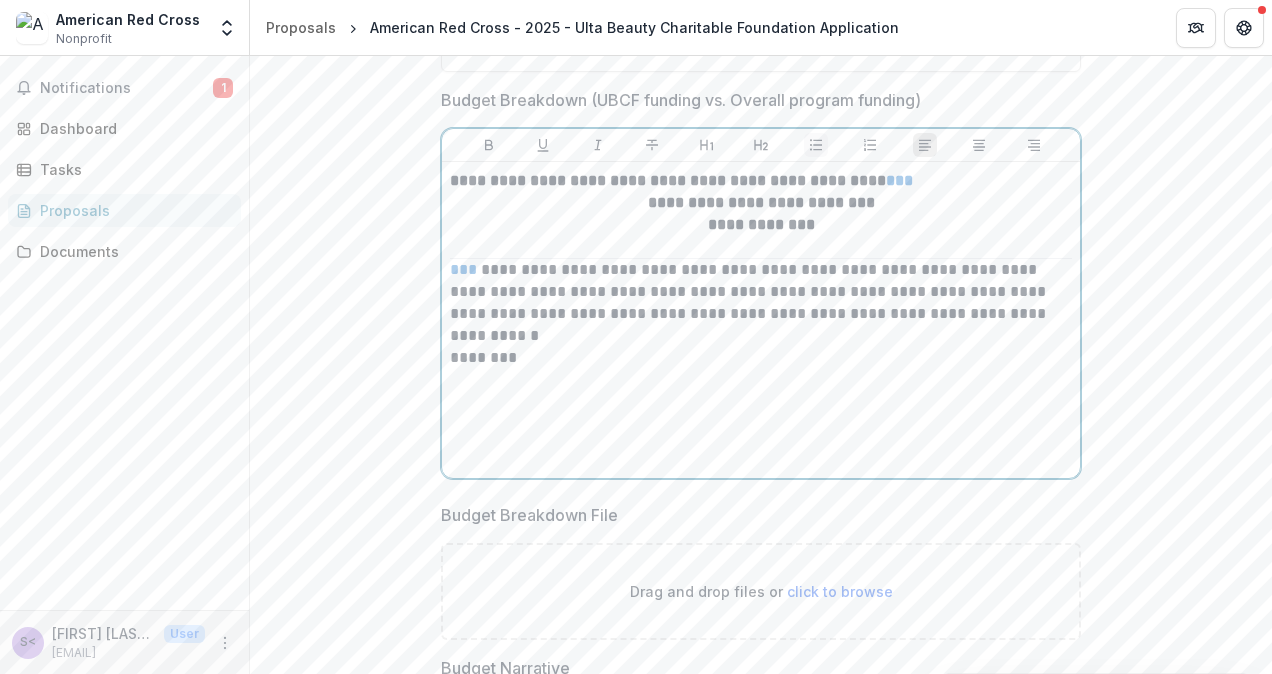 click 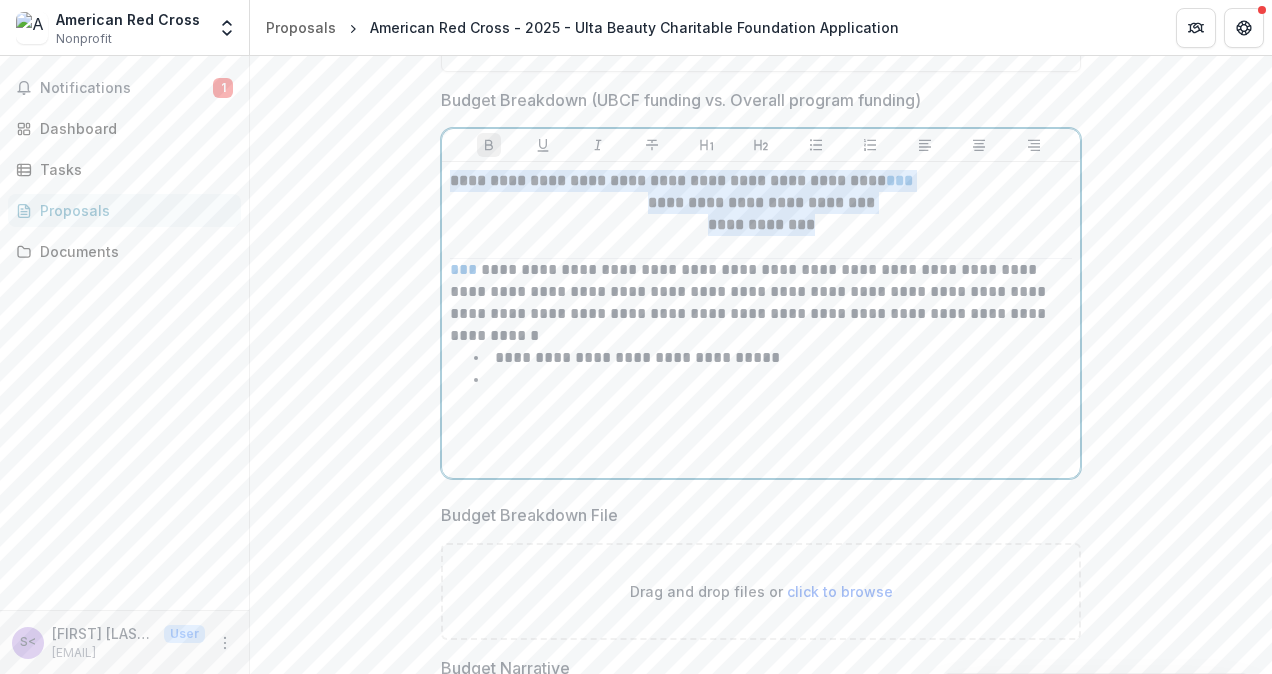 drag, startPoint x: 841, startPoint y: 222, endPoint x: 450, endPoint y: 167, distance: 394.84933 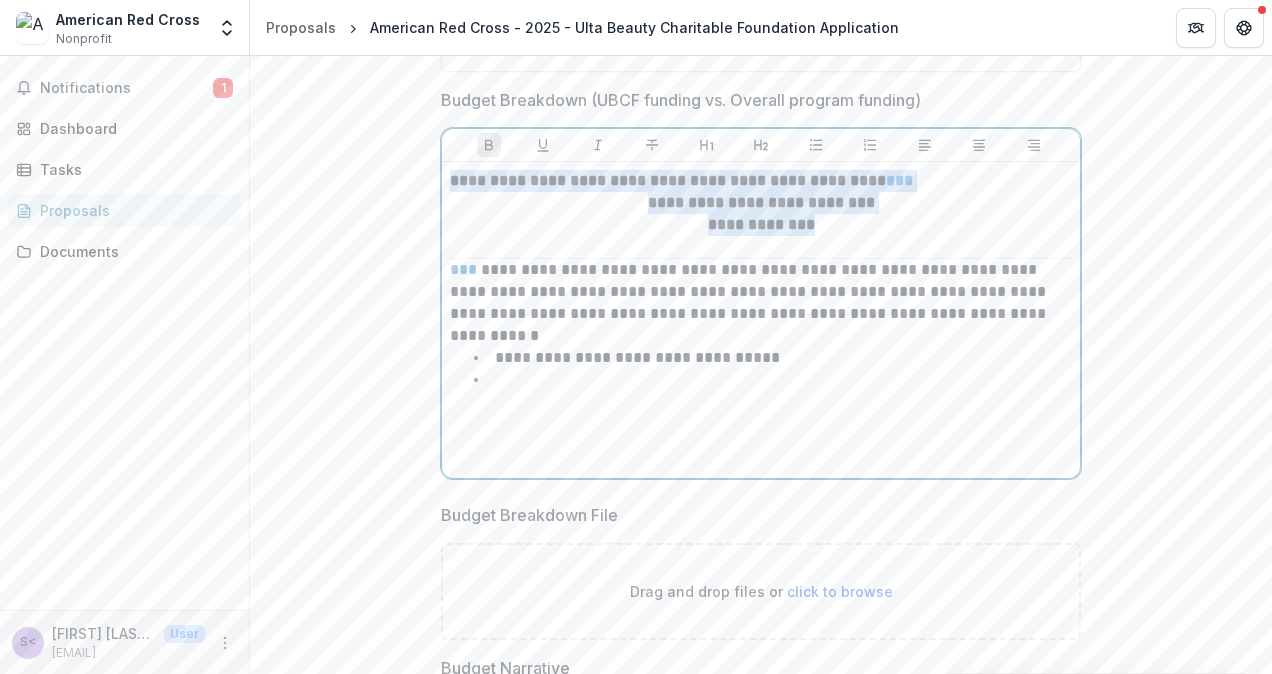 click on "**********" at bounding box center (761, 320) 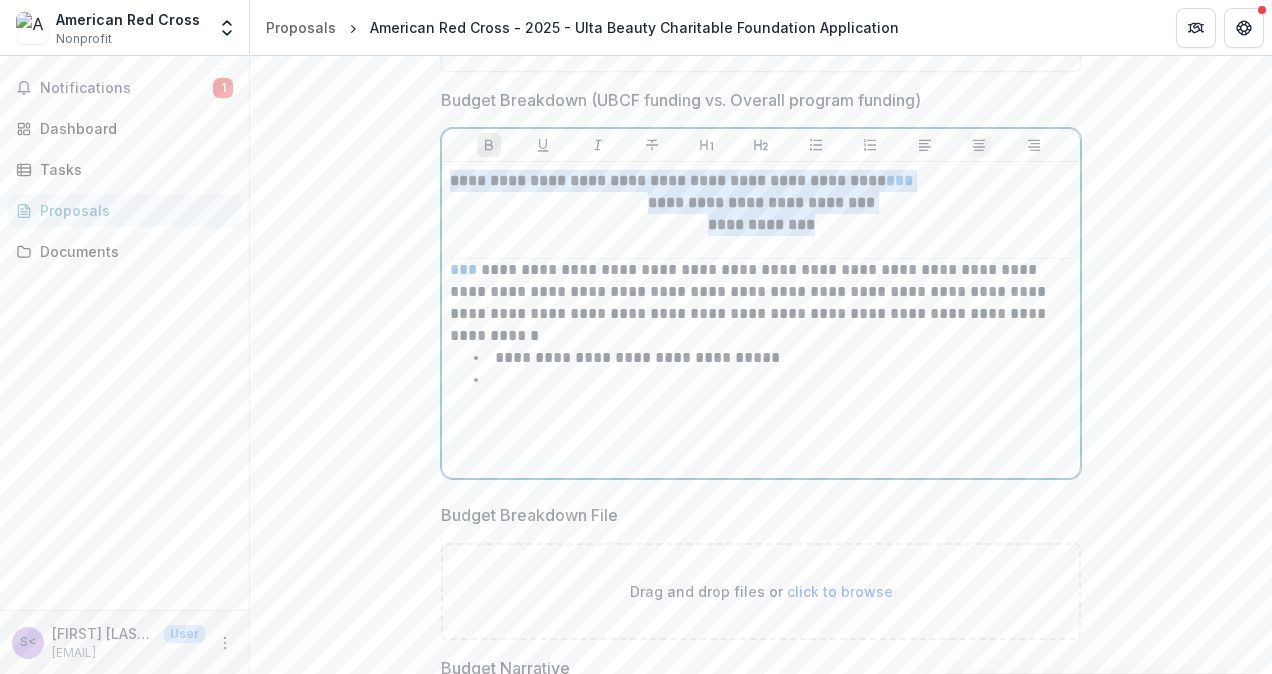 click 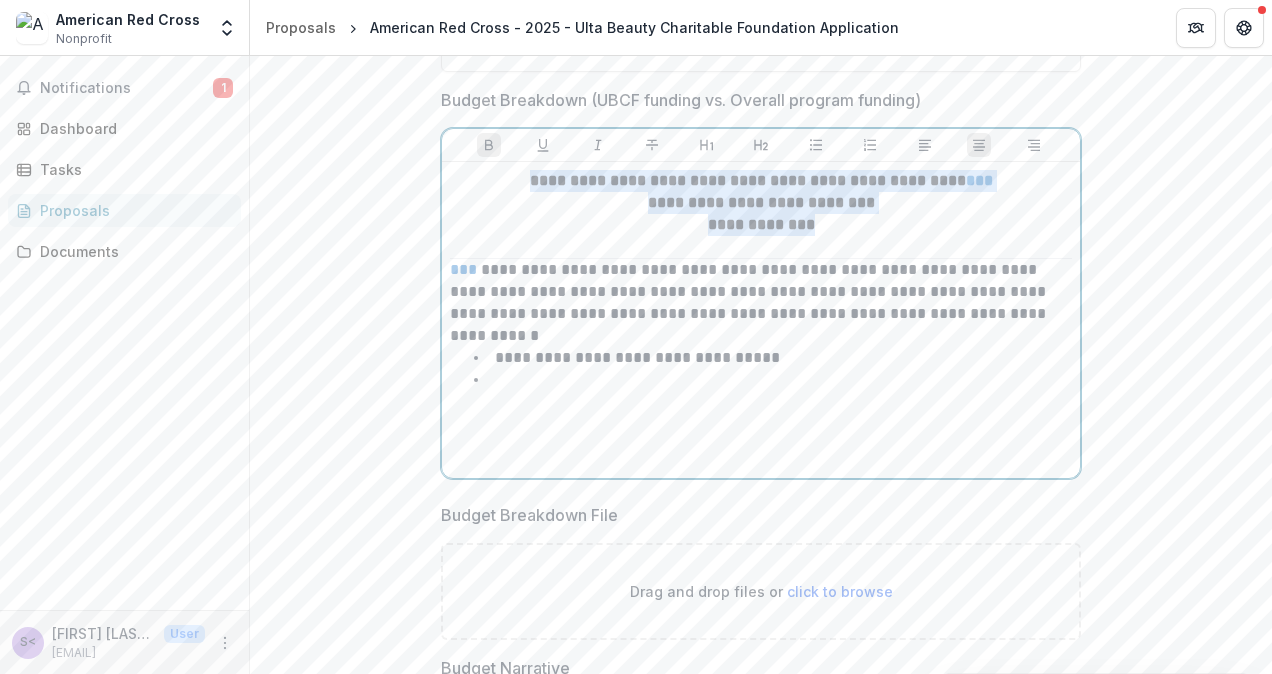 scroll, scrollTop: 1116, scrollLeft: 0, axis: vertical 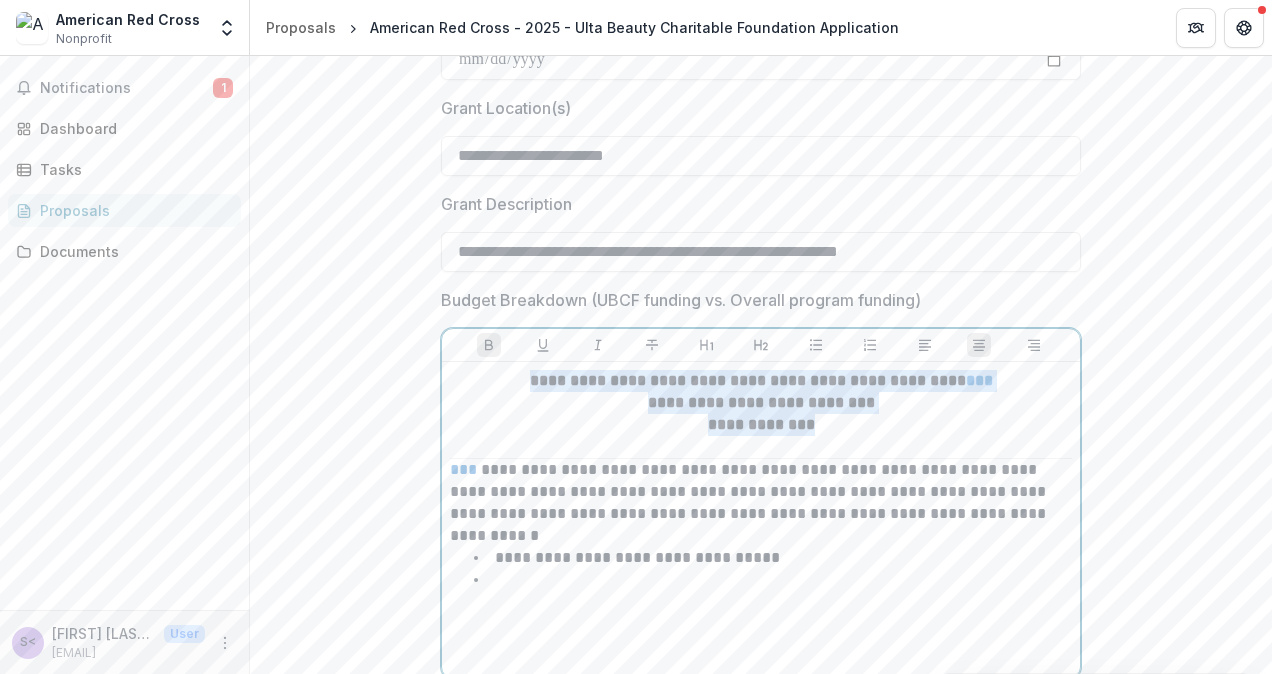 click on "**********" at bounding box center [761, 381] 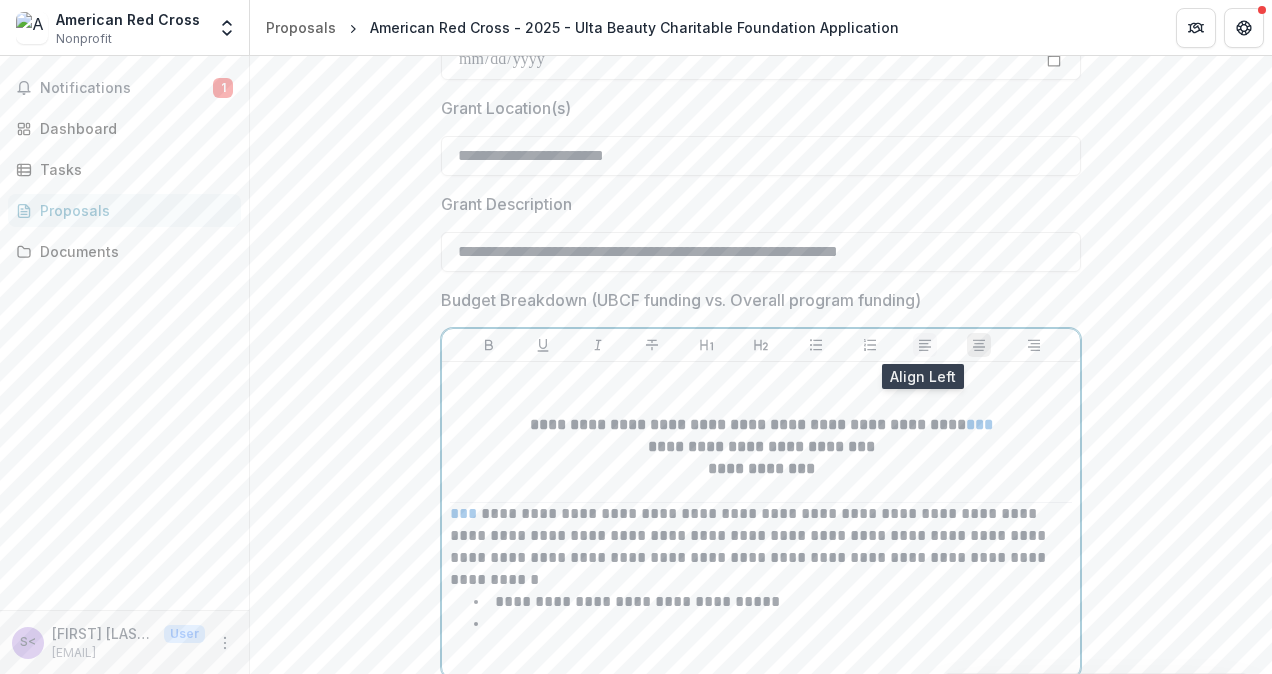 click 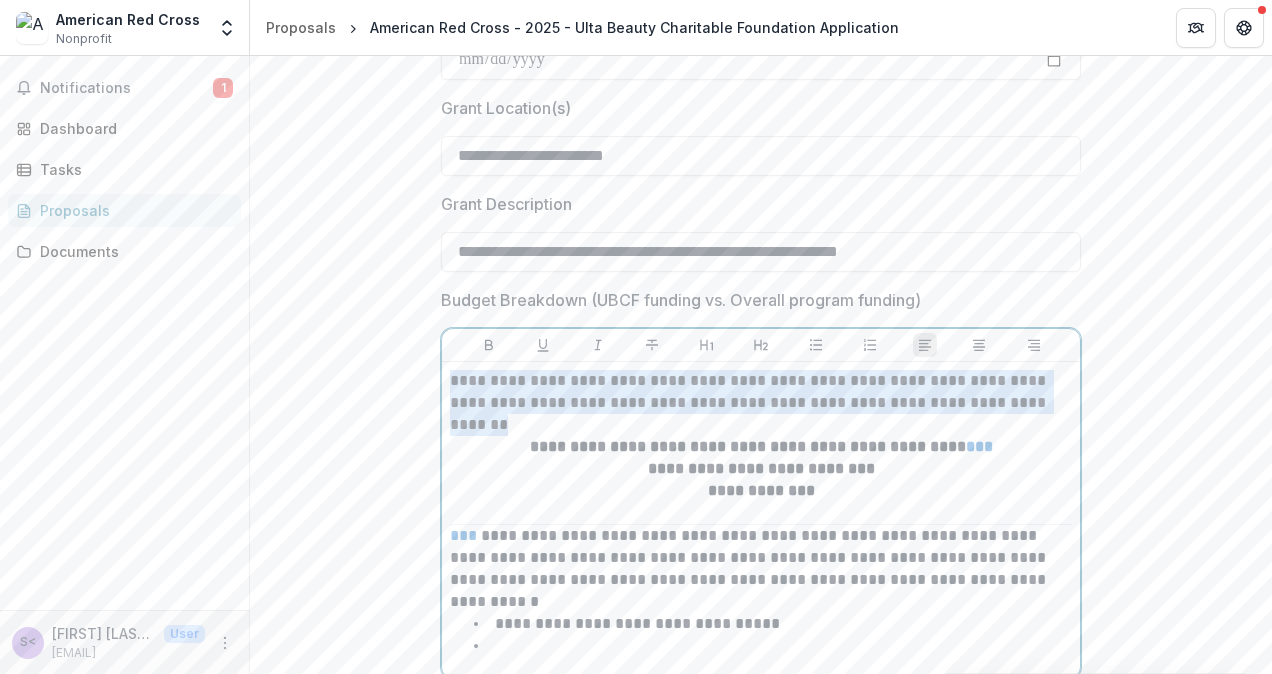 drag, startPoint x: 1013, startPoint y: 406, endPoint x: 414, endPoint y: 378, distance: 599.65405 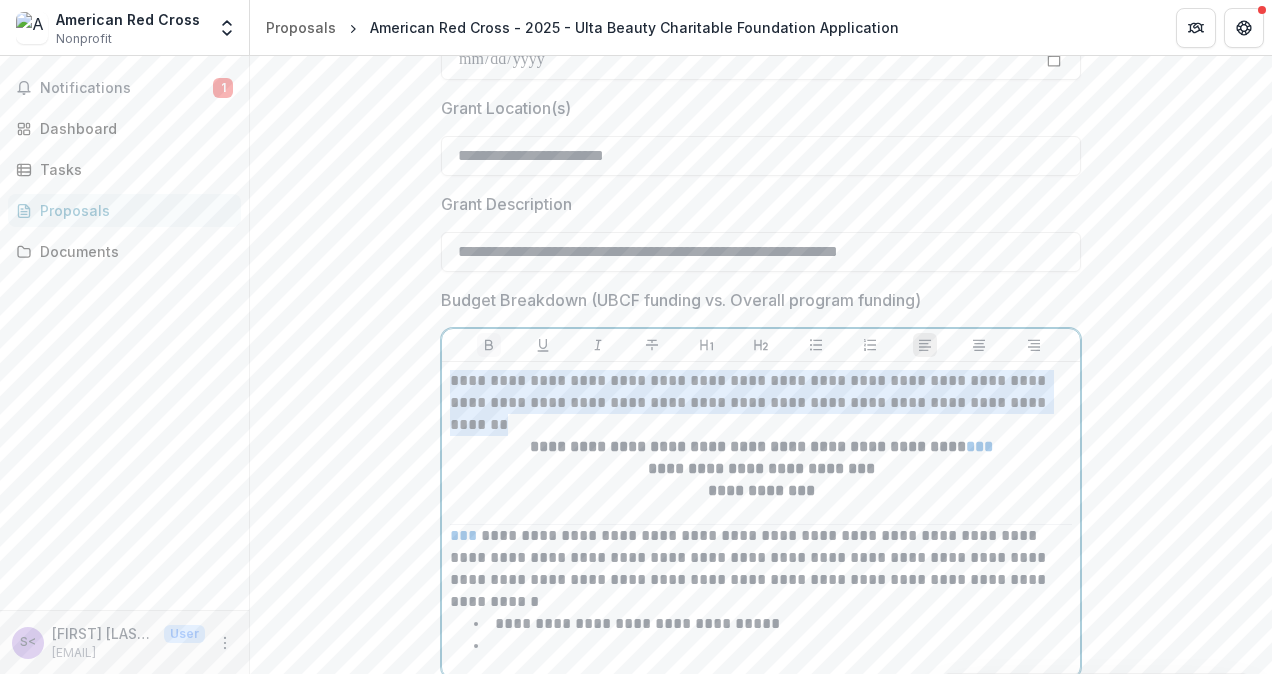 click 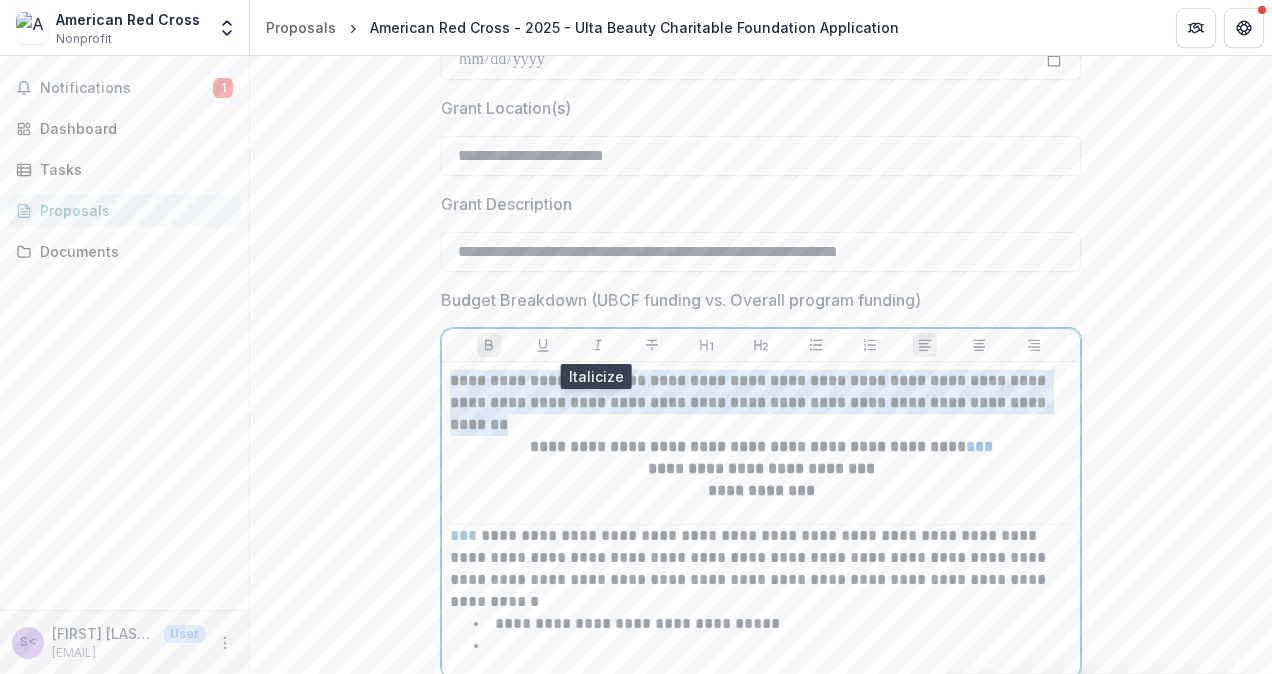 drag, startPoint x: 592, startPoint y: 339, endPoint x: 608, endPoint y: 344, distance: 16.763054 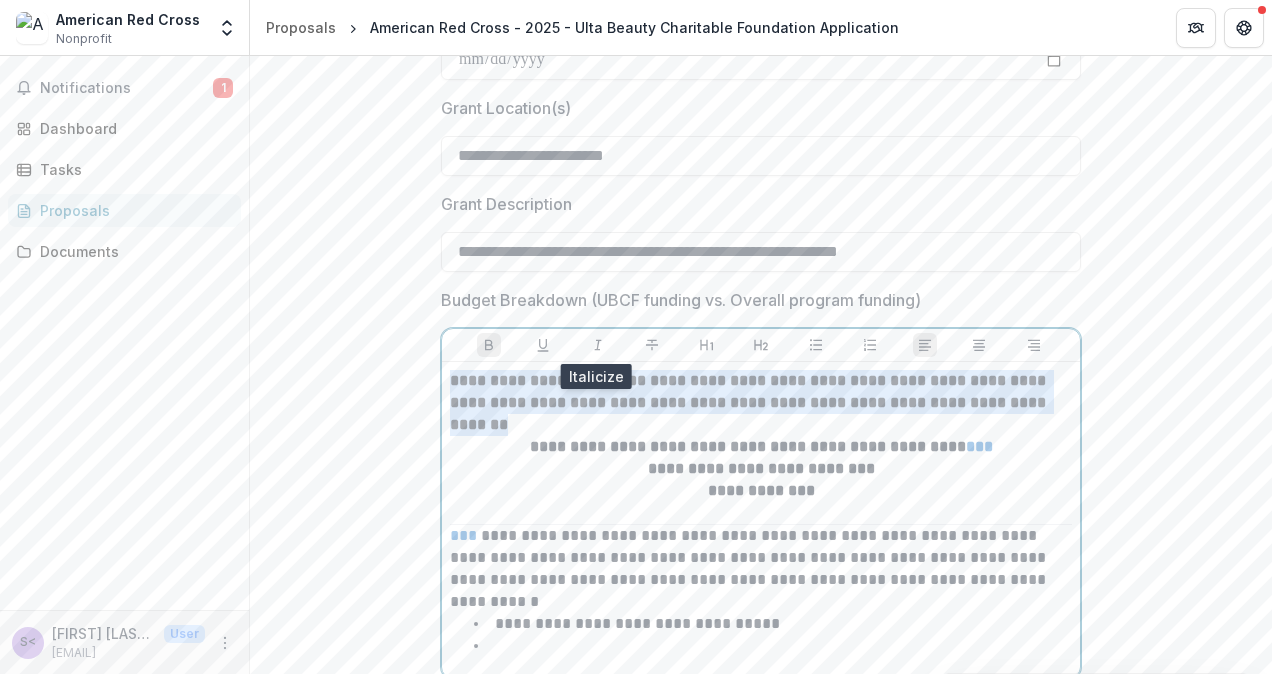 click 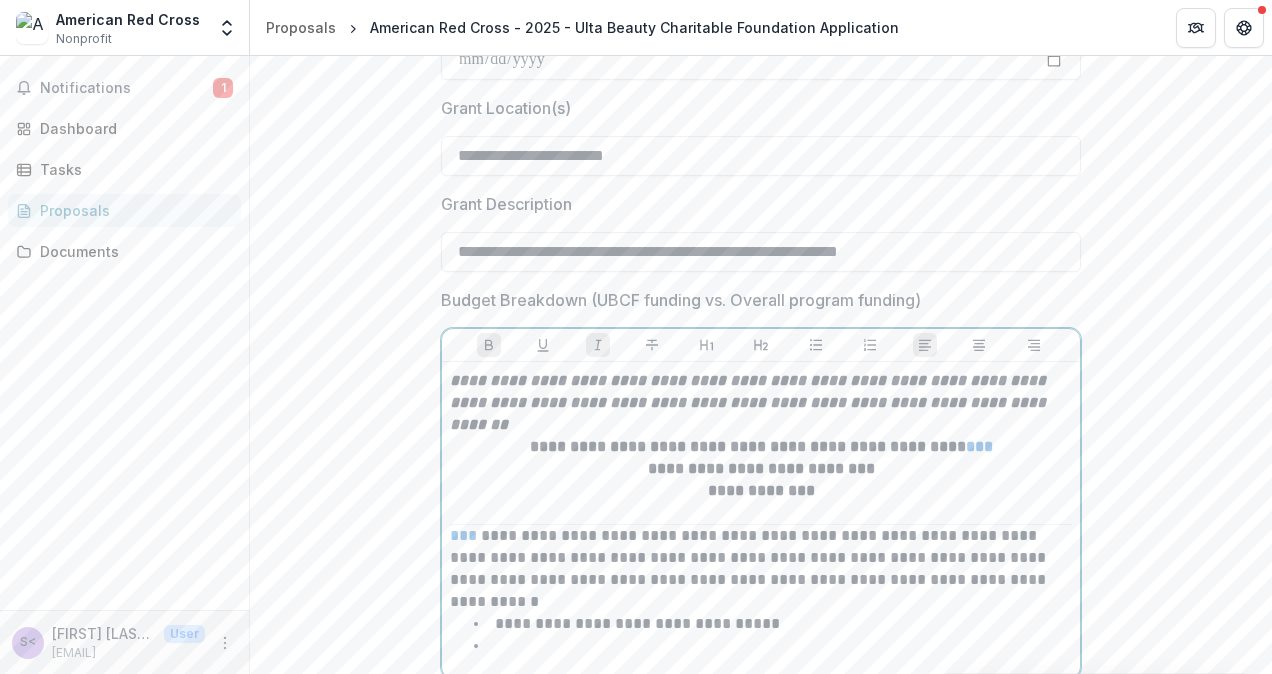 click on "**********" at bounding box center (761, 491) 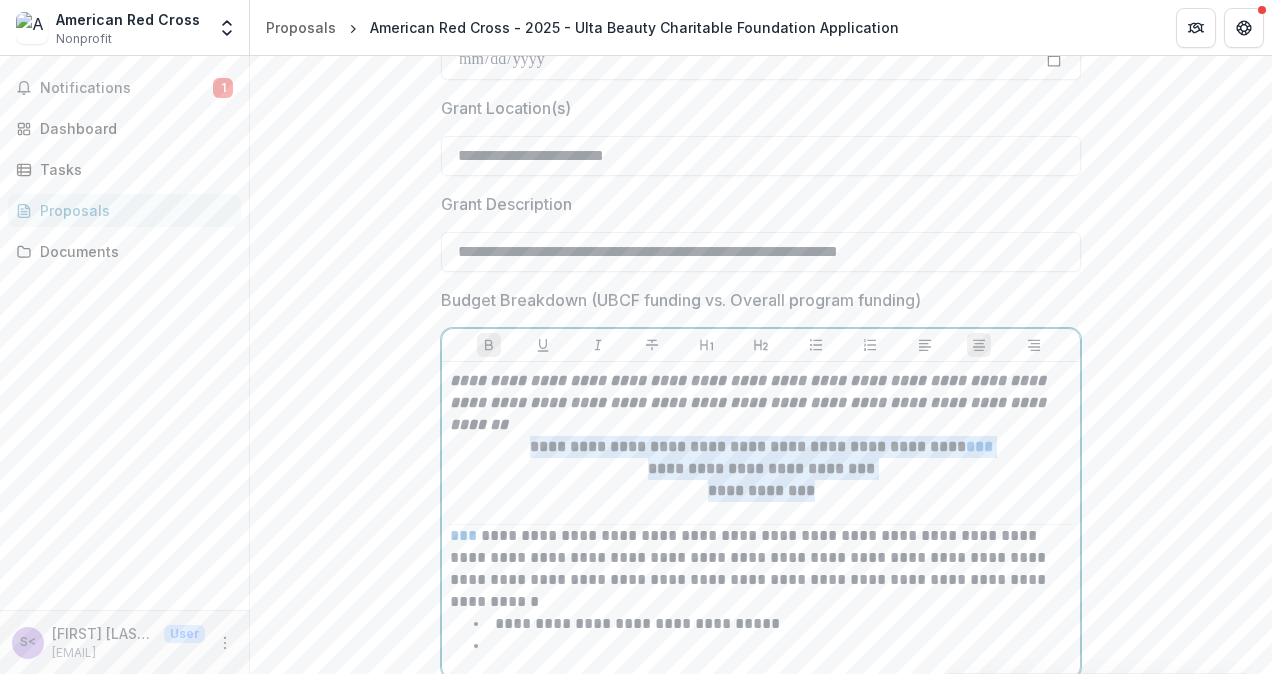 drag, startPoint x: 833, startPoint y: 493, endPoint x: 528, endPoint y: 450, distance: 308.01624 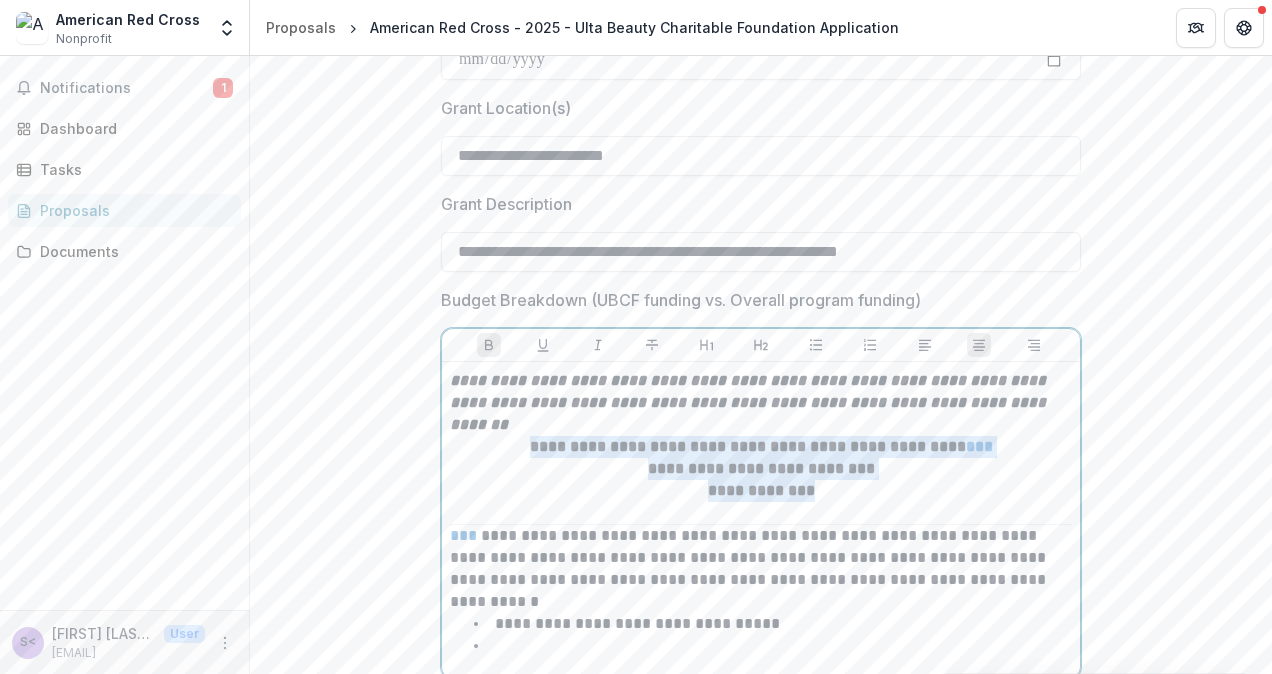 click on "**********" at bounding box center [761, 520] 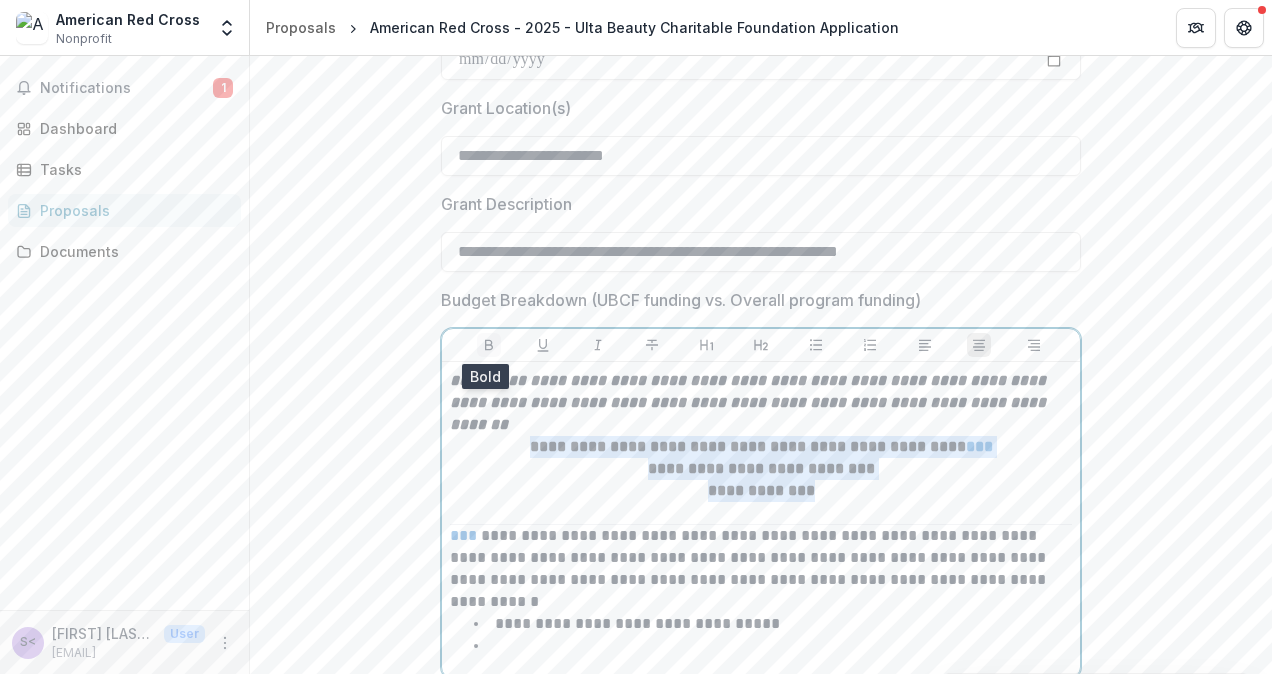 click 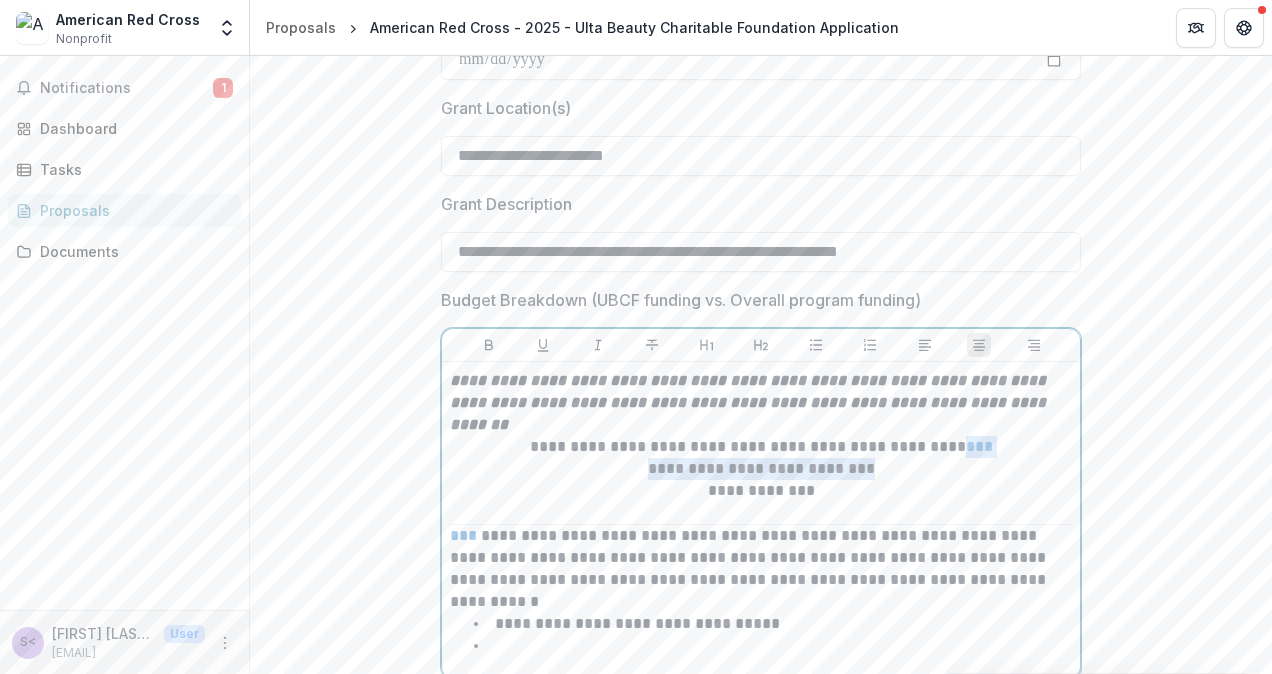 click on "**********" at bounding box center (761, 558) 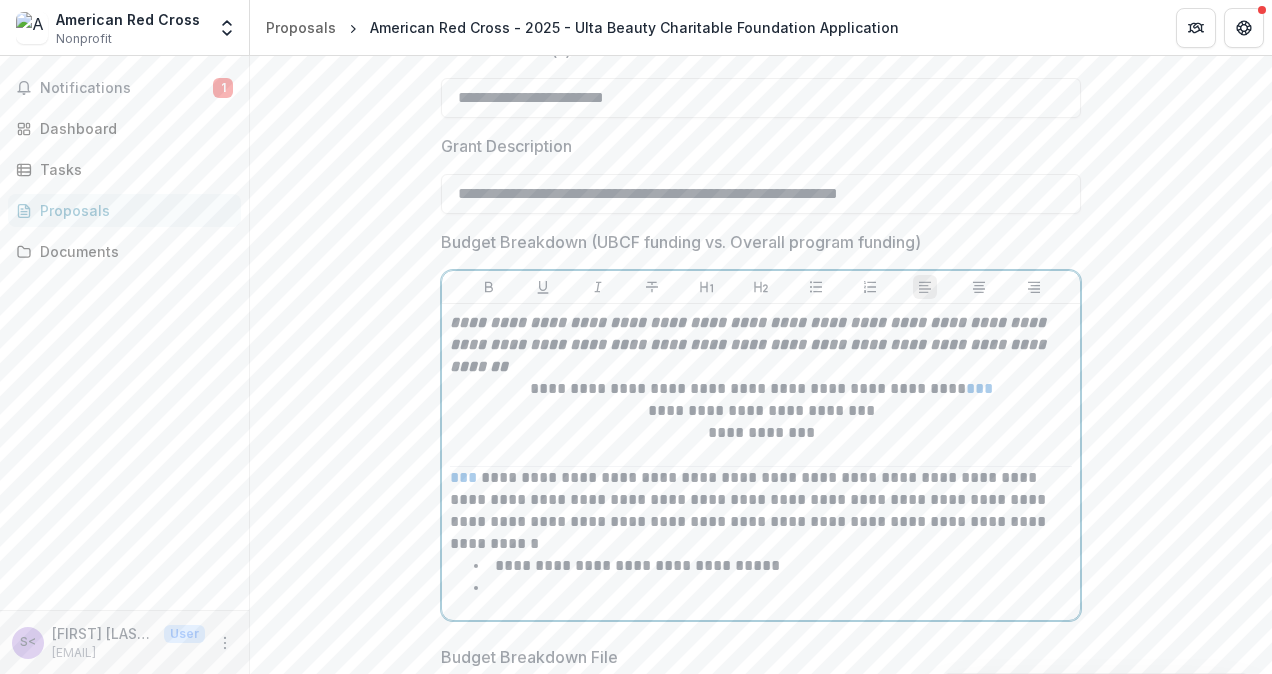 scroll, scrollTop: 1216, scrollLeft: 0, axis: vertical 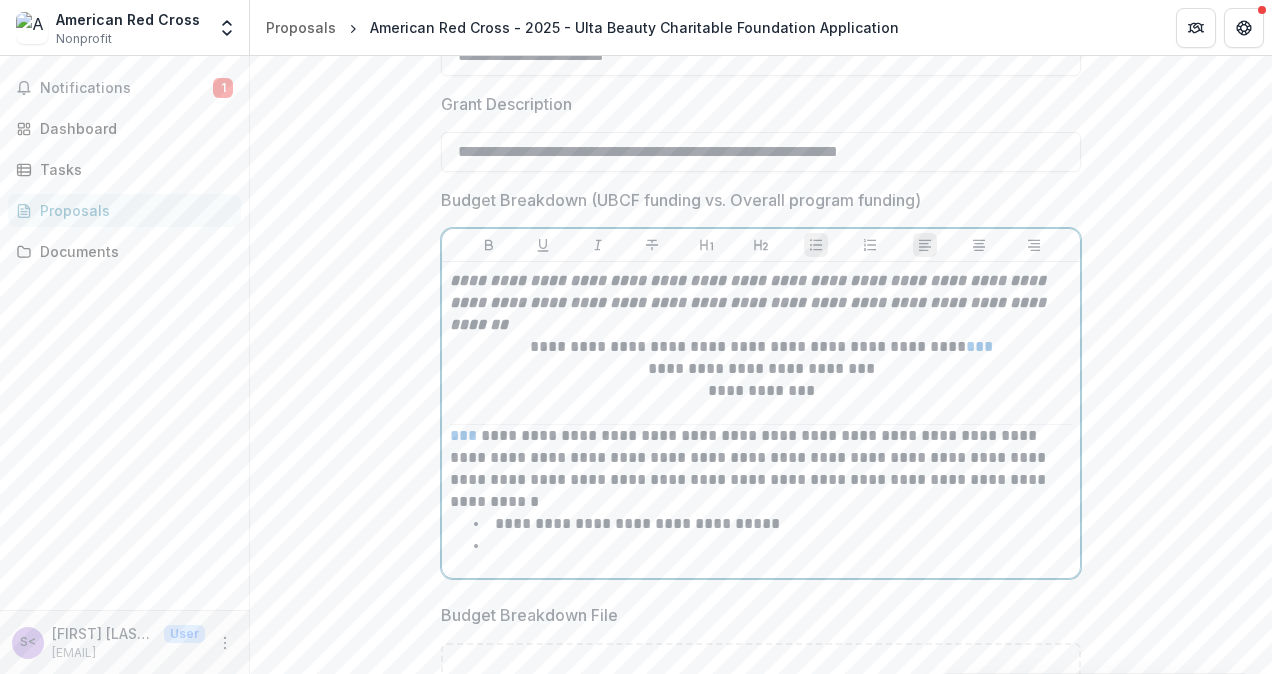 click at bounding box center (773, 546) 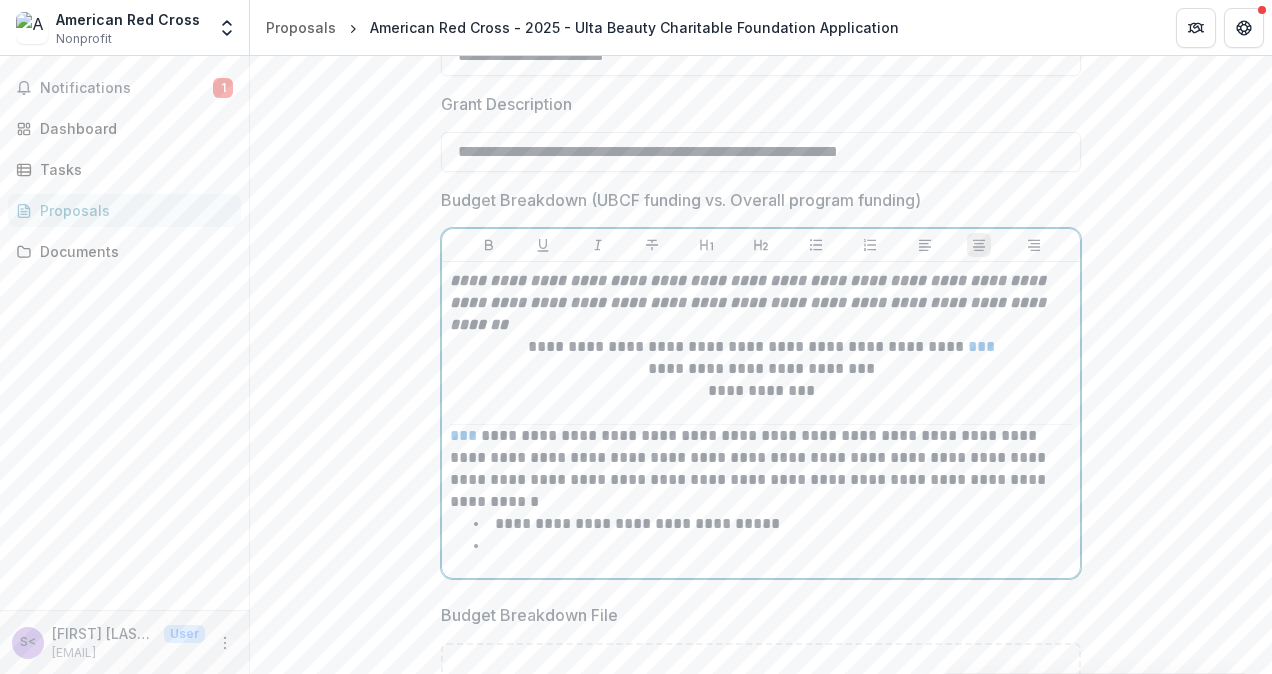 click on "**********" at bounding box center (761, 458) 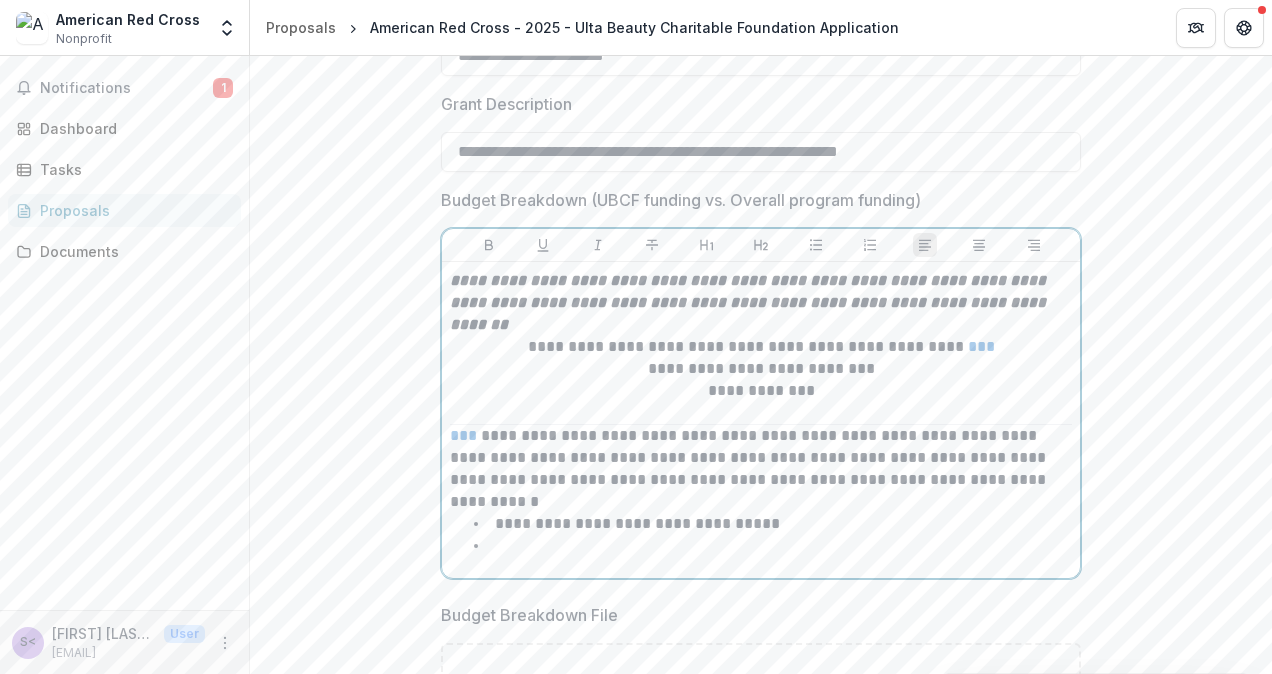 click at bounding box center [773, 546] 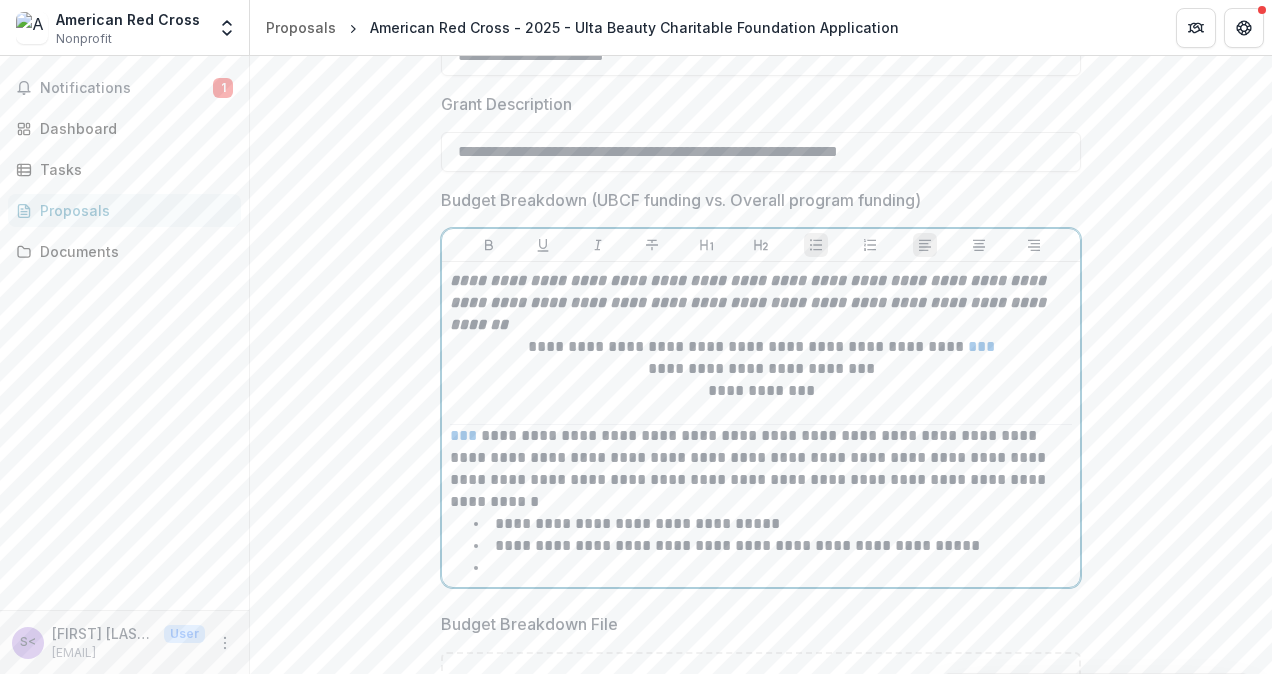 drag, startPoint x: 824, startPoint y: 523, endPoint x: 832, endPoint y: 532, distance: 12.0415945 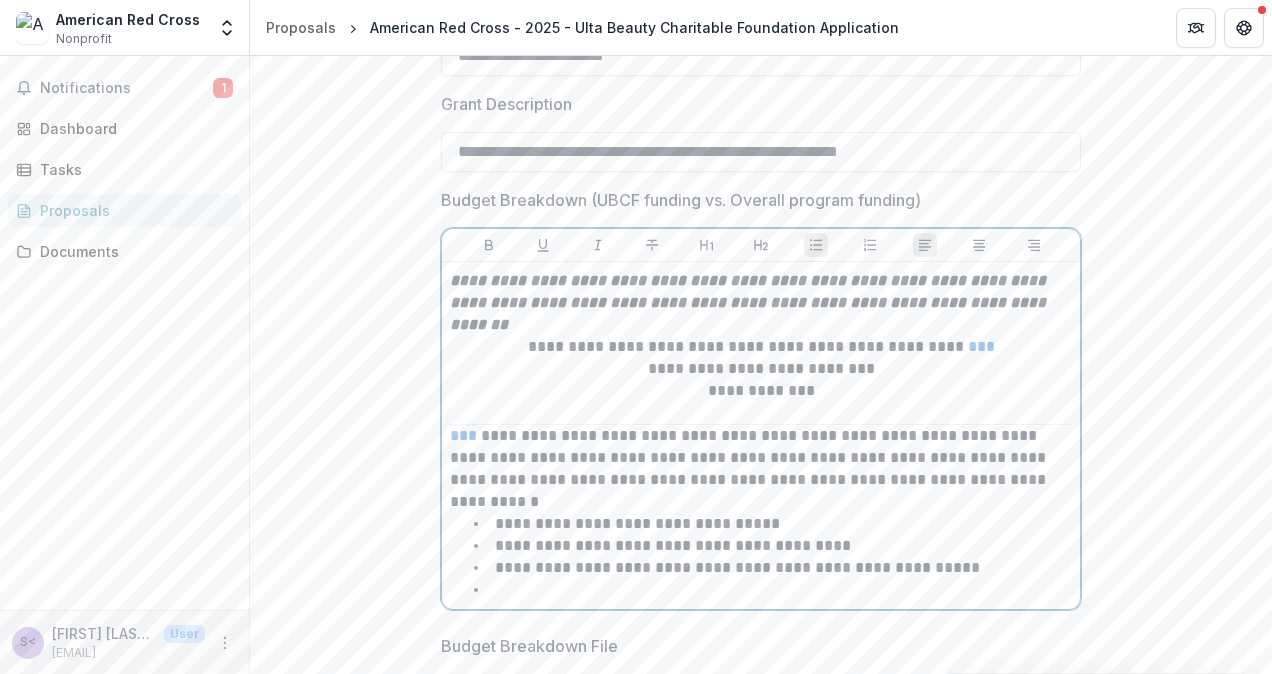 click on "**********" at bounding box center [773, 568] 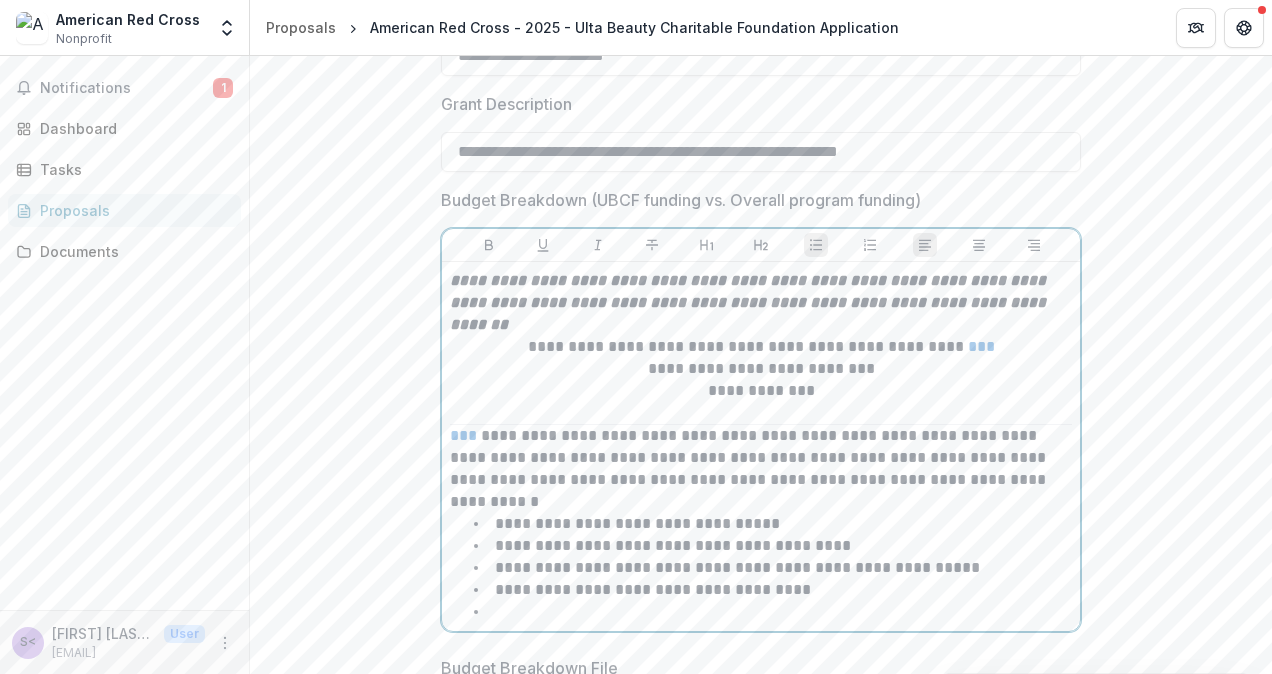 click on "**********" at bounding box center [737, 567] 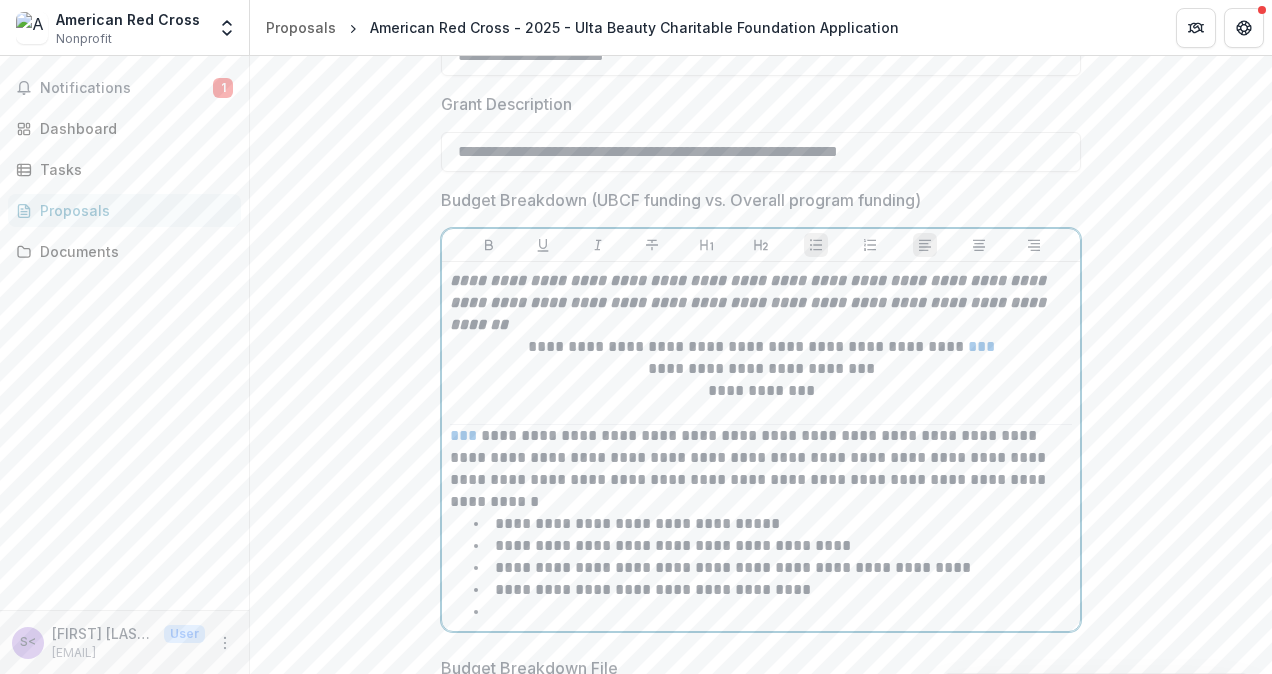 click on "**********" at bounding box center (773, 590) 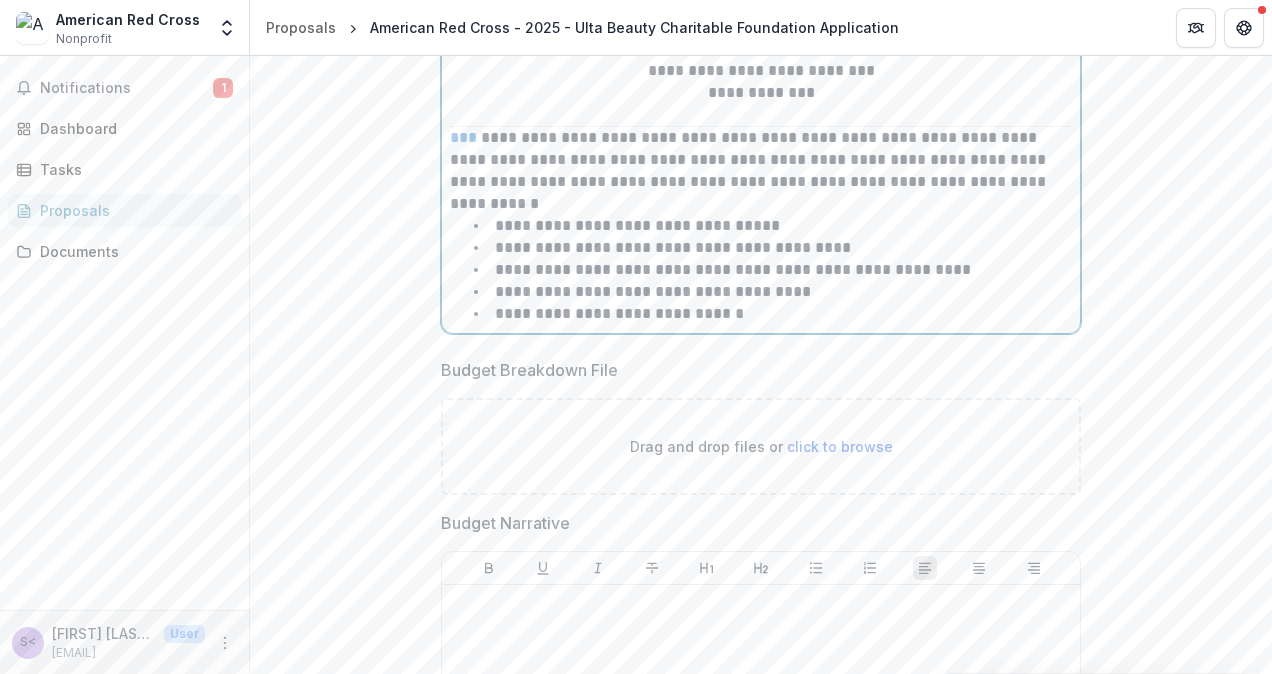 scroll, scrollTop: 1516, scrollLeft: 0, axis: vertical 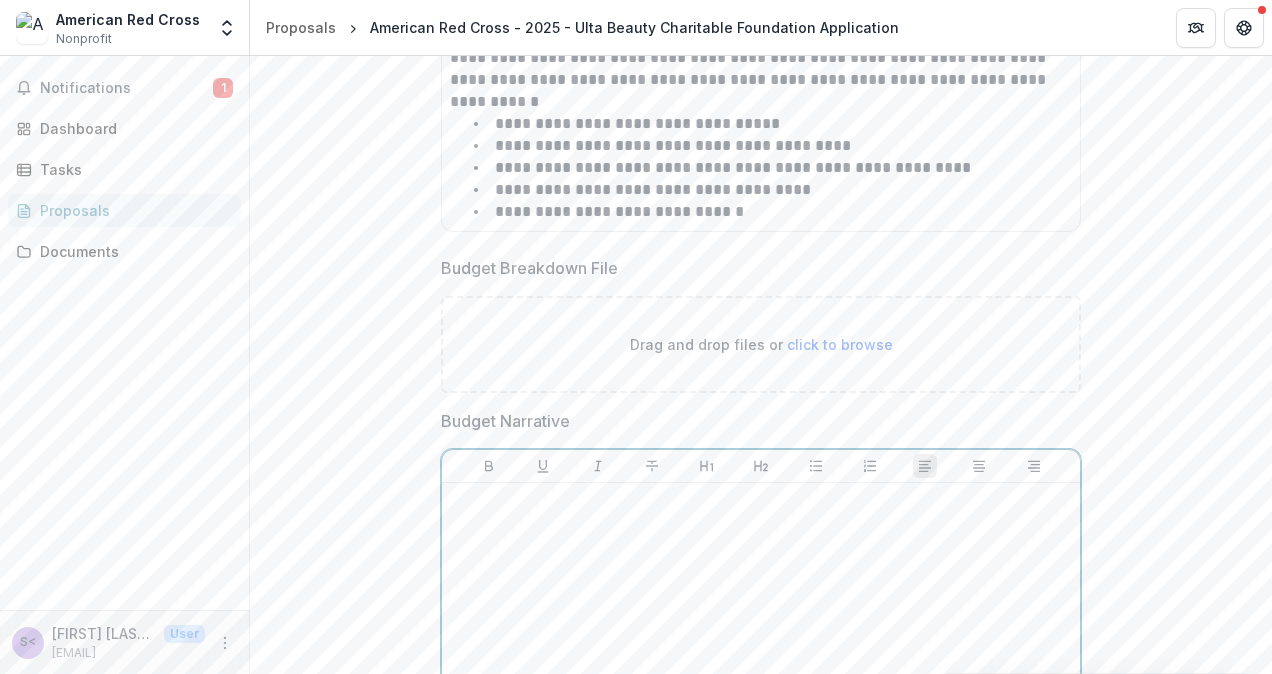 click at bounding box center (761, 641) 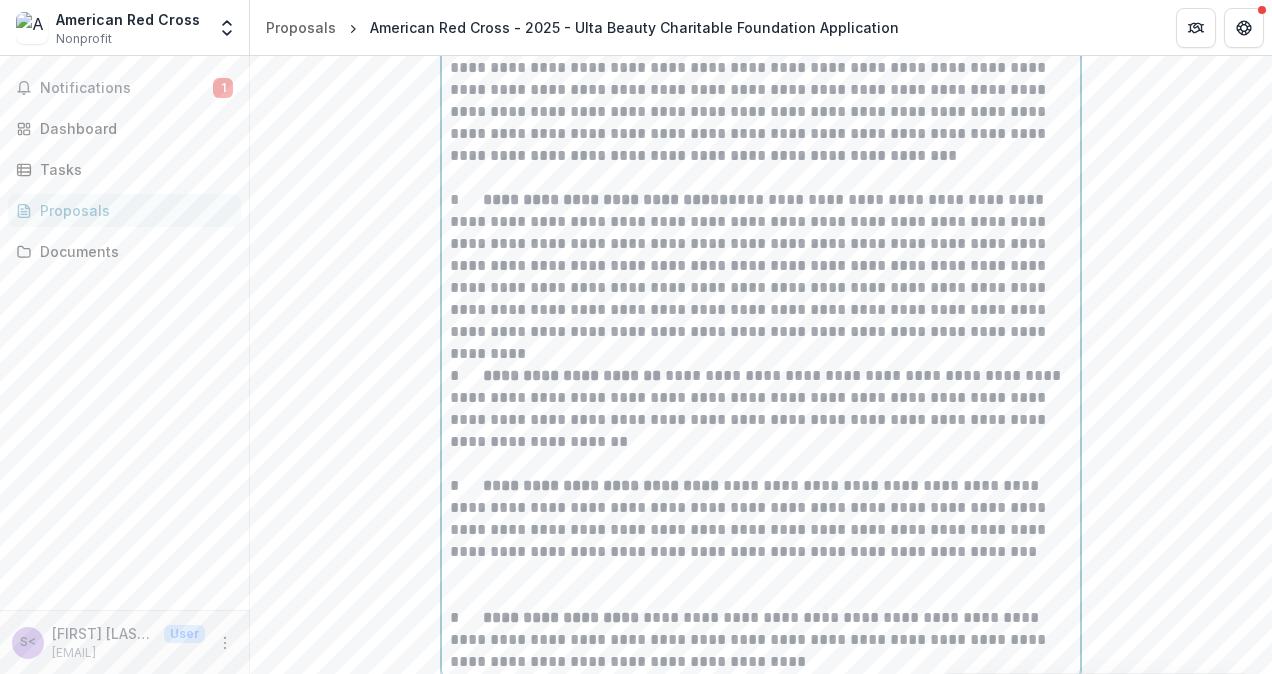 scroll, scrollTop: 1872, scrollLeft: 0, axis: vertical 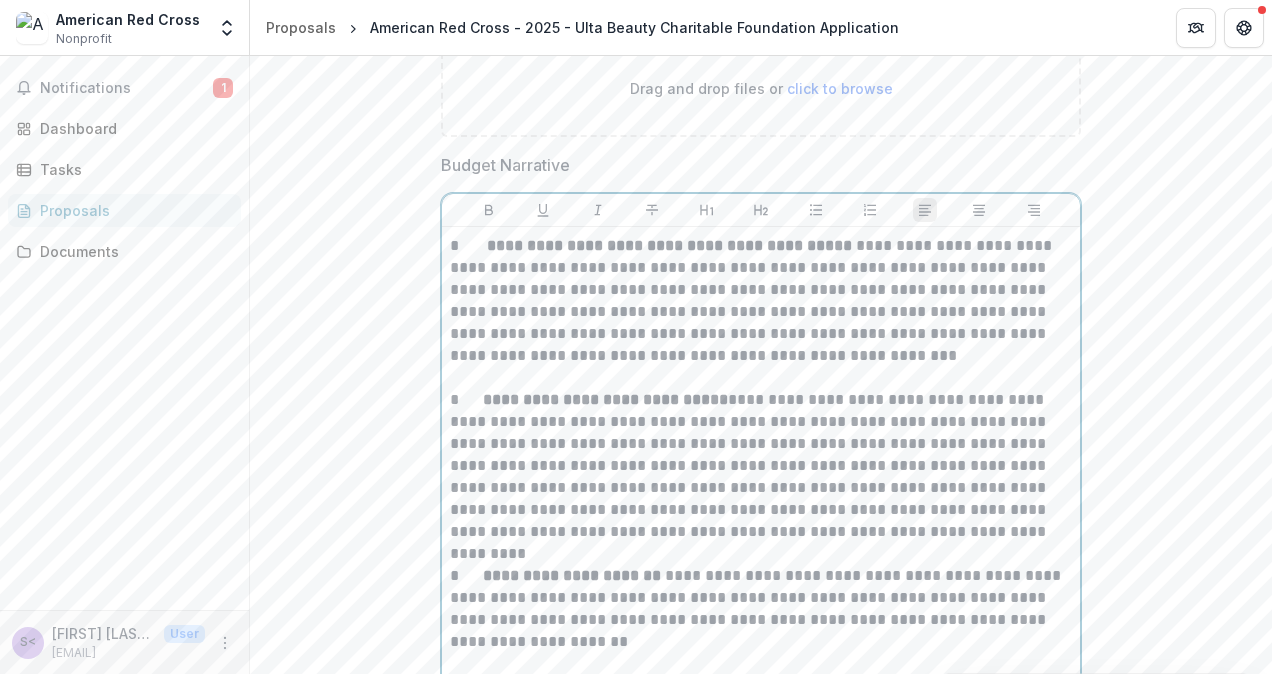 click on "**********" at bounding box center [671, 245] 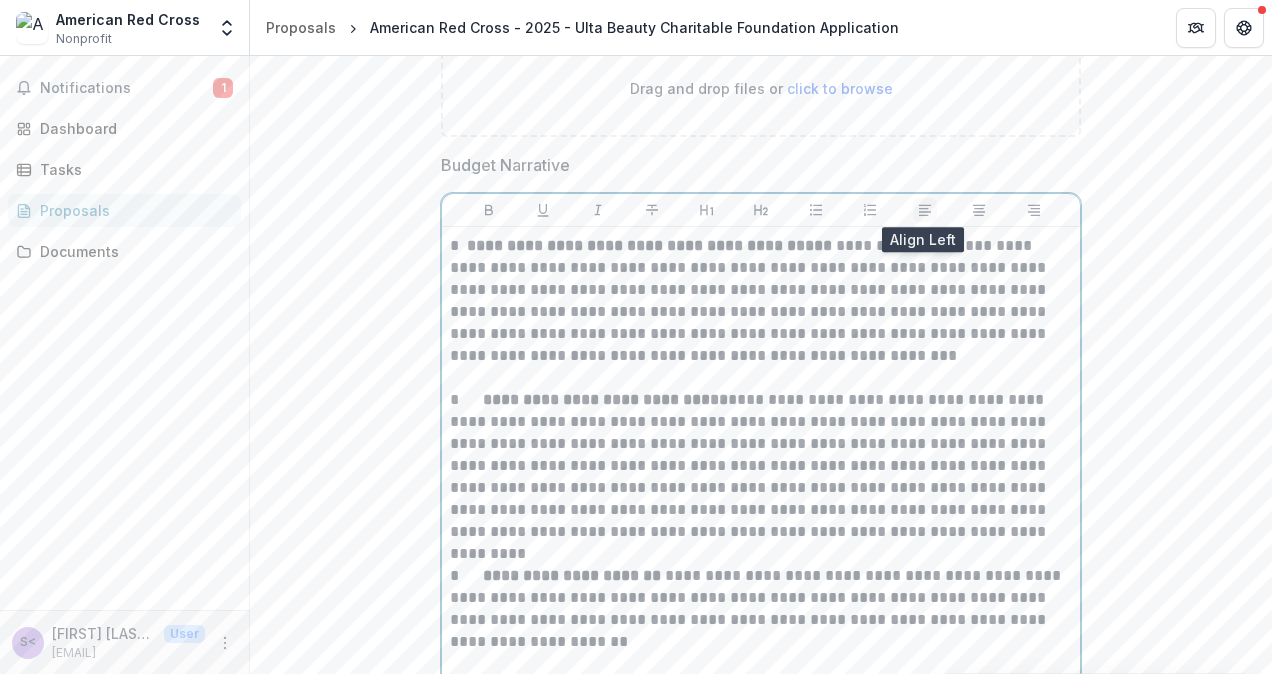 click 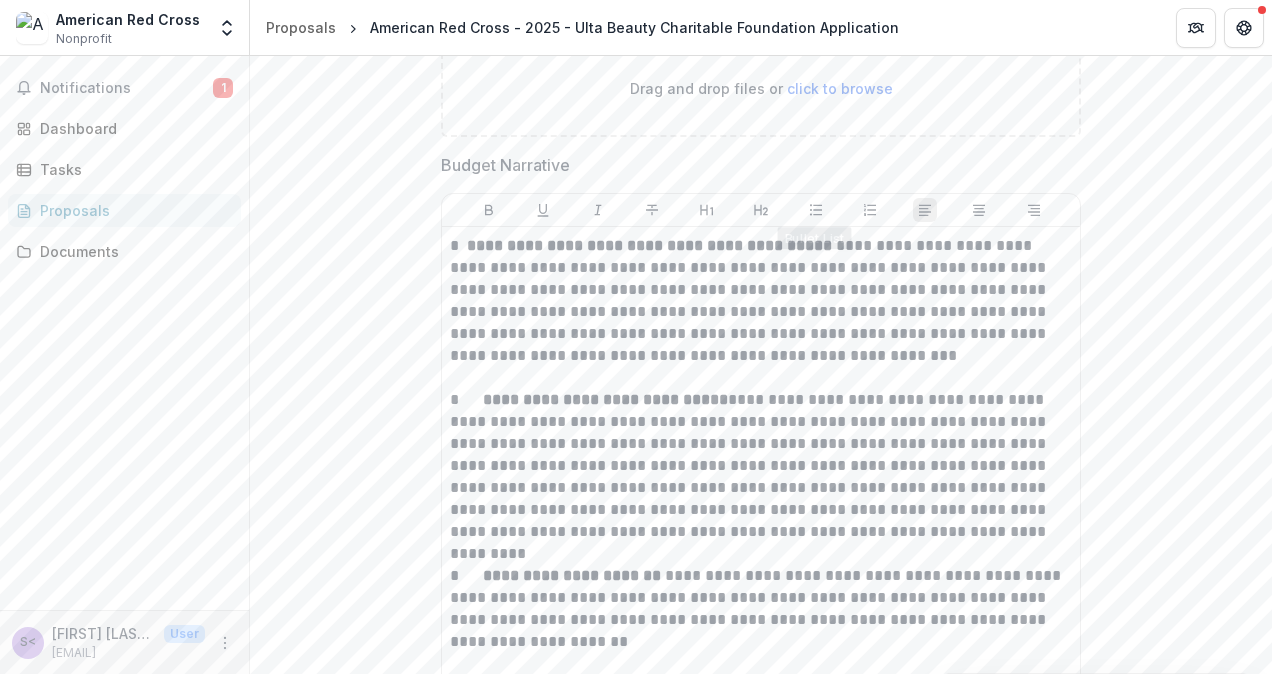 click at bounding box center [761, 210] 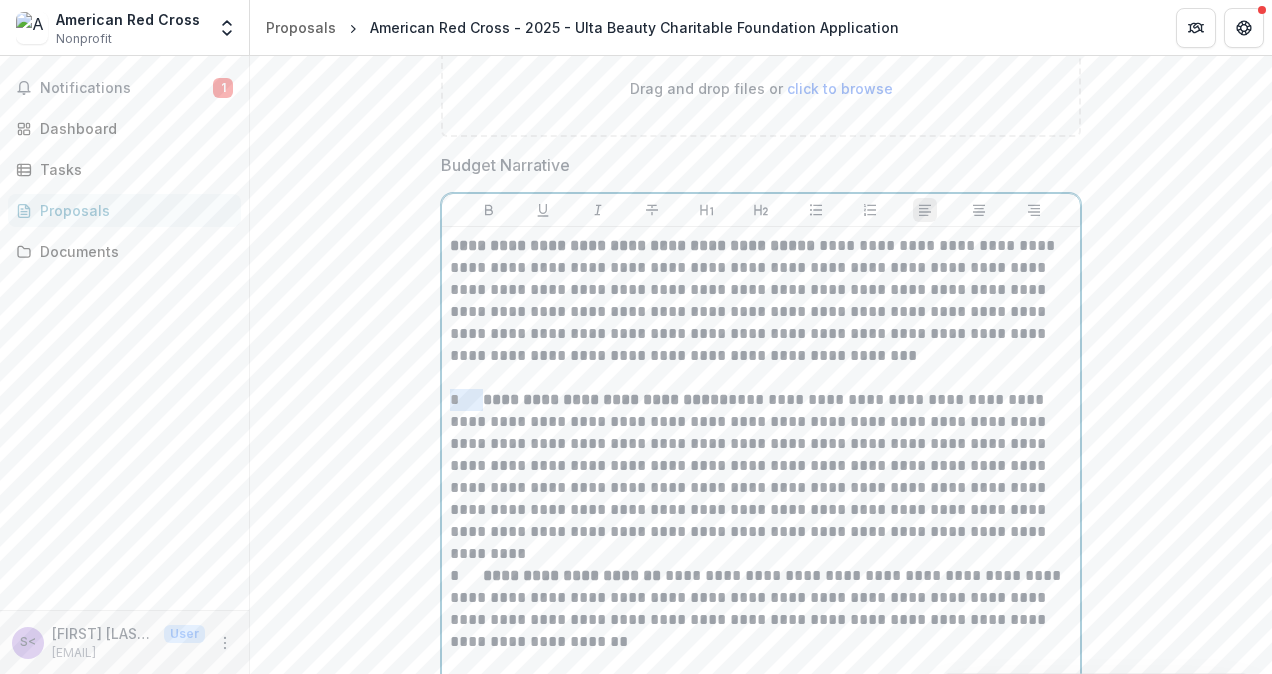drag, startPoint x: 478, startPoint y: 393, endPoint x: 439, endPoint y: 394, distance: 39.012817 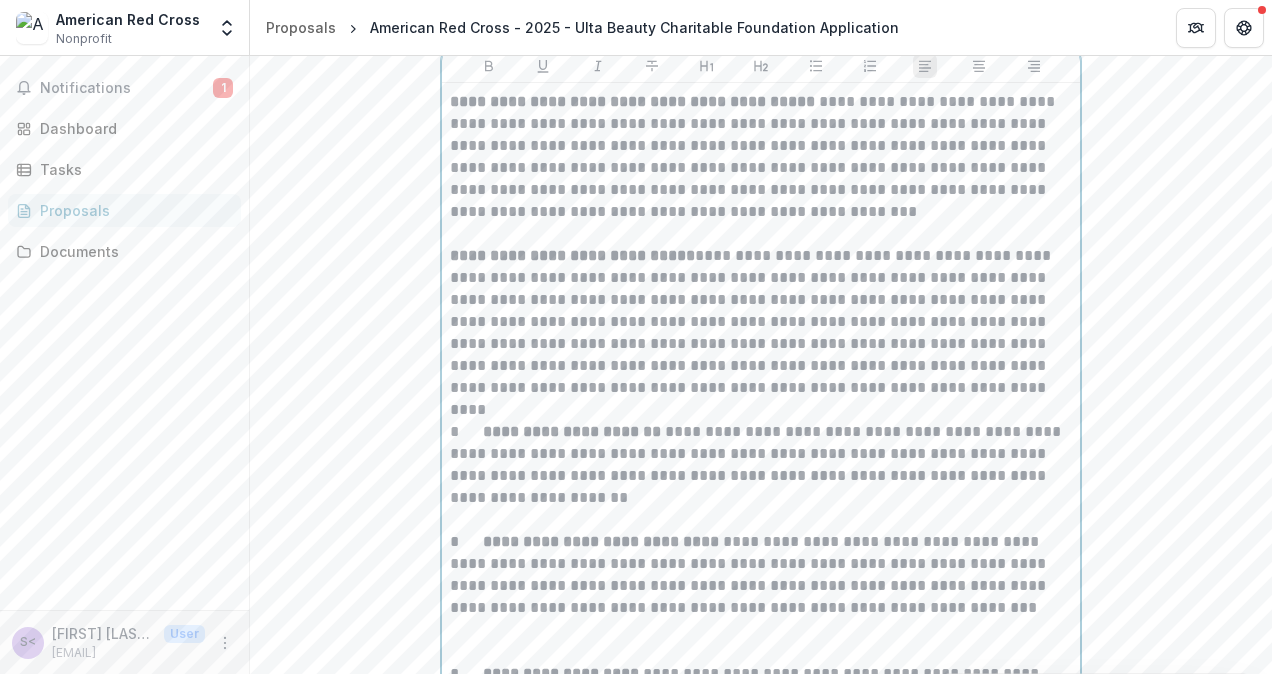 scroll, scrollTop: 2072, scrollLeft: 0, axis: vertical 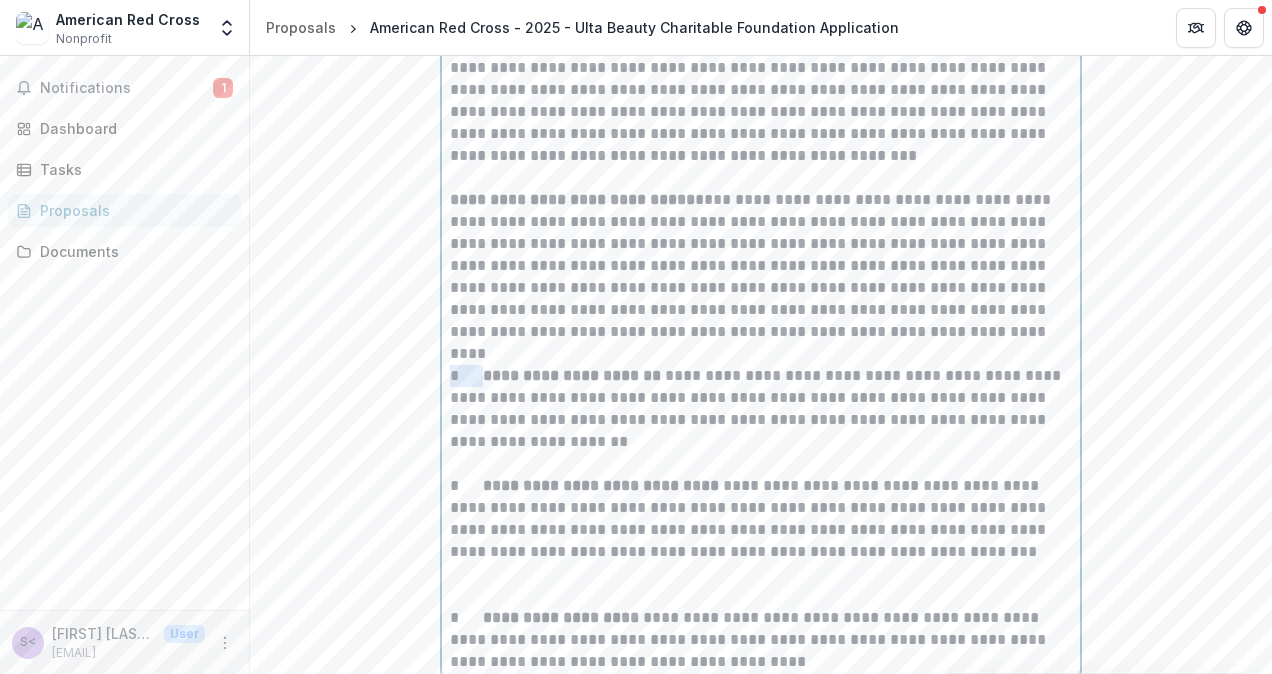 drag, startPoint x: 478, startPoint y: 374, endPoint x: 442, endPoint y: 368, distance: 36.496574 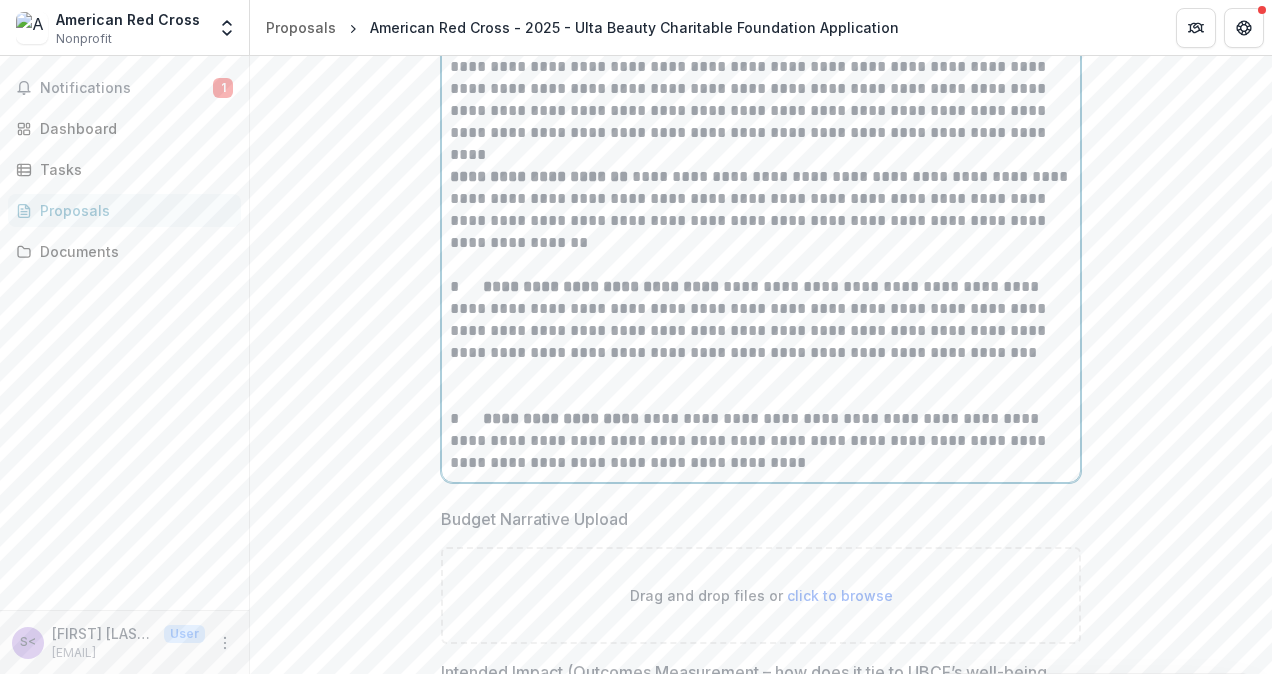 scroll, scrollTop: 2272, scrollLeft: 0, axis: vertical 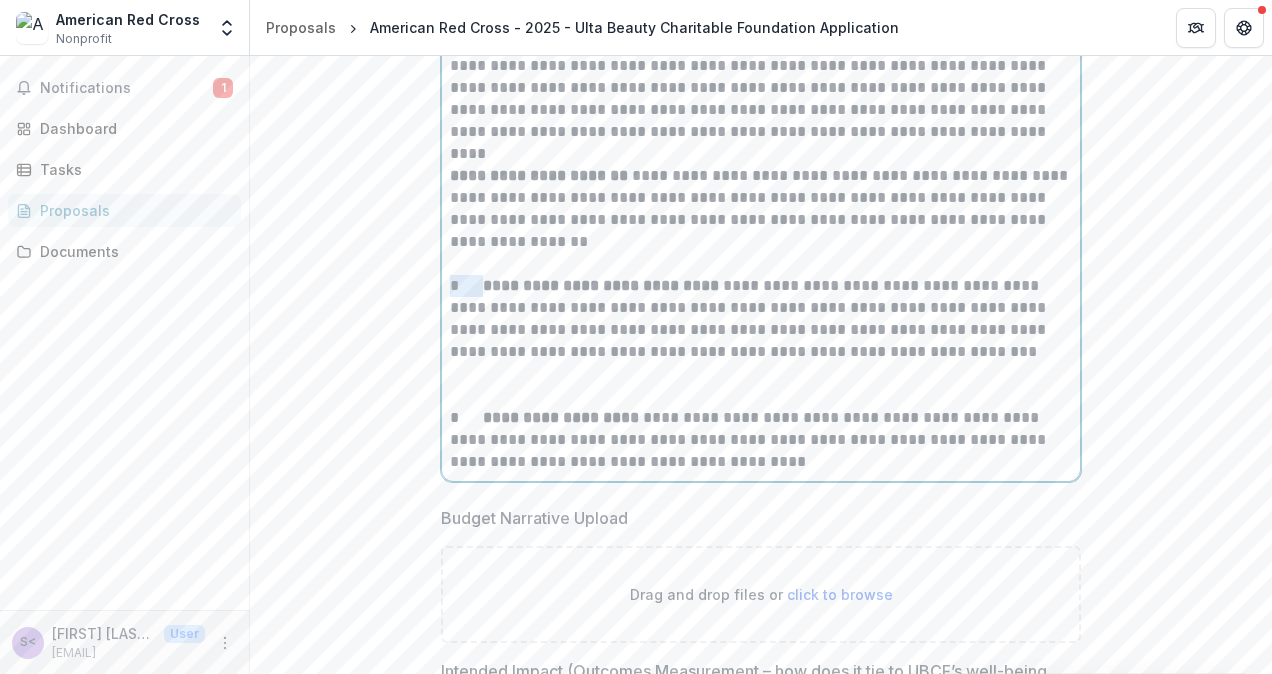 drag, startPoint x: 480, startPoint y: 284, endPoint x: 442, endPoint y: 282, distance: 38.052597 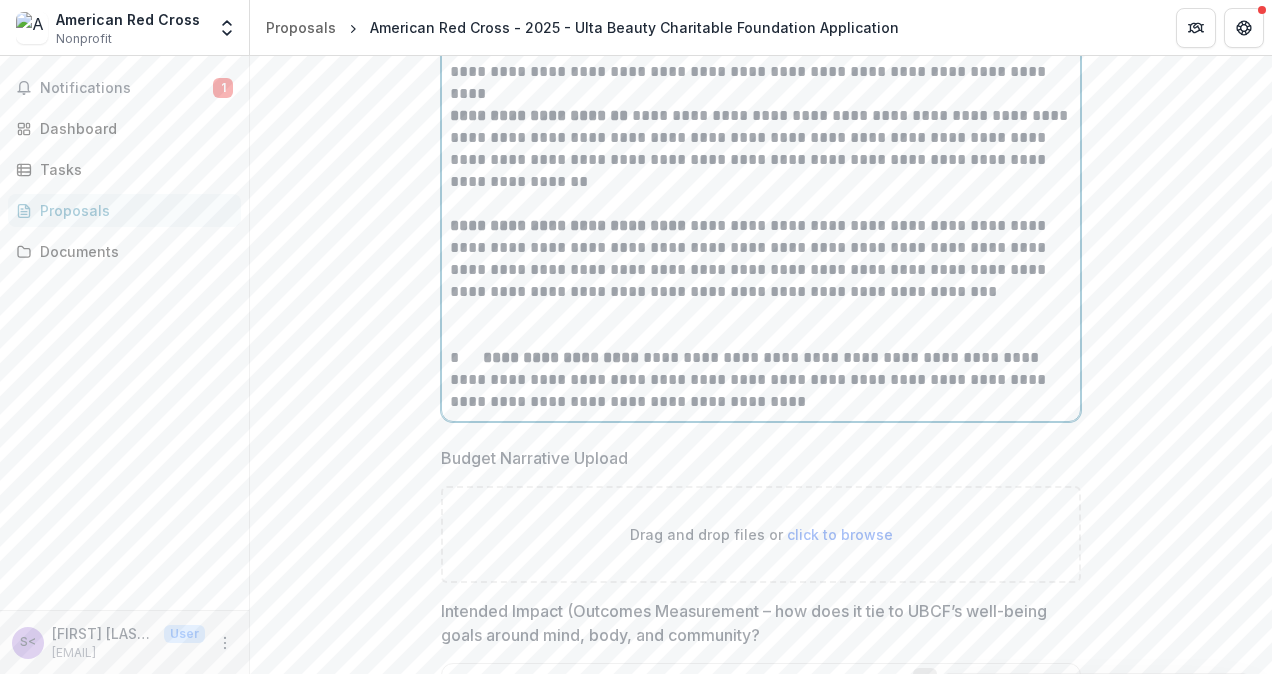 scroll, scrollTop: 2372, scrollLeft: 0, axis: vertical 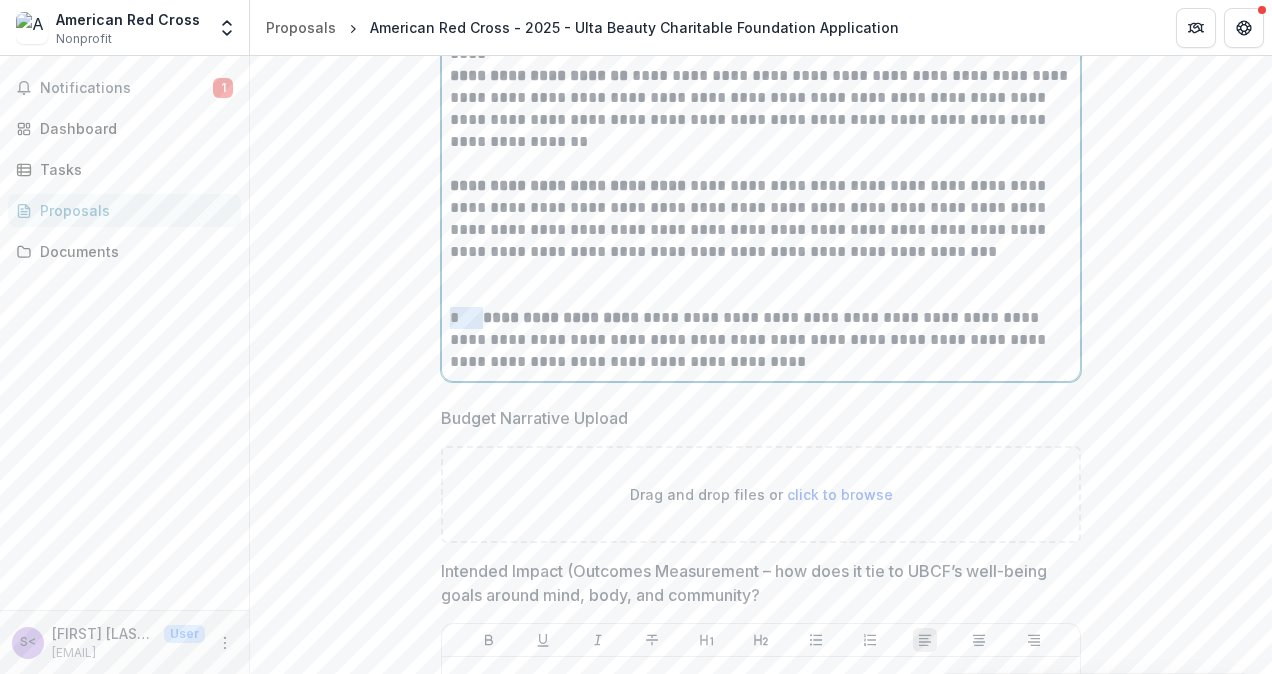 drag, startPoint x: 478, startPoint y: 311, endPoint x: 440, endPoint y: 310, distance: 38.013157 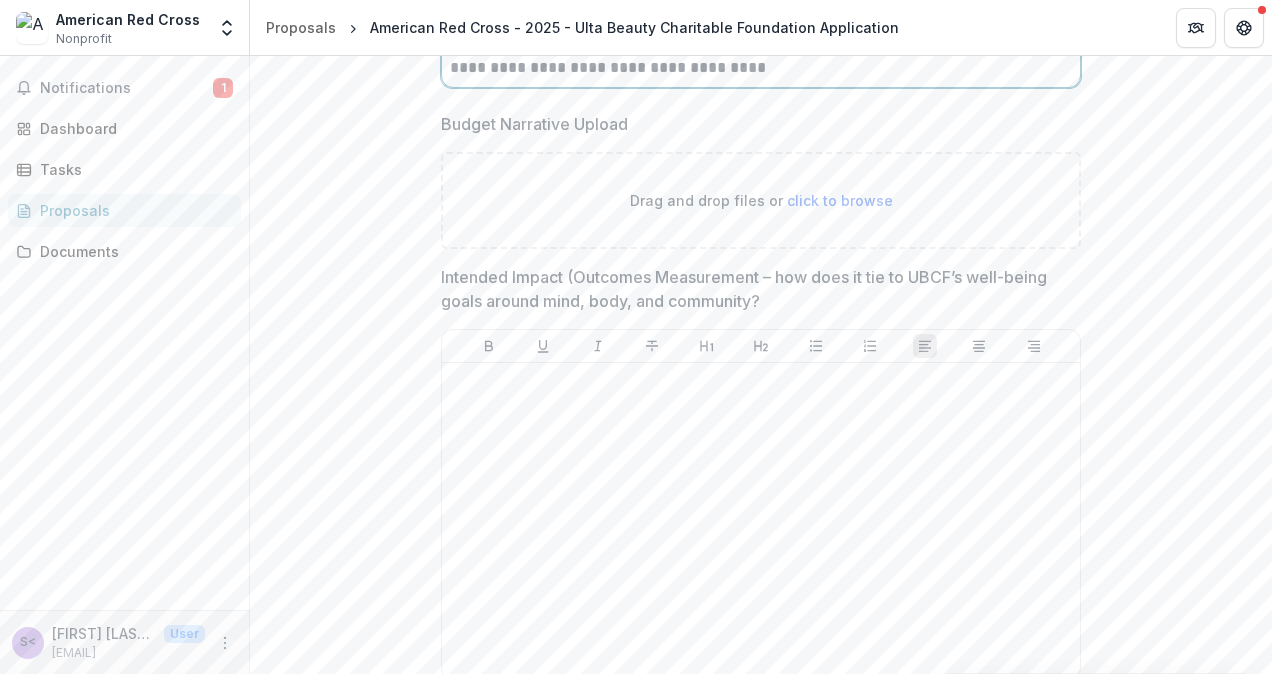 scroll, scrollTop: 2772, scrollLeft: 0, axis: vertical 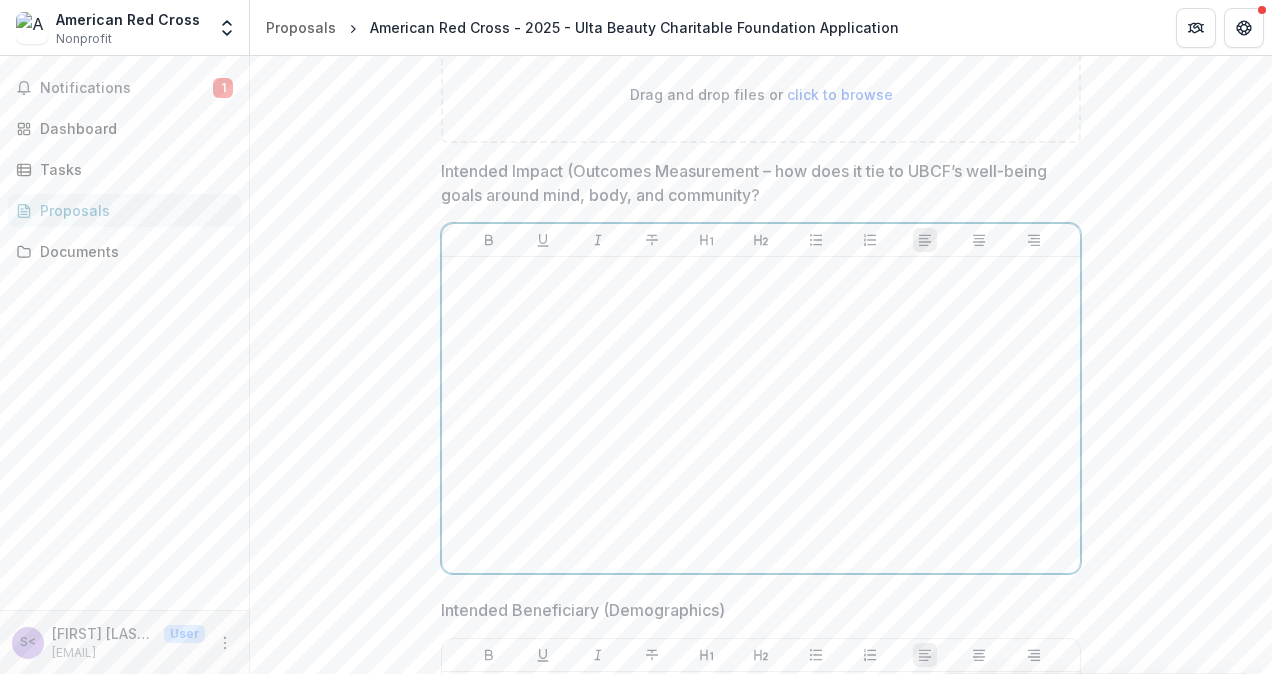 click at bounding box center [761, 276] 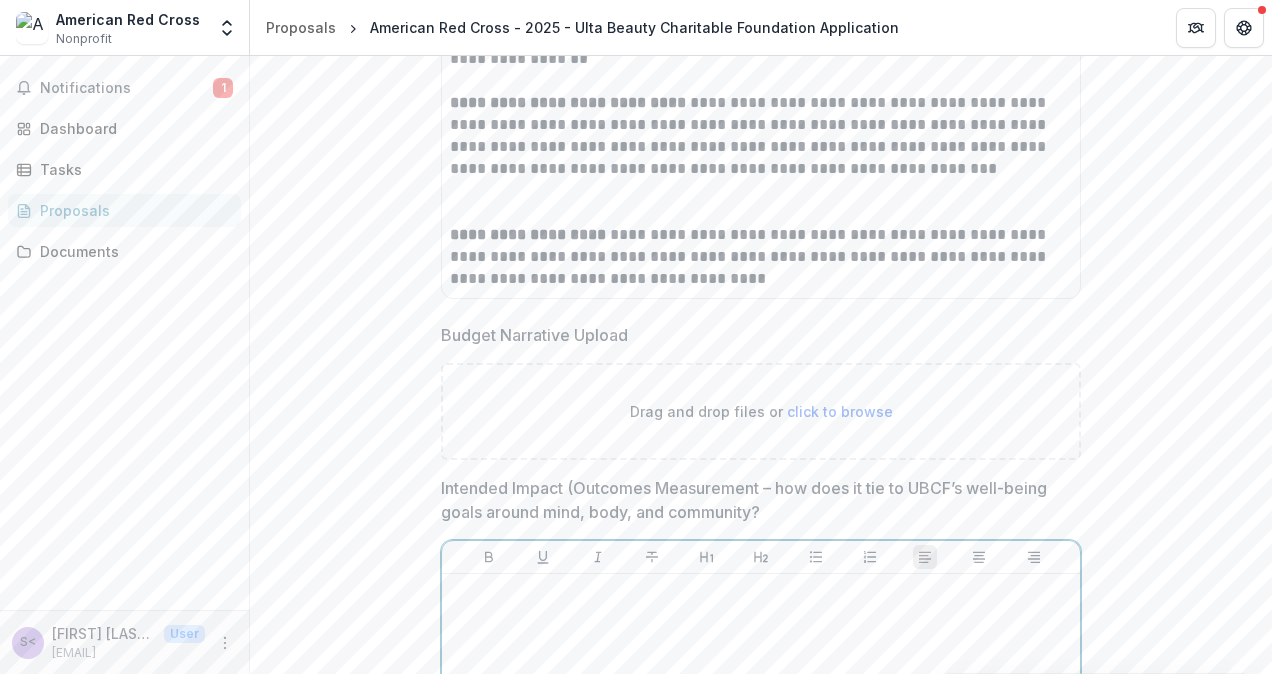 scroll, scrollTop: 2172, scrollLeft: 0, axis: vertical 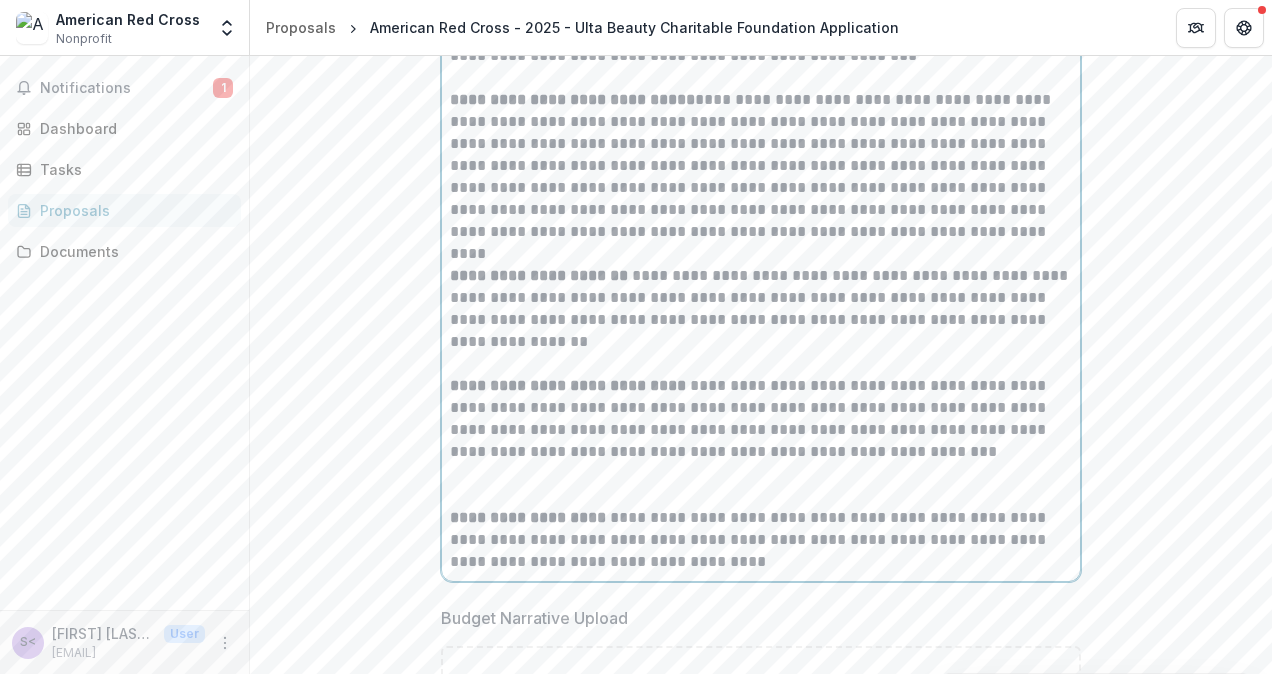 click on "**********" at bounding box center [761, 441] 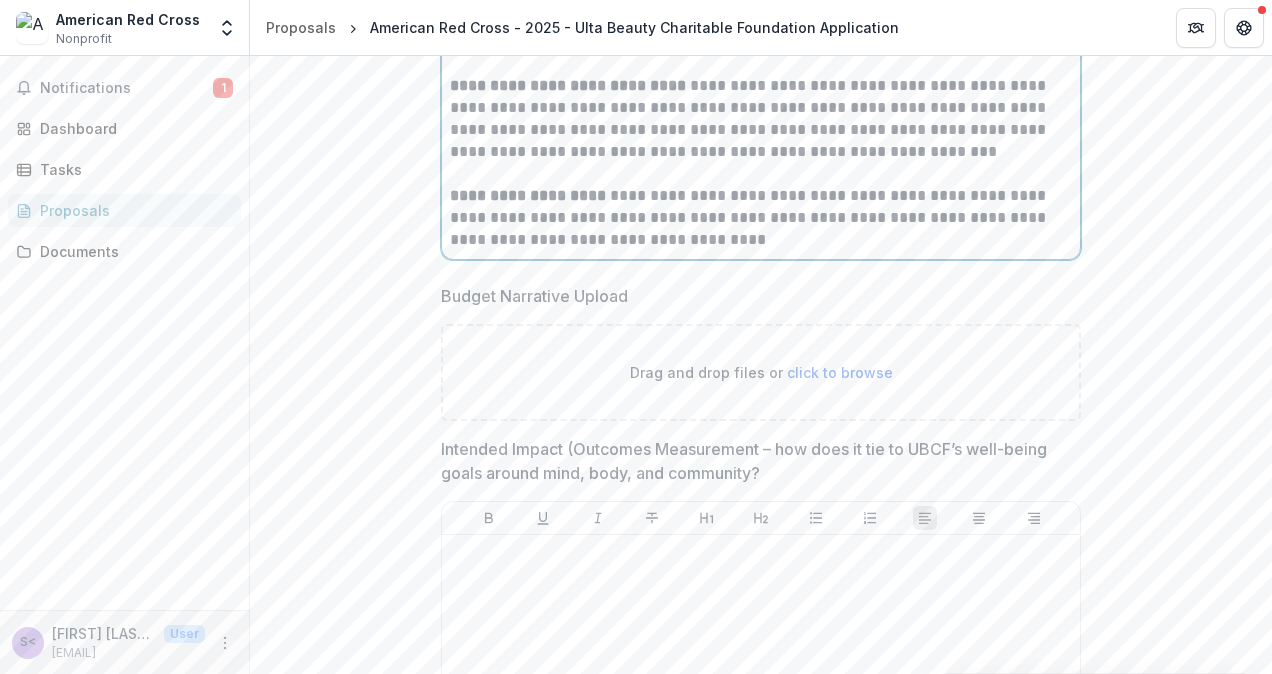 scroll, scrollTop: 2572, scrollLeft: 0, axis: vertical 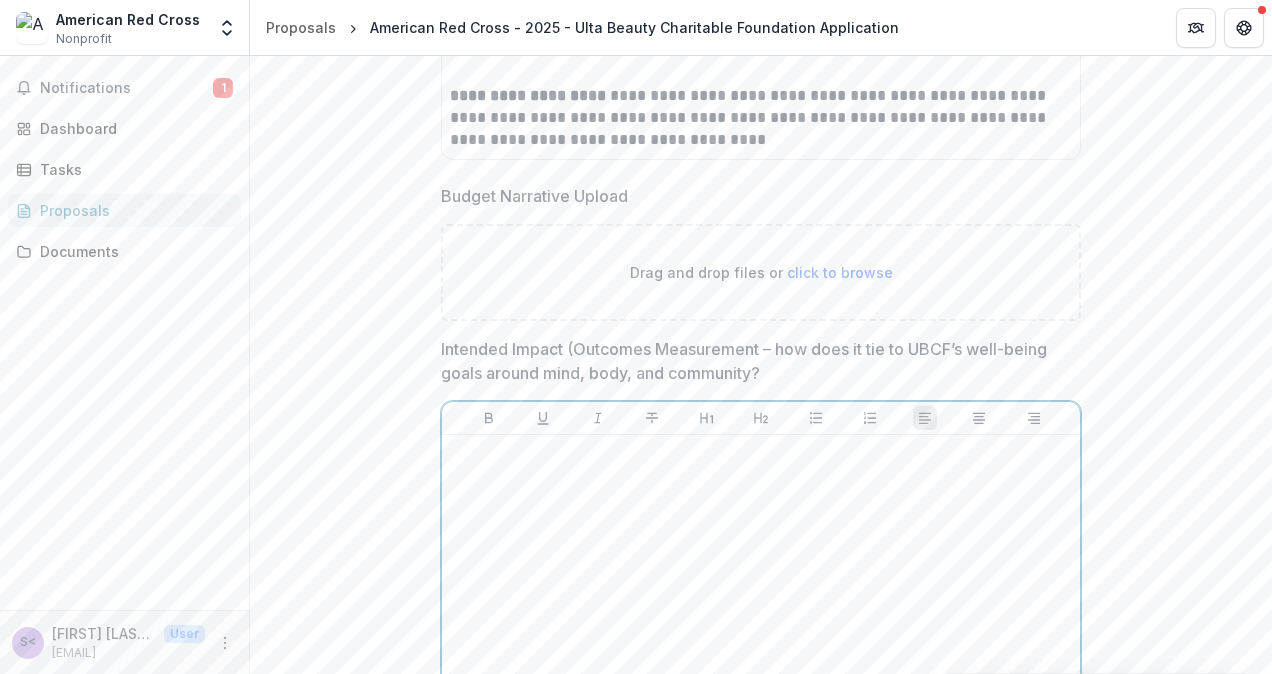click at bounding box center [761, 454] 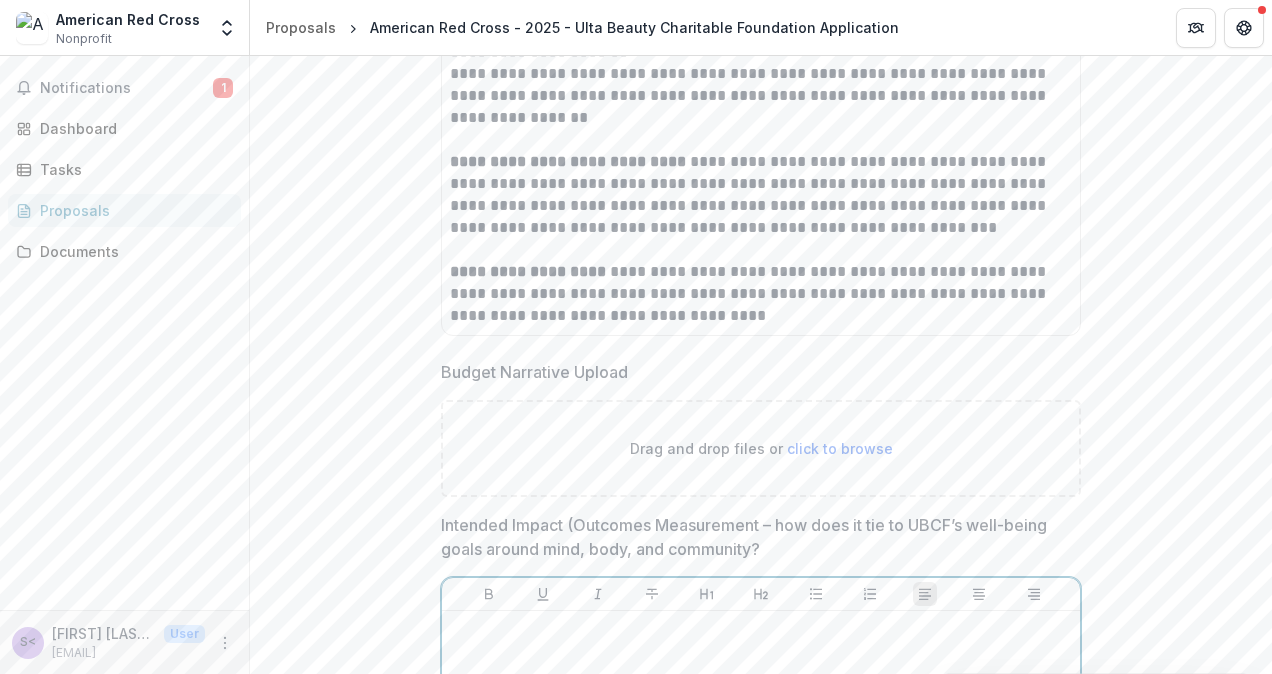 scroll, scrollTop: 2372, scrollLeft: 0, axis: vertical 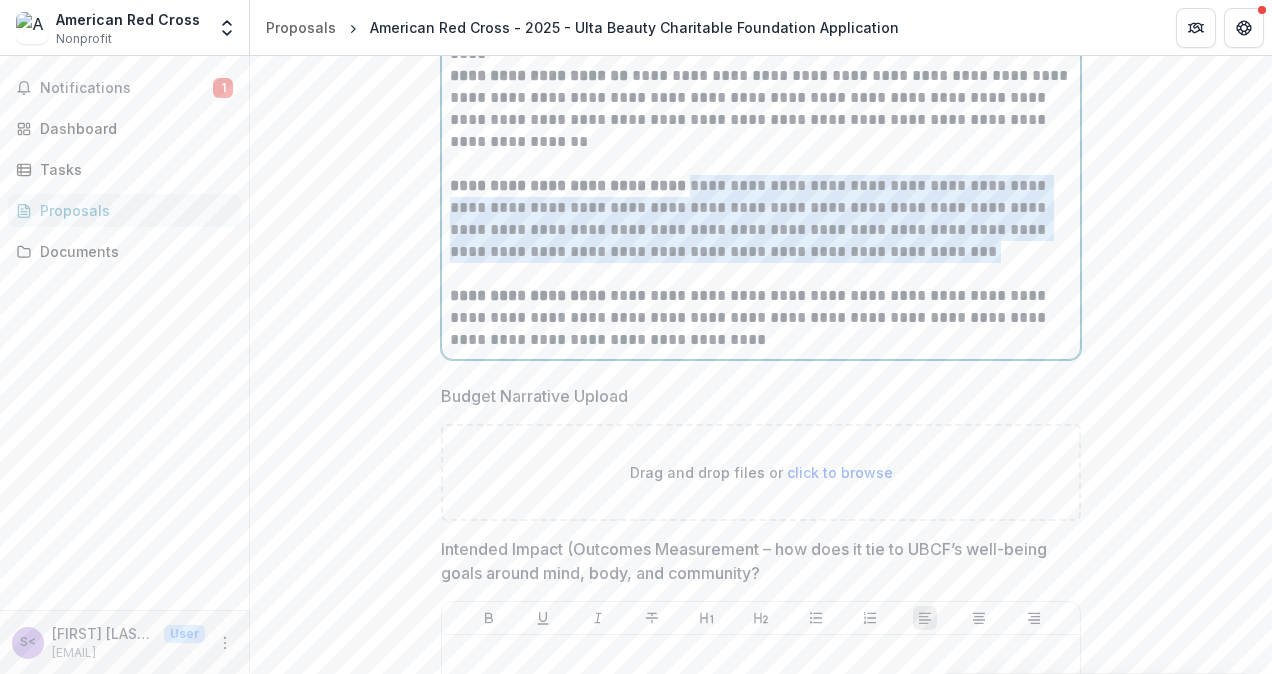 drag, startPoint x: 953, startPoint y: 254, endPoint x: 691, endPoint y: 186, distance: 270.68063 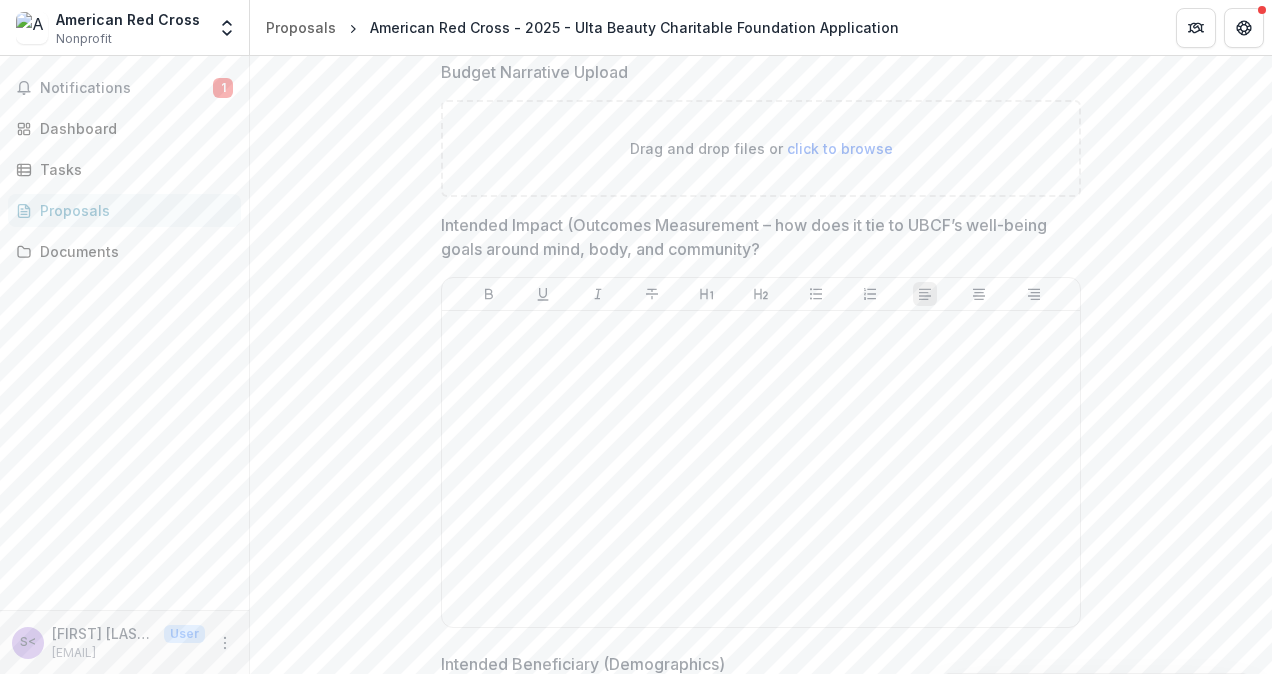 scroll, scrollTop: 2772, scrollLeft: 0, axis: vertical 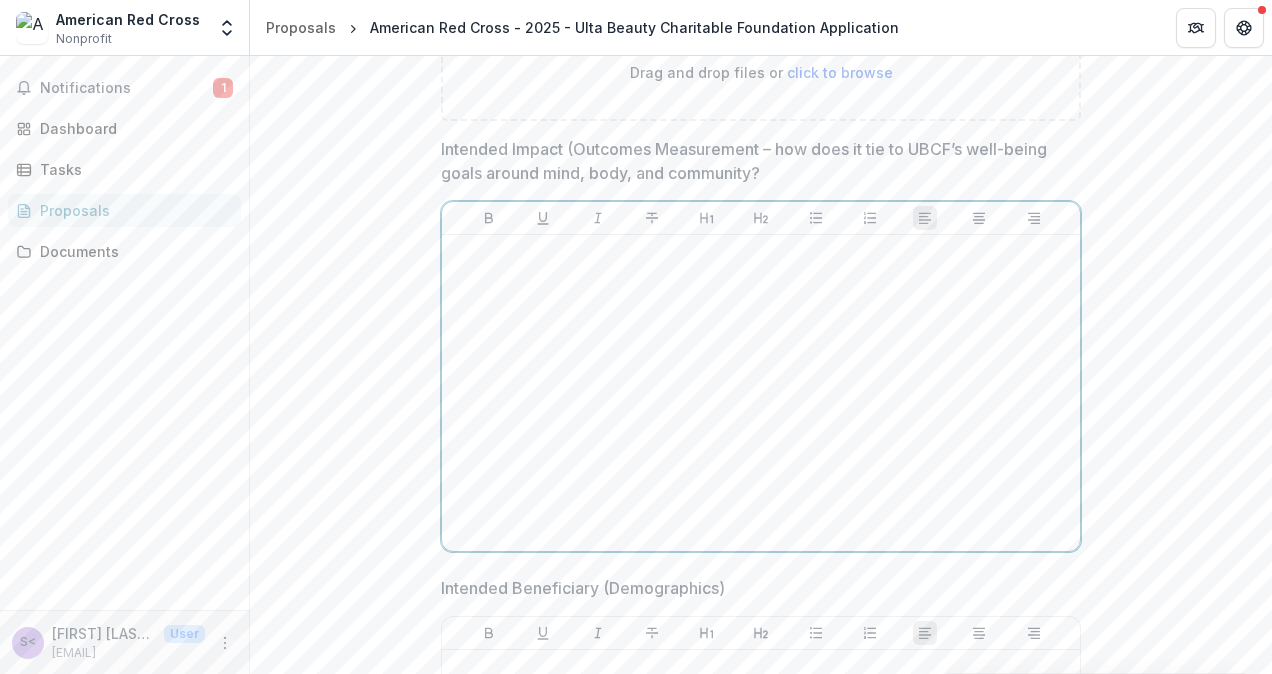 click at bounding box center [761, 254] 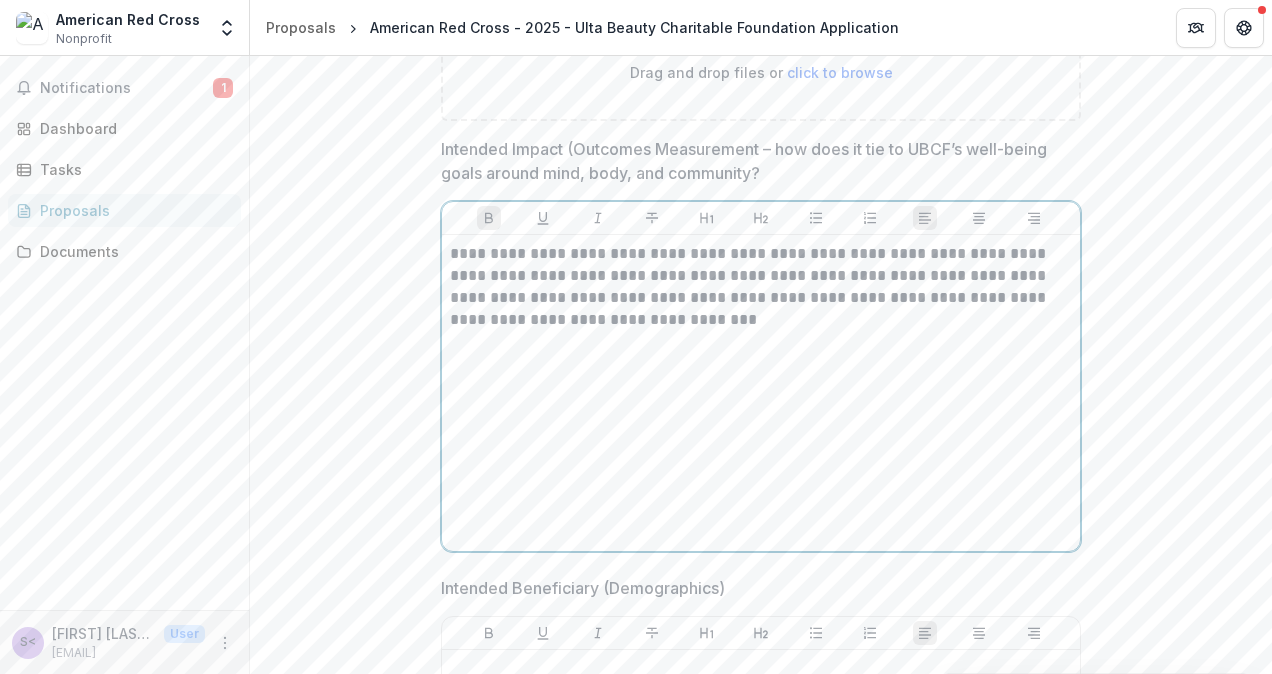 type 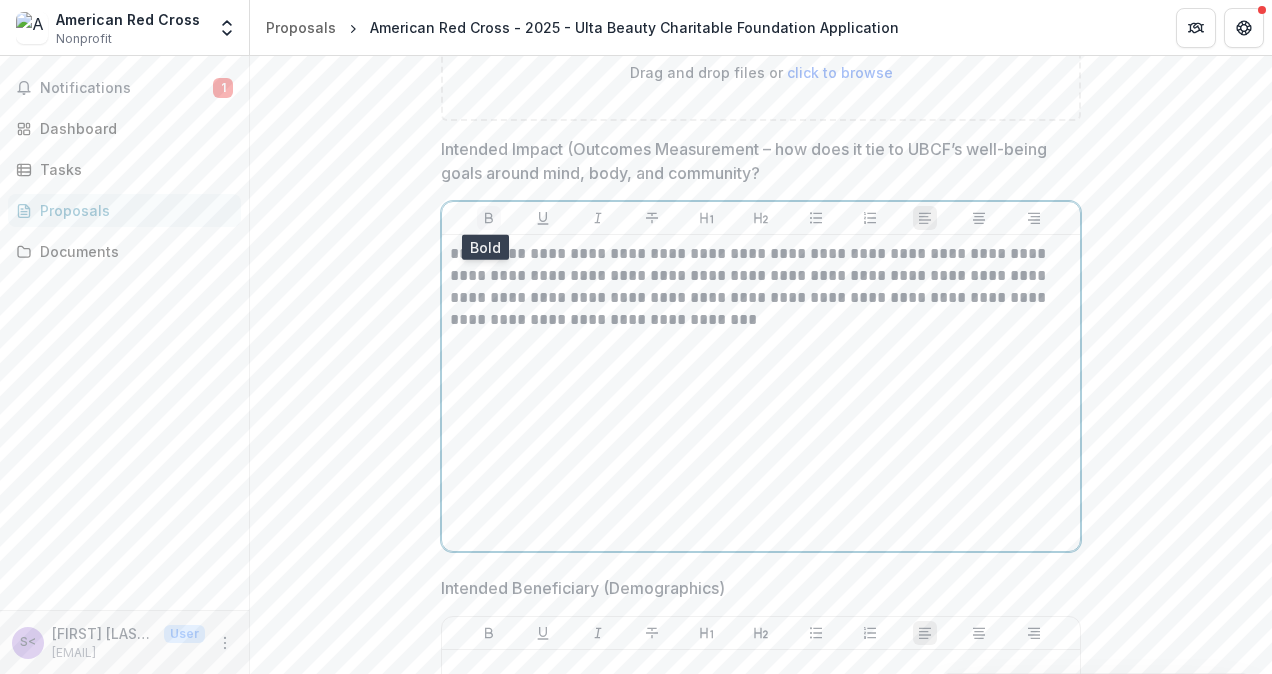 click 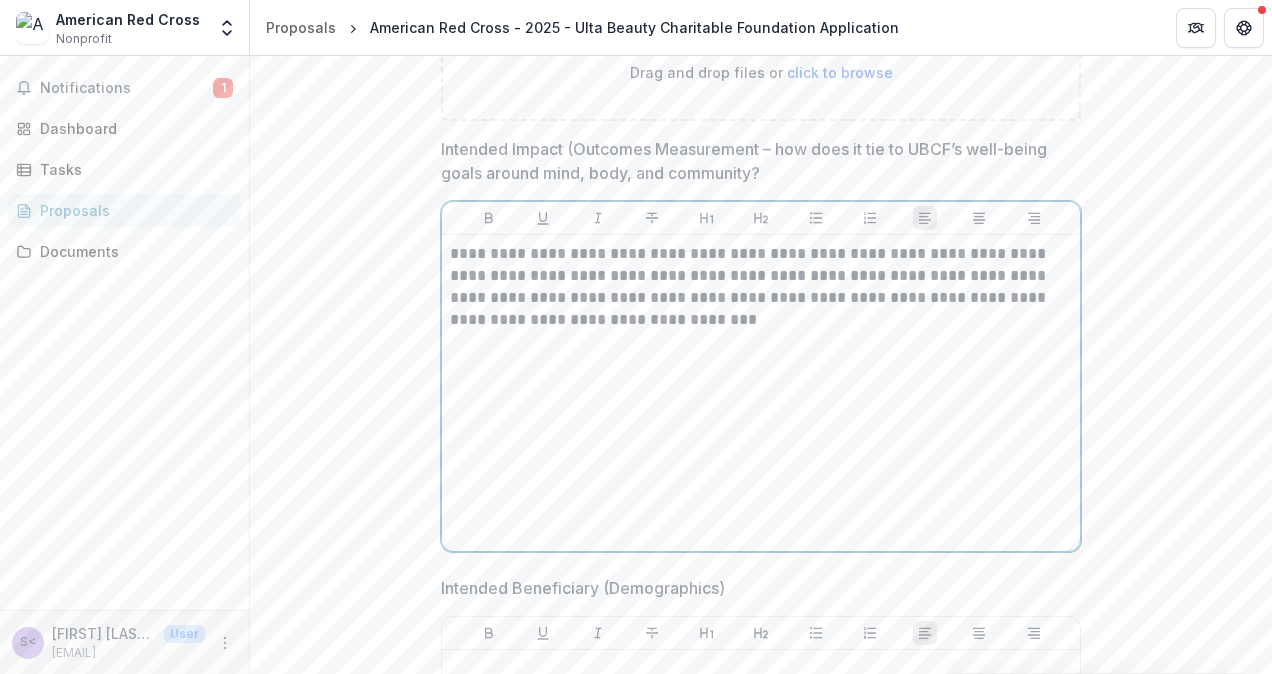 click on "**********" at bounding box center (761, 287) 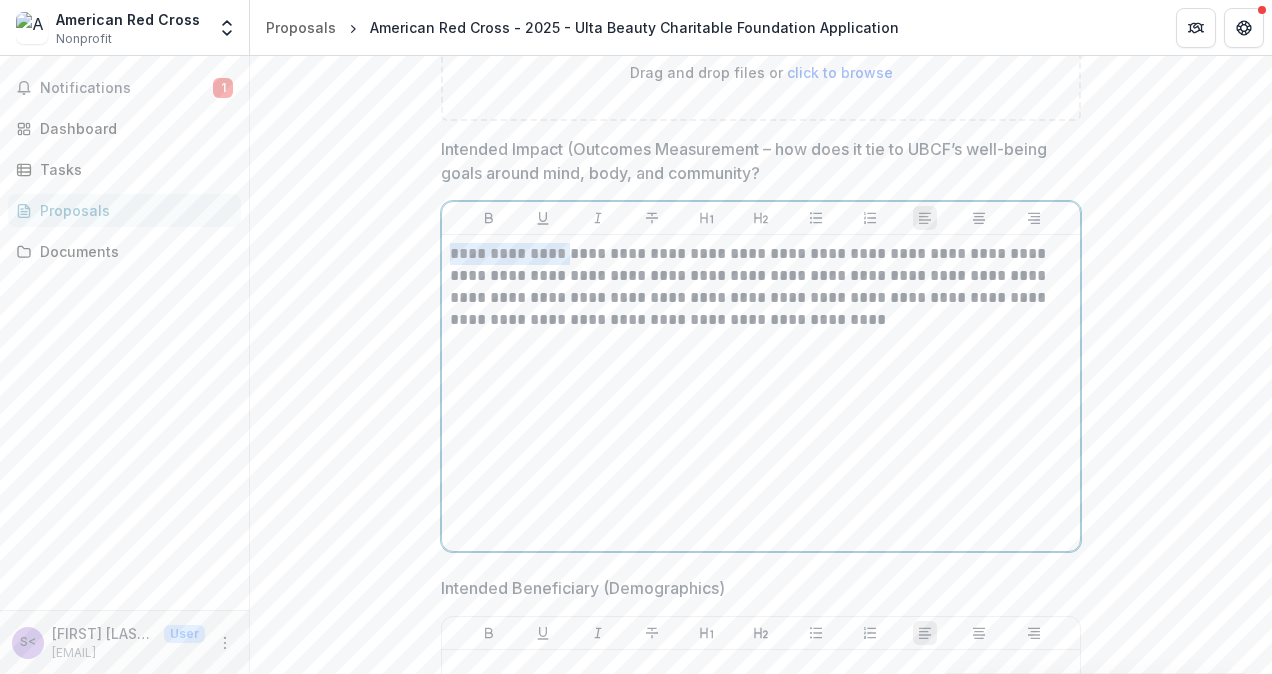 drag, startPoint x: 569, startPoint y: 248, endPoint x: 447, endPoint y: 252, distance: 122.06556 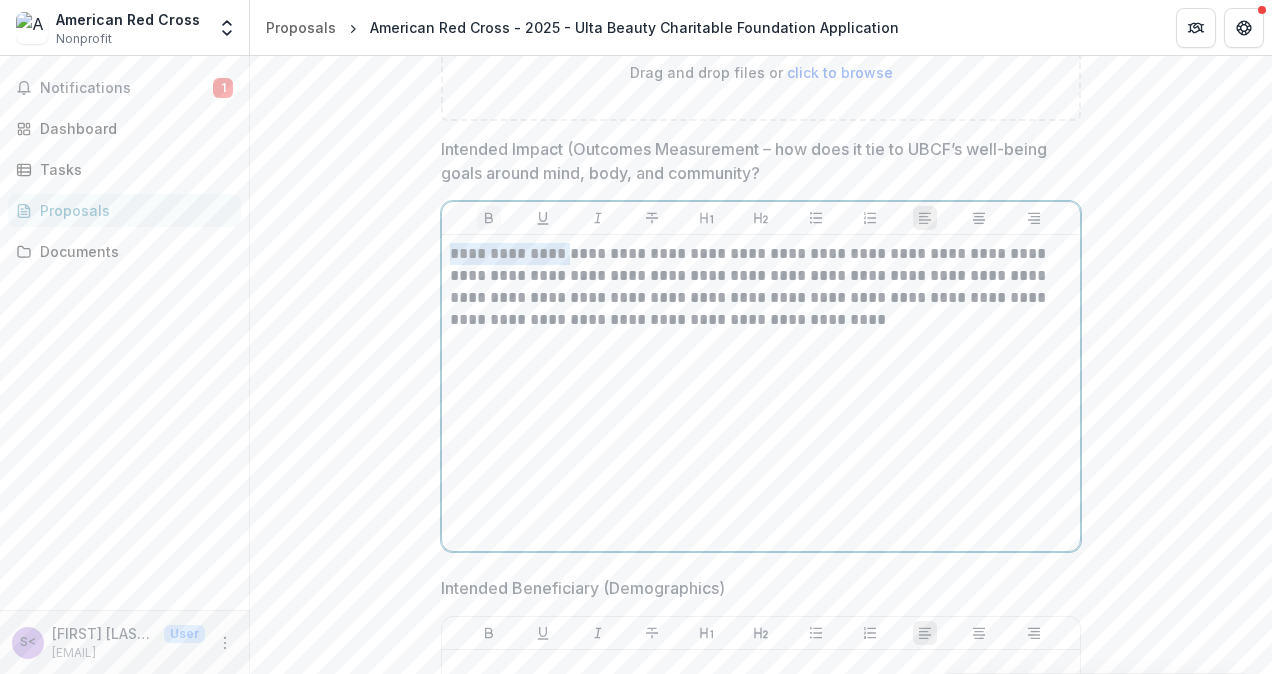 click 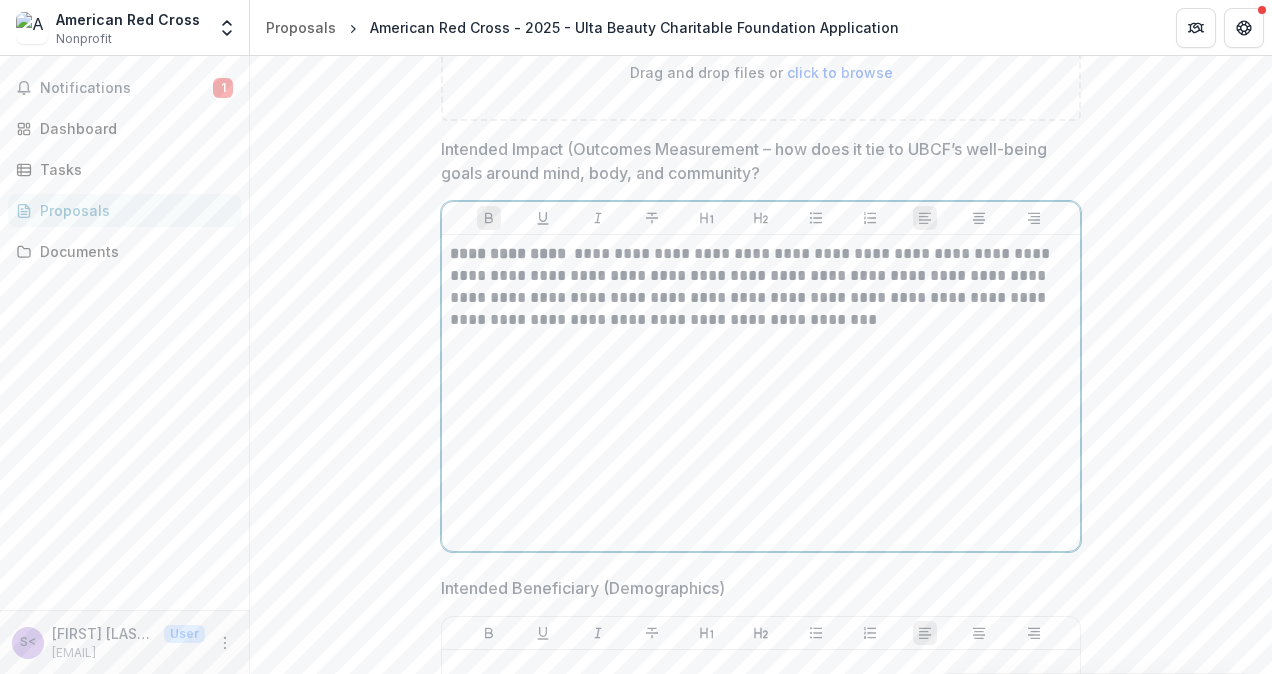 click on "**********" at bounding box center [761, 393] 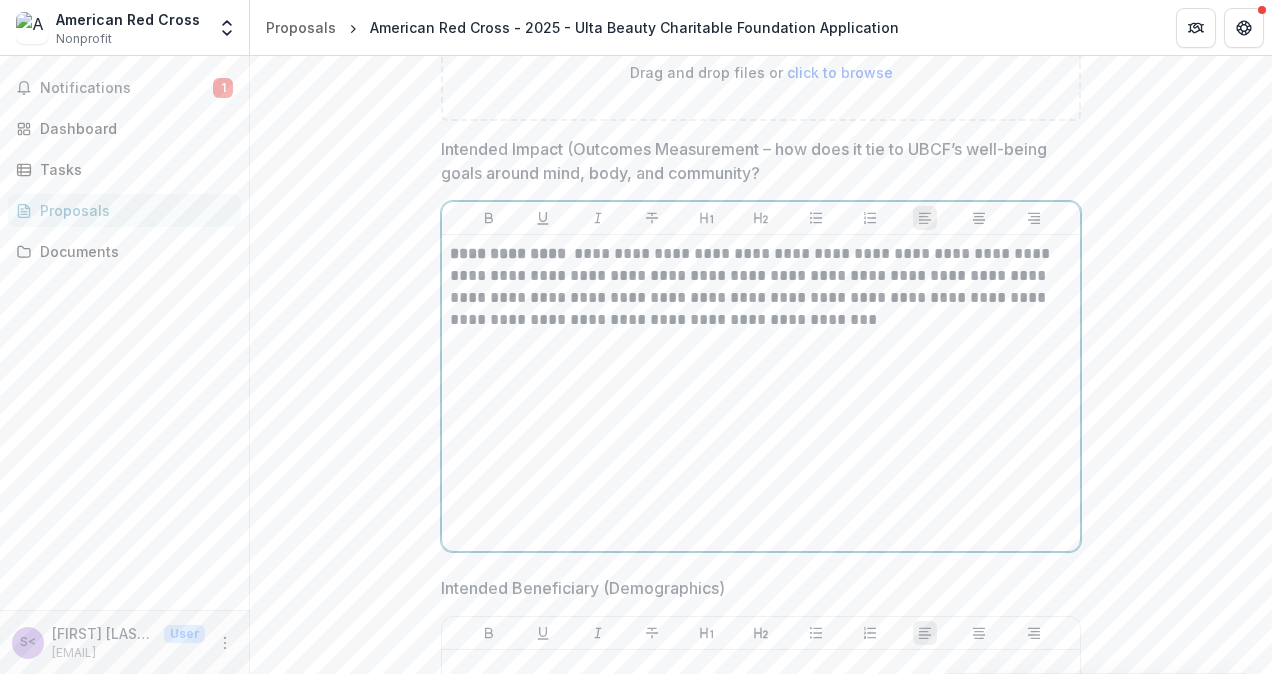 click on "**********" at bounding box center (761, 287) 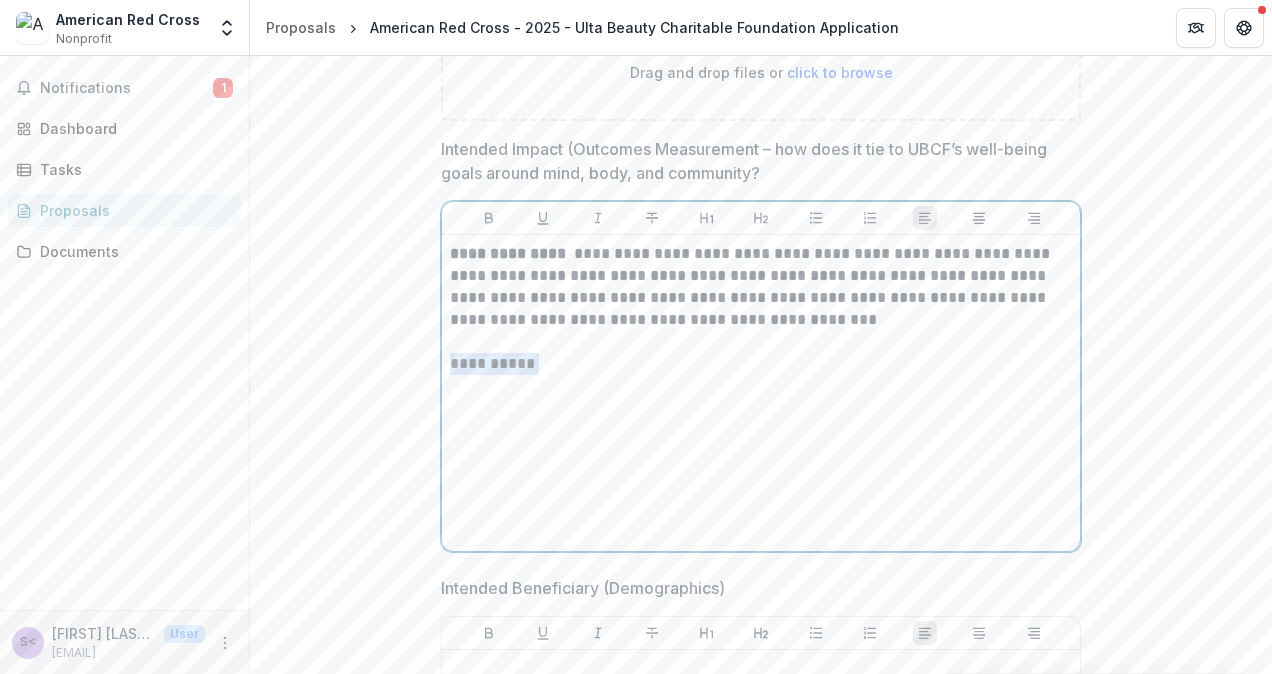 drag, startPoint x: 532, startPoint y: 360, endPoint x: 446, endPoint y: 361, distance: 86.00581 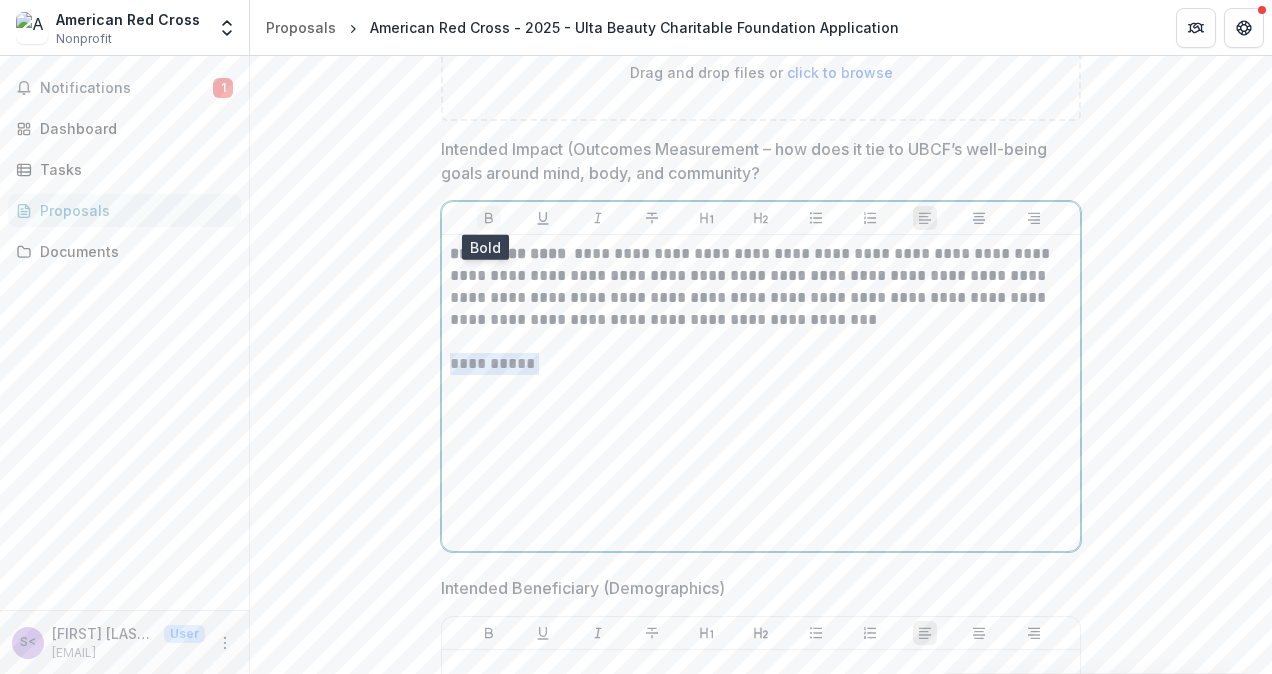 click 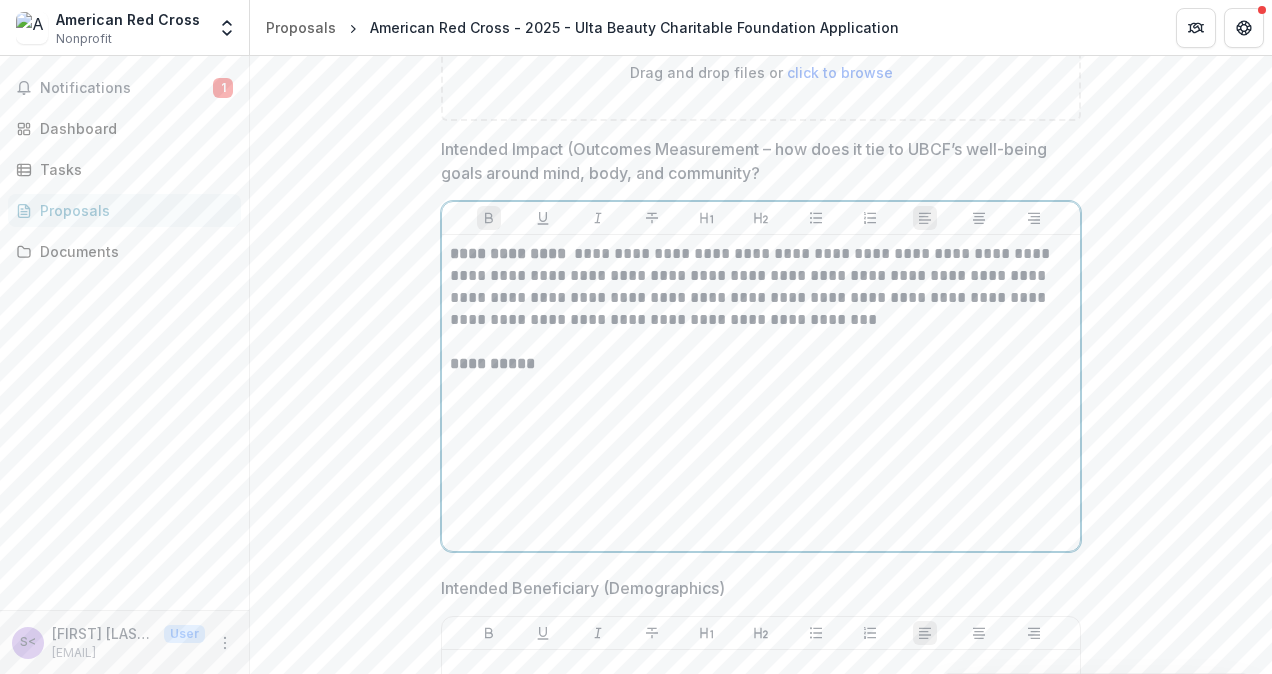 click at bounding box center (761, 342) 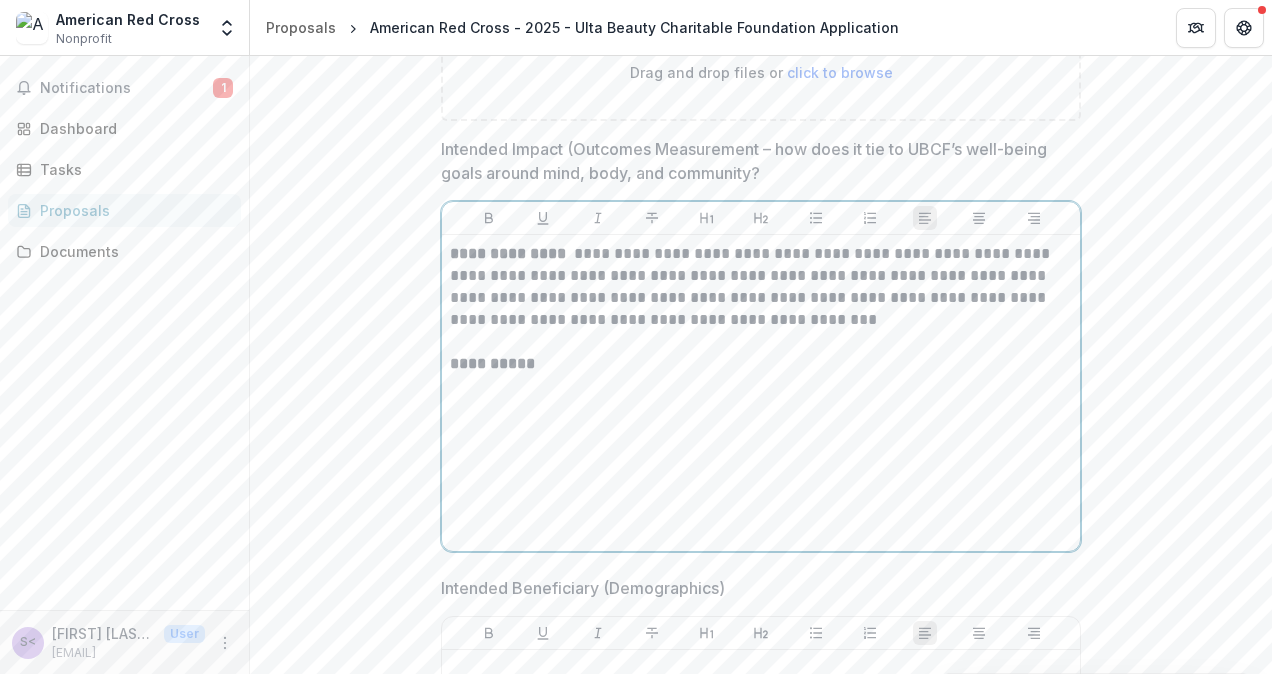 click on "**********" at bounding box center [761, 364] 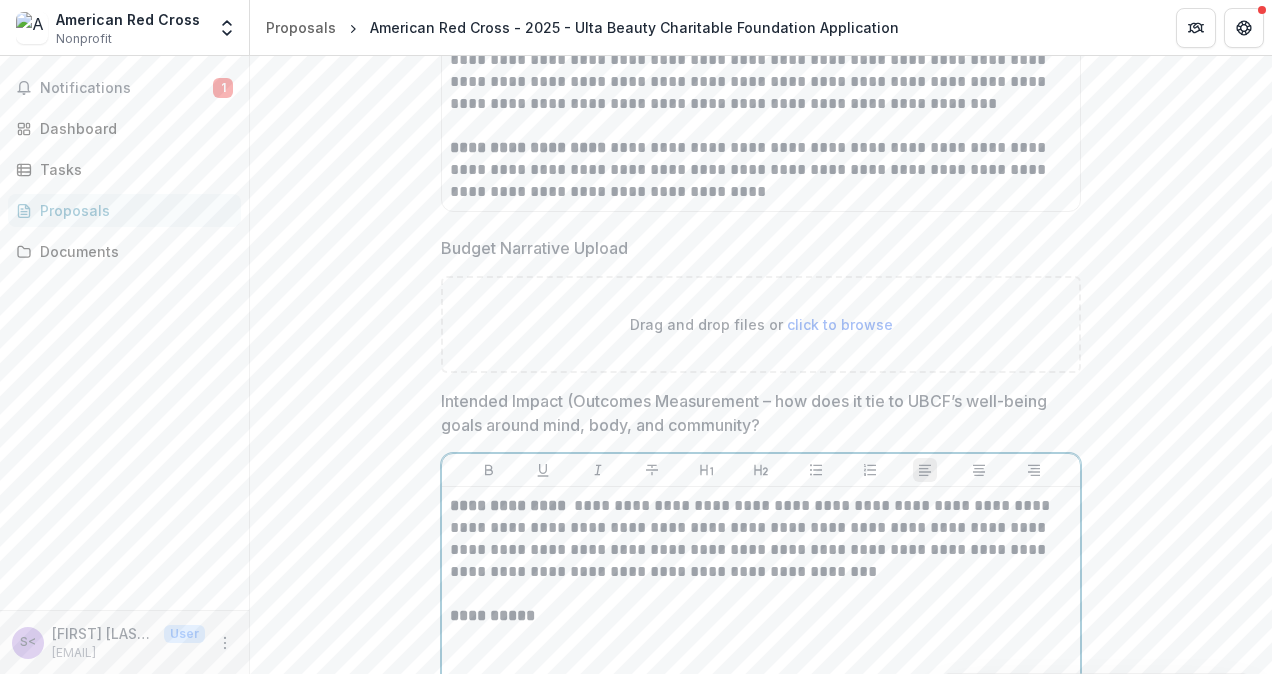 scroll, scrollTop: 2272, scrollLeft: 0, axis: vertical 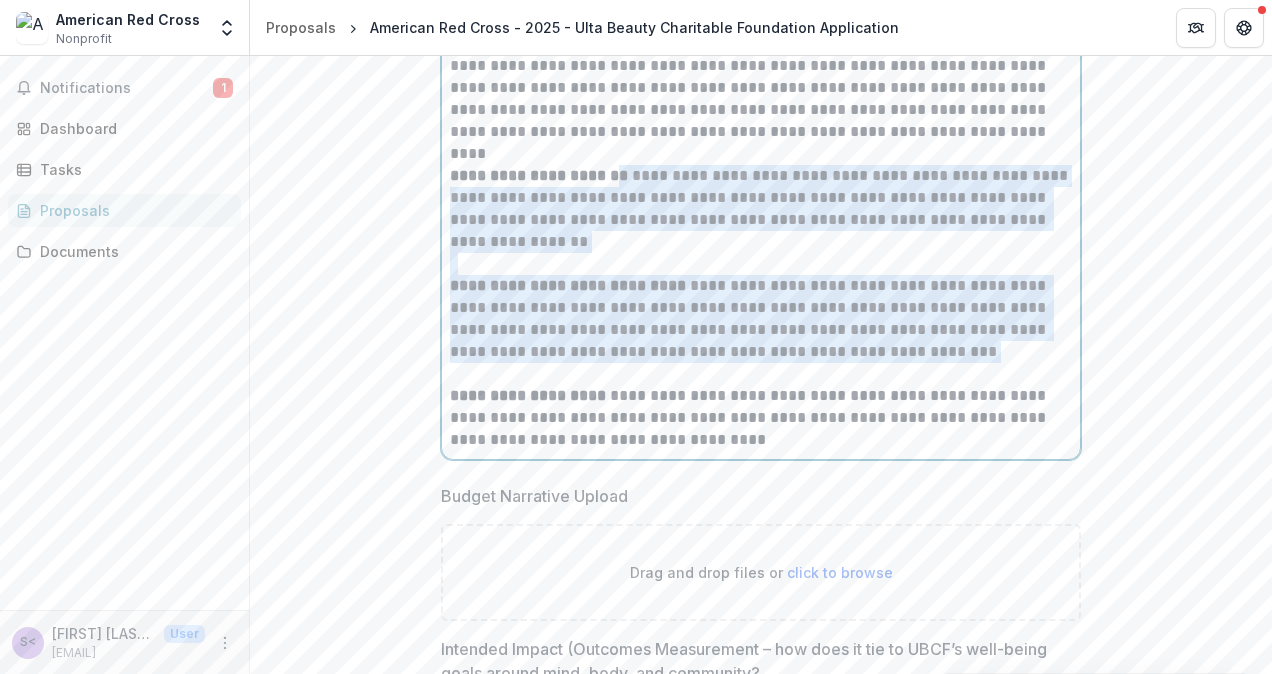 drag, startPoint x: 514, startPoint y: 192, endPoint x: 626, endPoint y: 166, distance: 114.97826 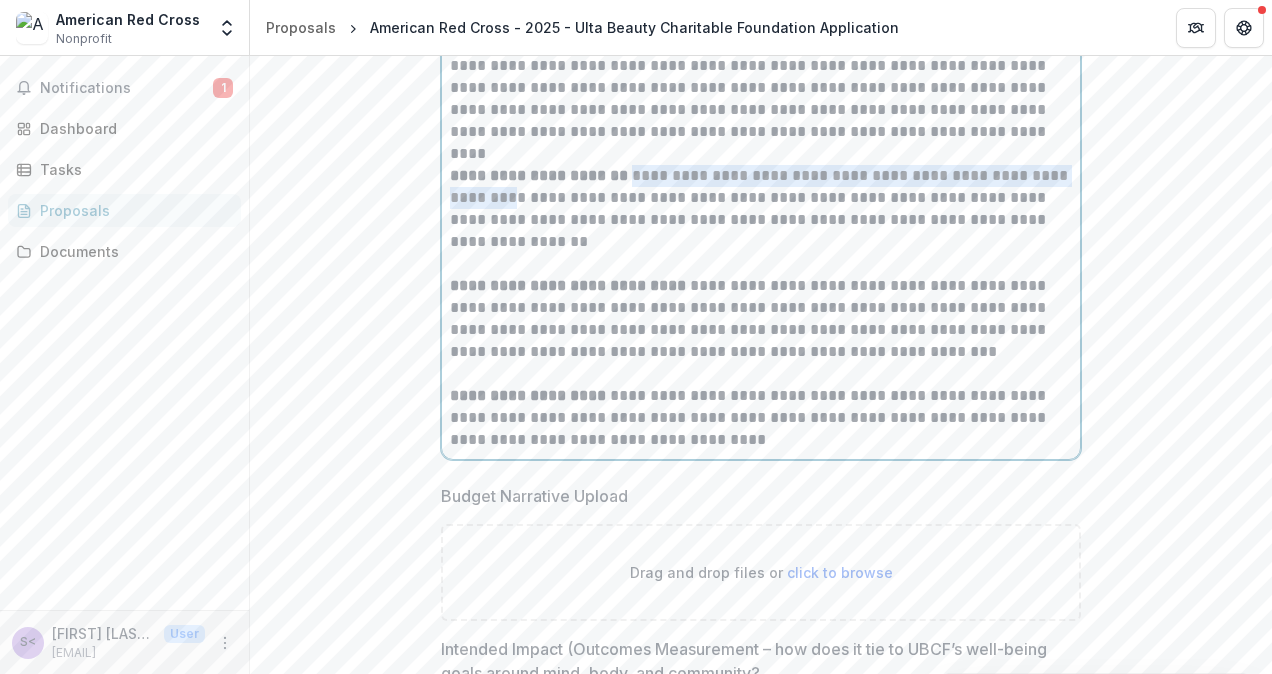drag, startPoint x: 518, startPoint y: 196, endPoint x: 631, endPoint y: 174, distance: 115.12167 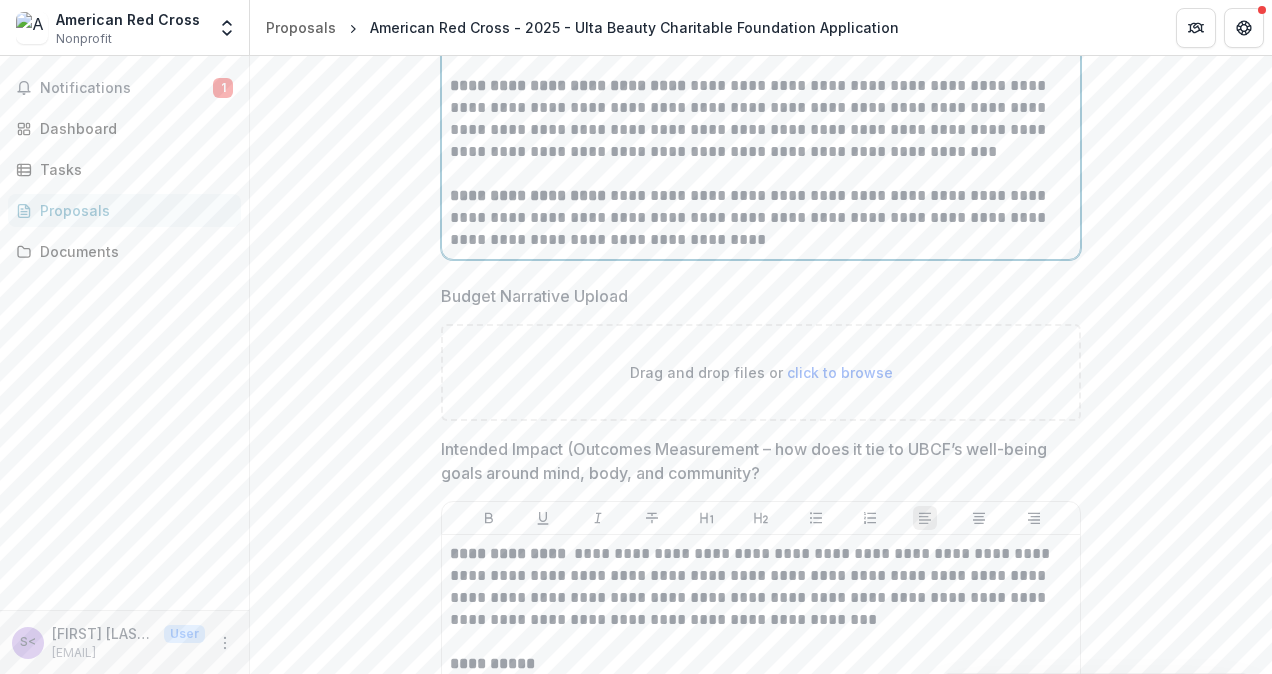 scroll, scrollTop: 2772, scrollLeft: 0, axis: vertical 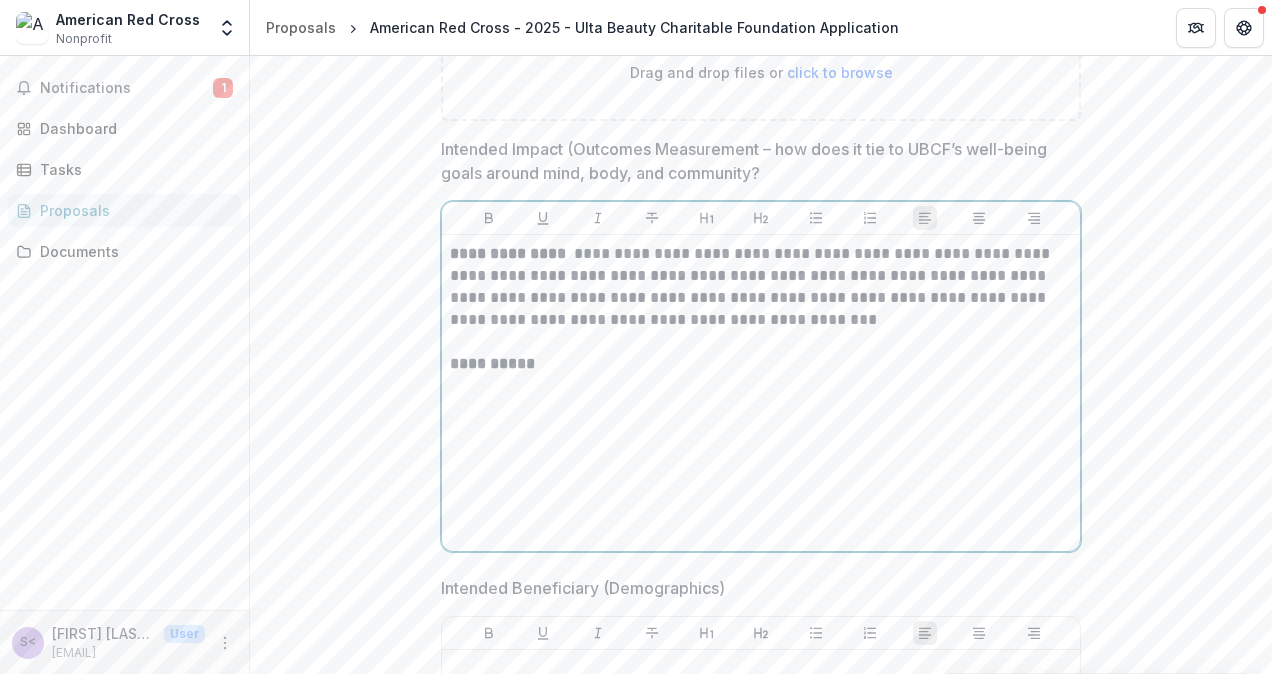 click on "**********" at bounding box center (761, 364) 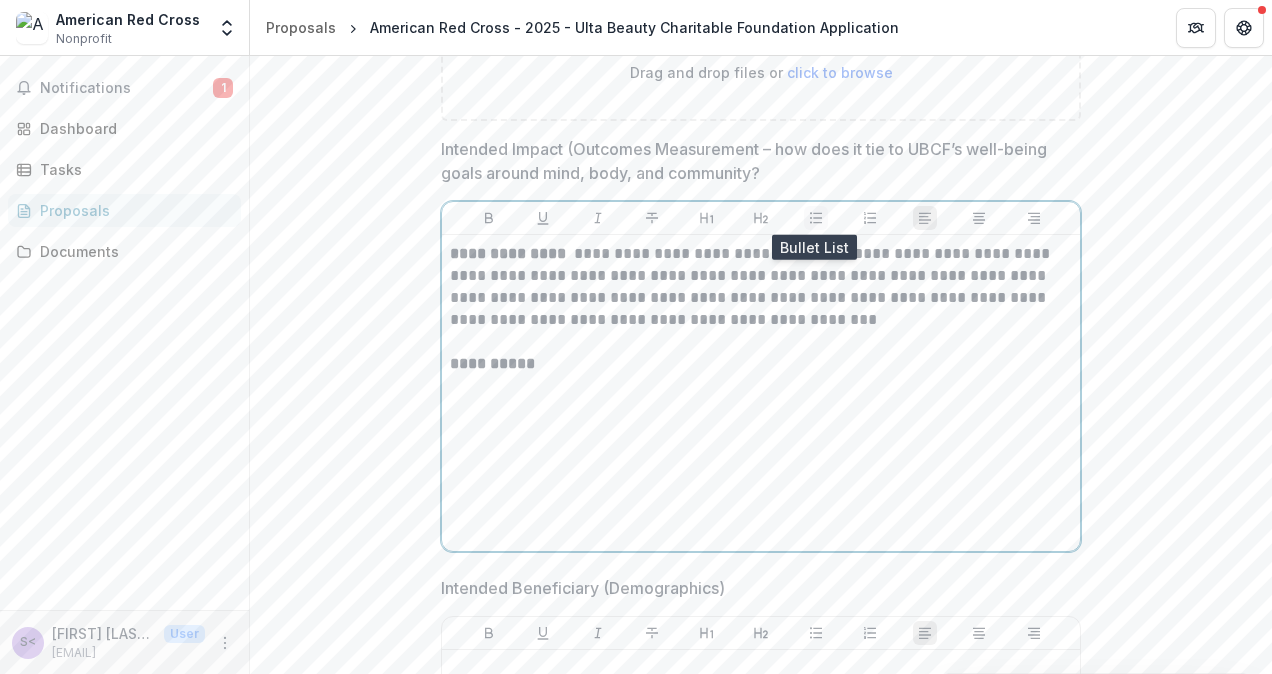 click 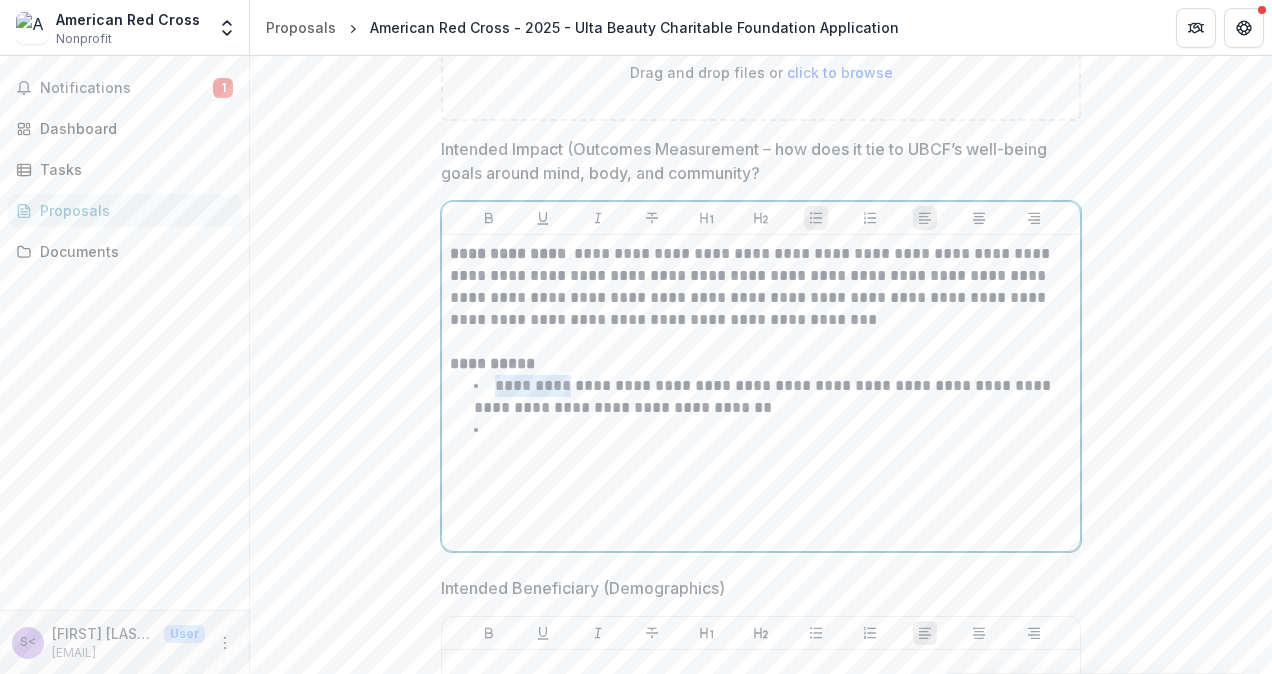 drag, startPoint x: 561, startPoint y: 380, endPoint x: 494, endPoint y: 374, distance: 67.26812 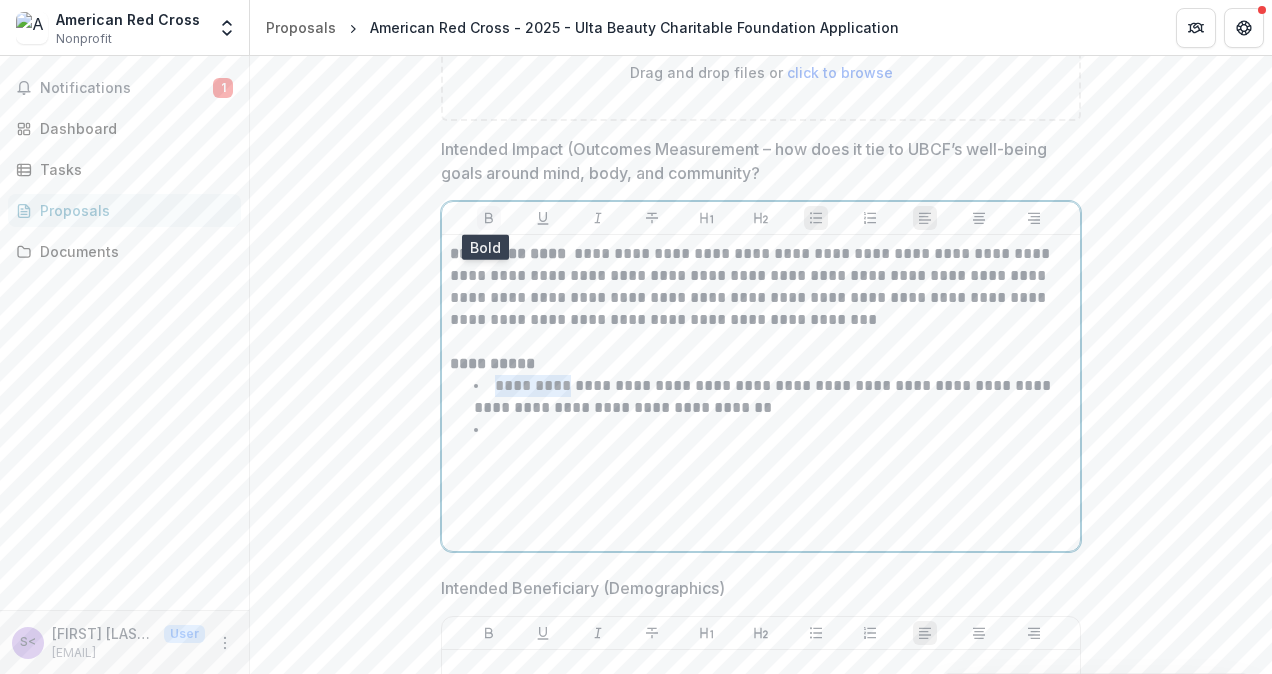click 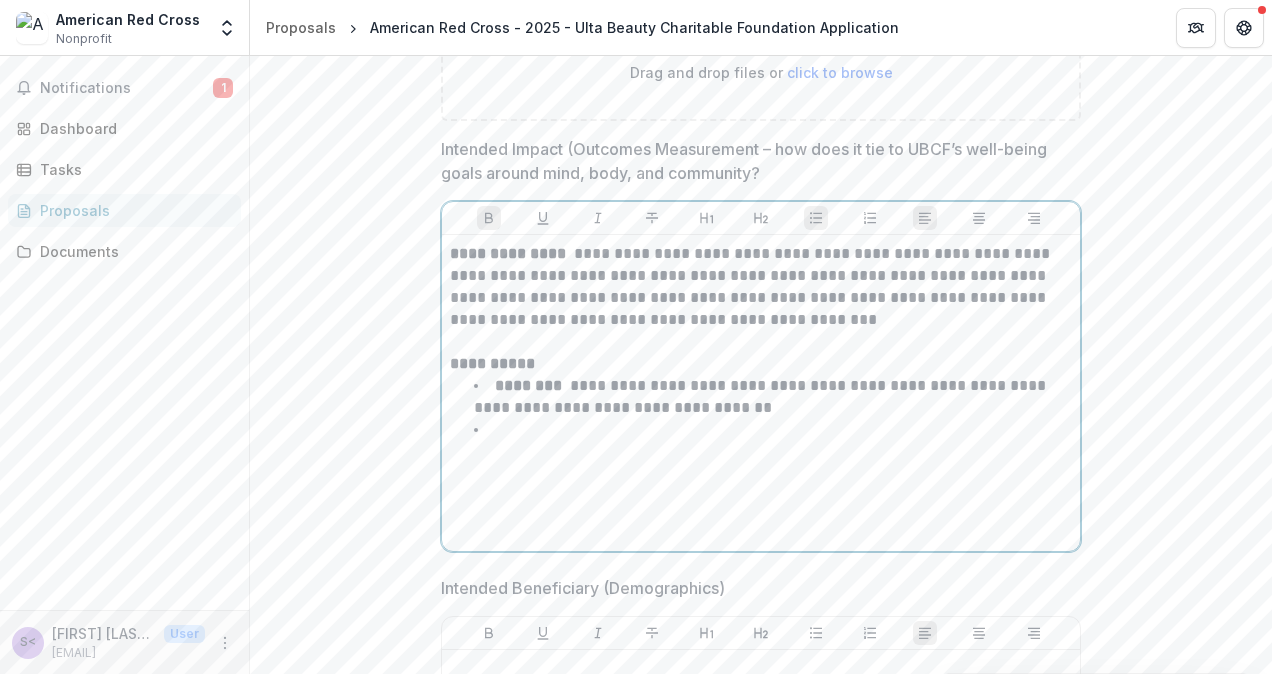 click at bounding box center [773, 430] 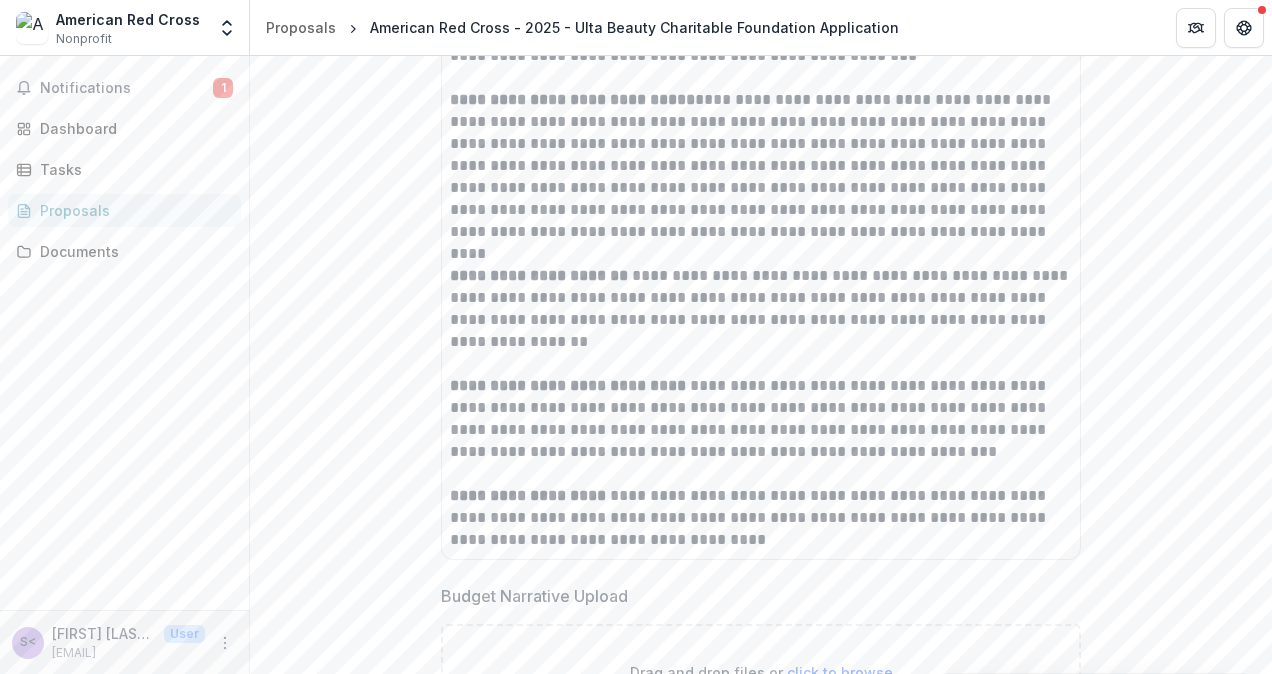 scroll, scrollTop: 1972, scrollLeft: 0, axis: vertical 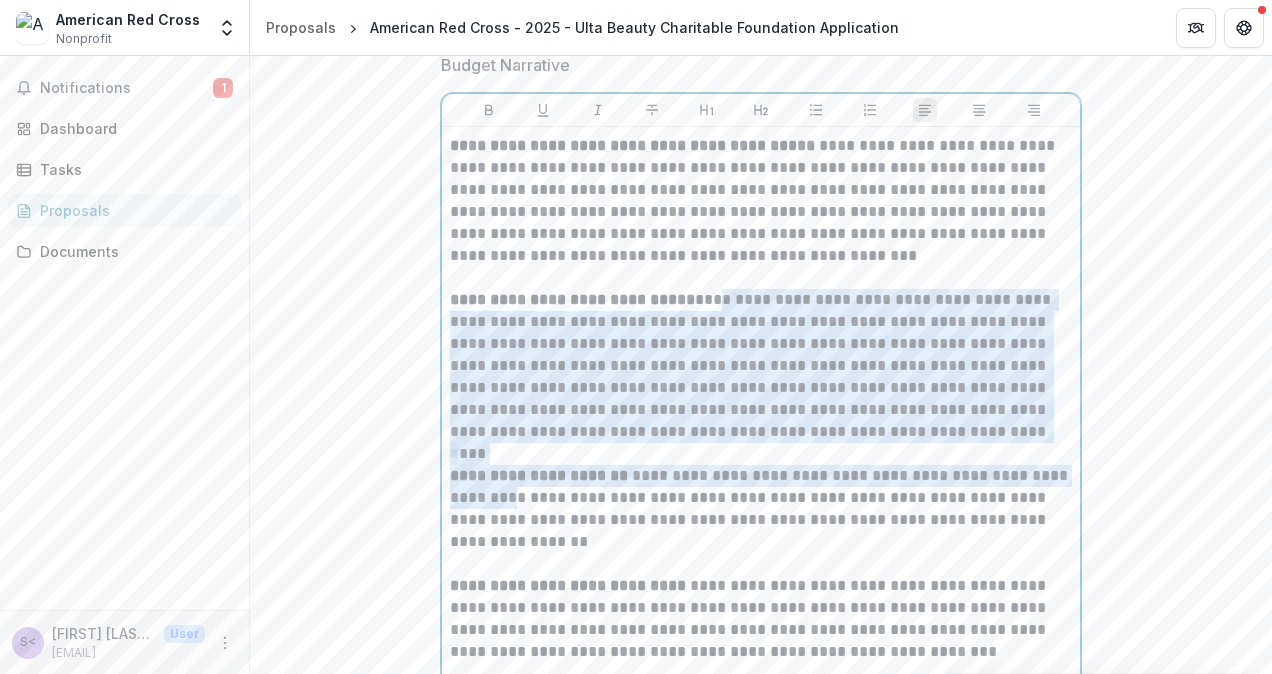 drag, startPoint x: 1015, startPoint y: 428, endPoint x: 694, endPoint y: 296, distance: 347.0807 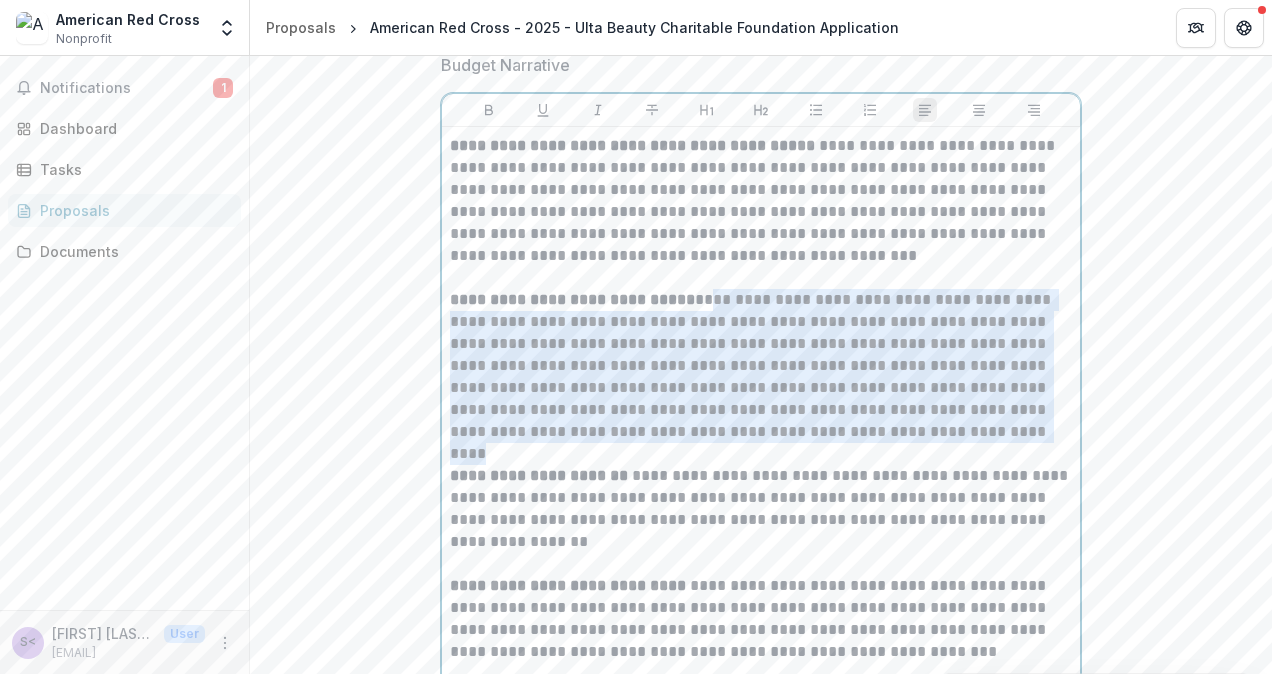 drag, startPoint x: 1026, startPoint y: 434, endPoint x: 692, endPoint y: 294, distance: 362.15466 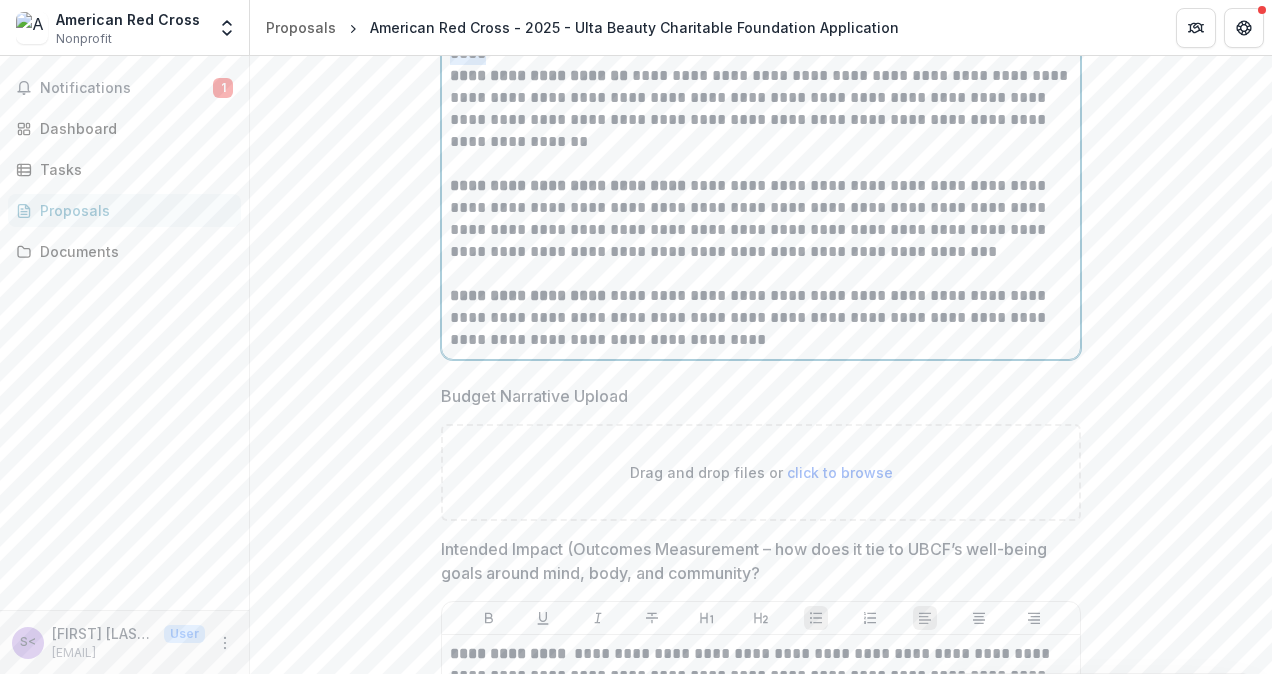 scroll, scrollTop: 2672, scrollLeft: 0, axis: vertical 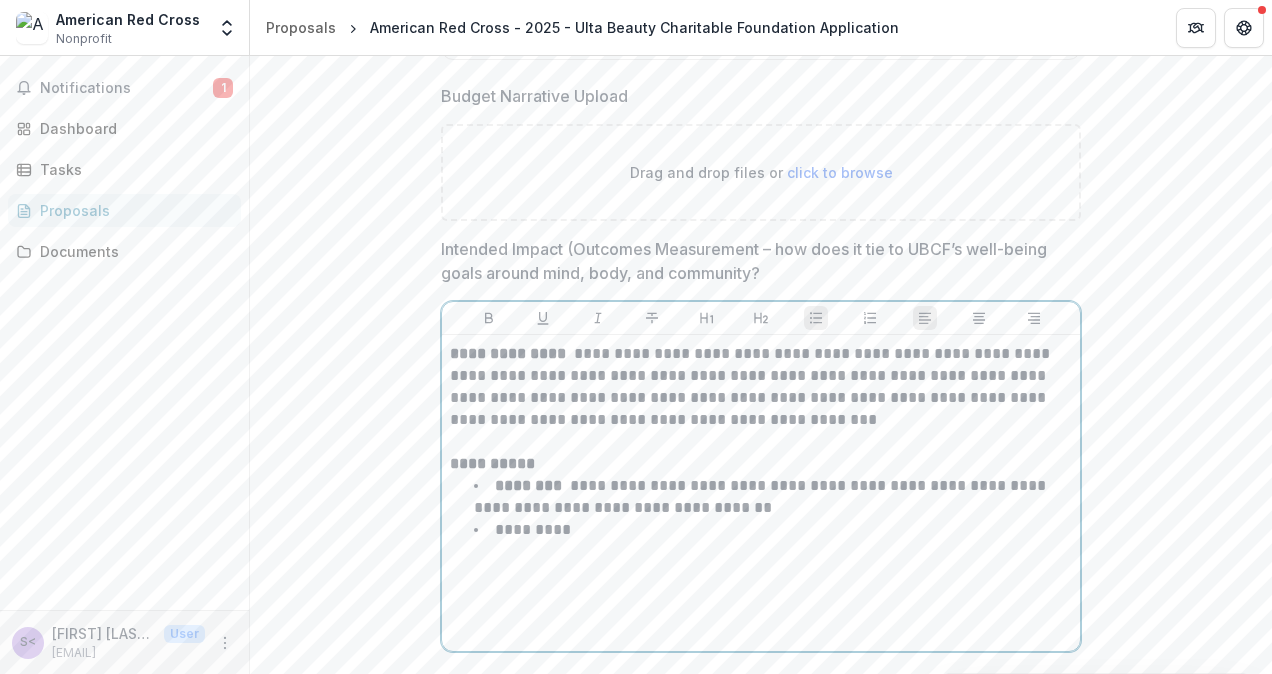 click on "*********" at bounding box center [773, 530] 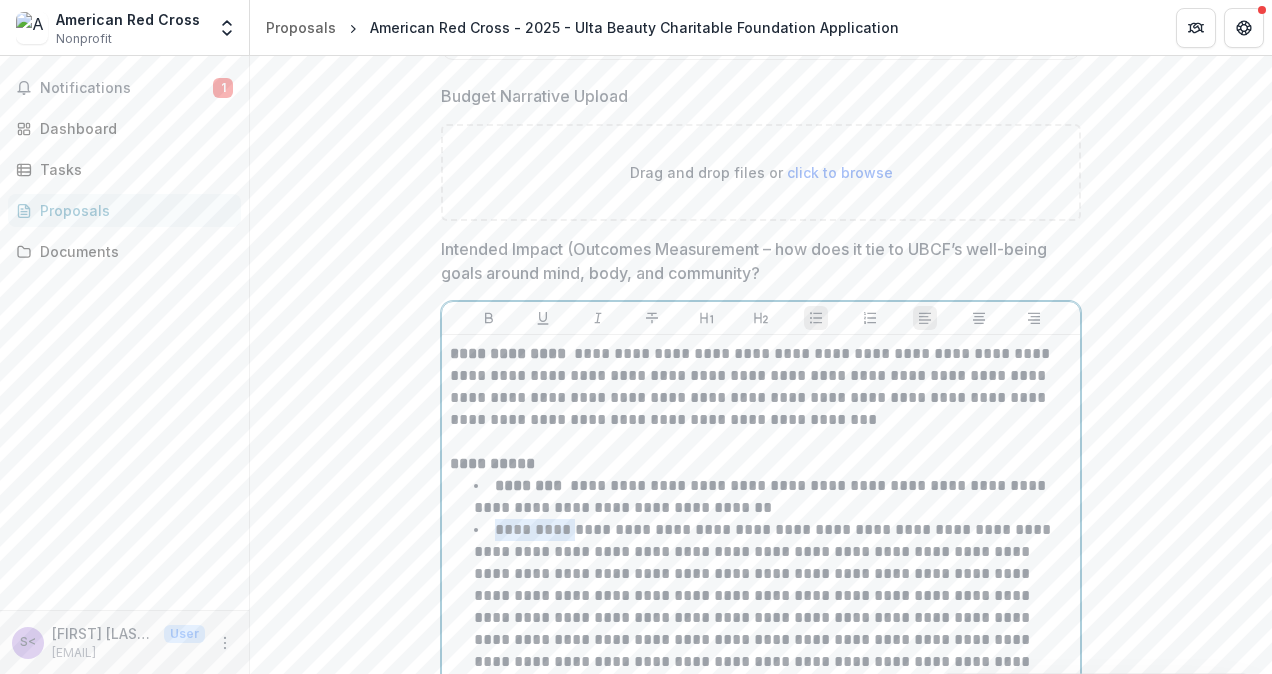 drag, startPoint x: 576, startPoint y: 530, endPoint x: 494, endPoint y: 520, distance: 82.607506 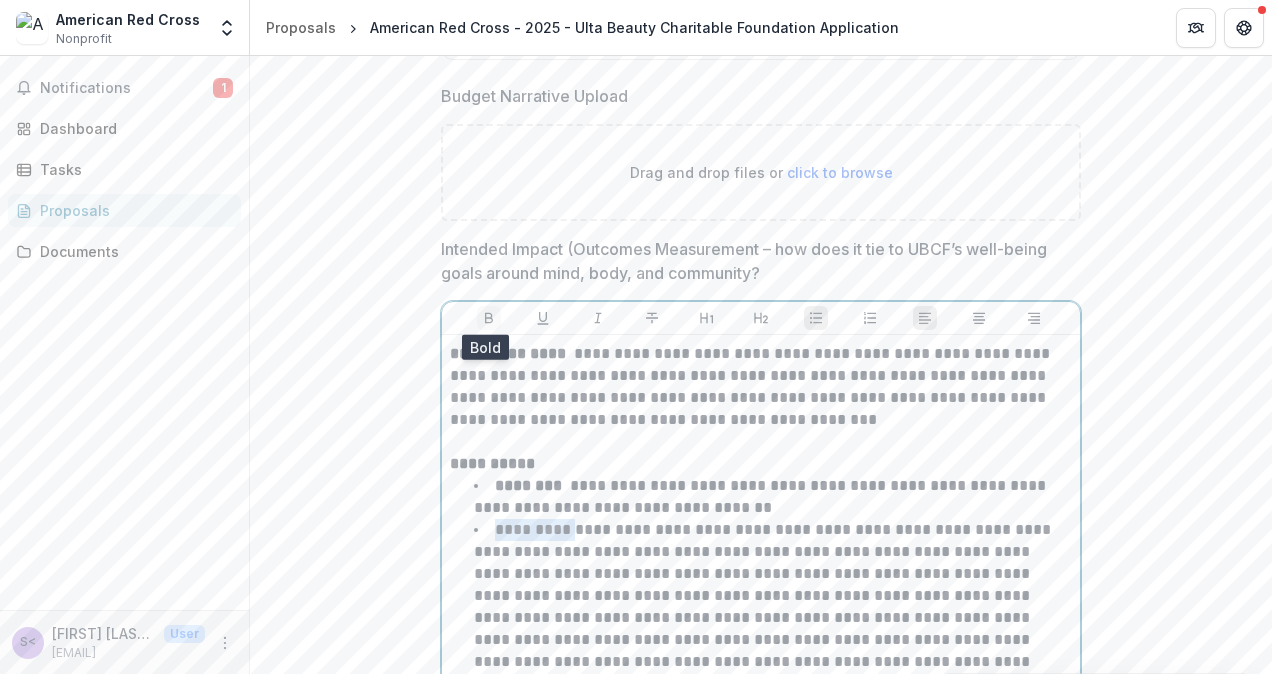 click 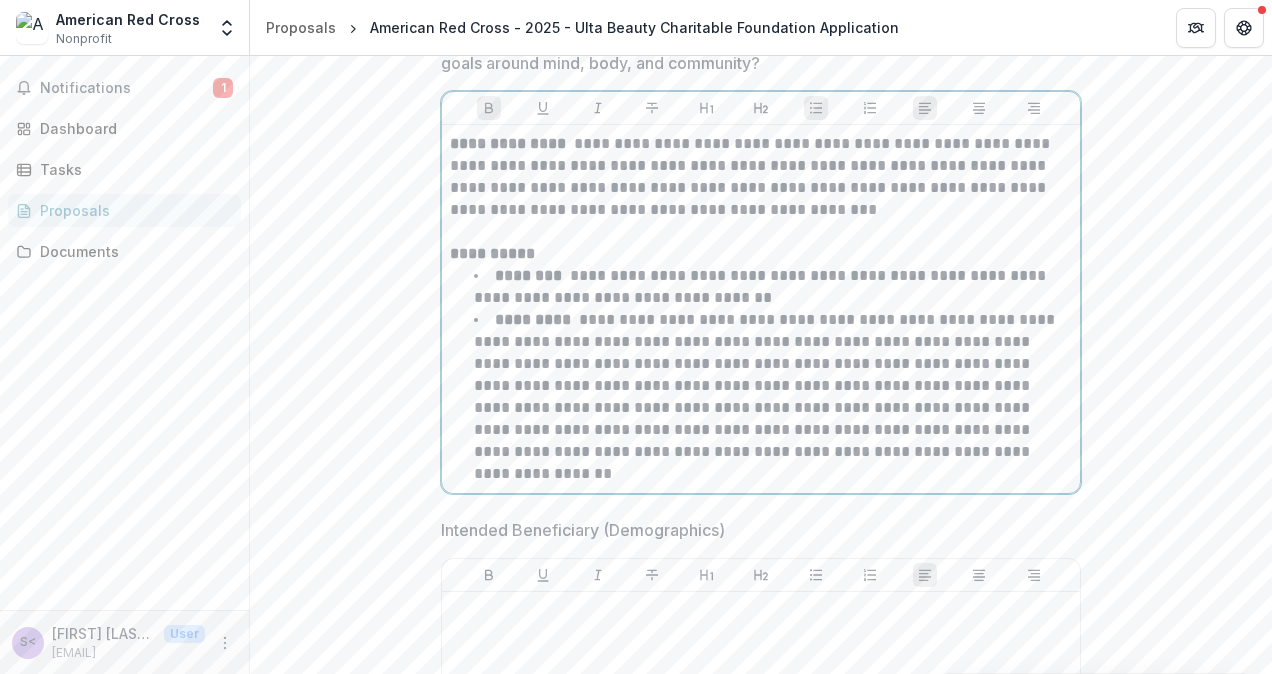 scroll, scrollTop: 2972, scrollLeft: 0, axis: vertical 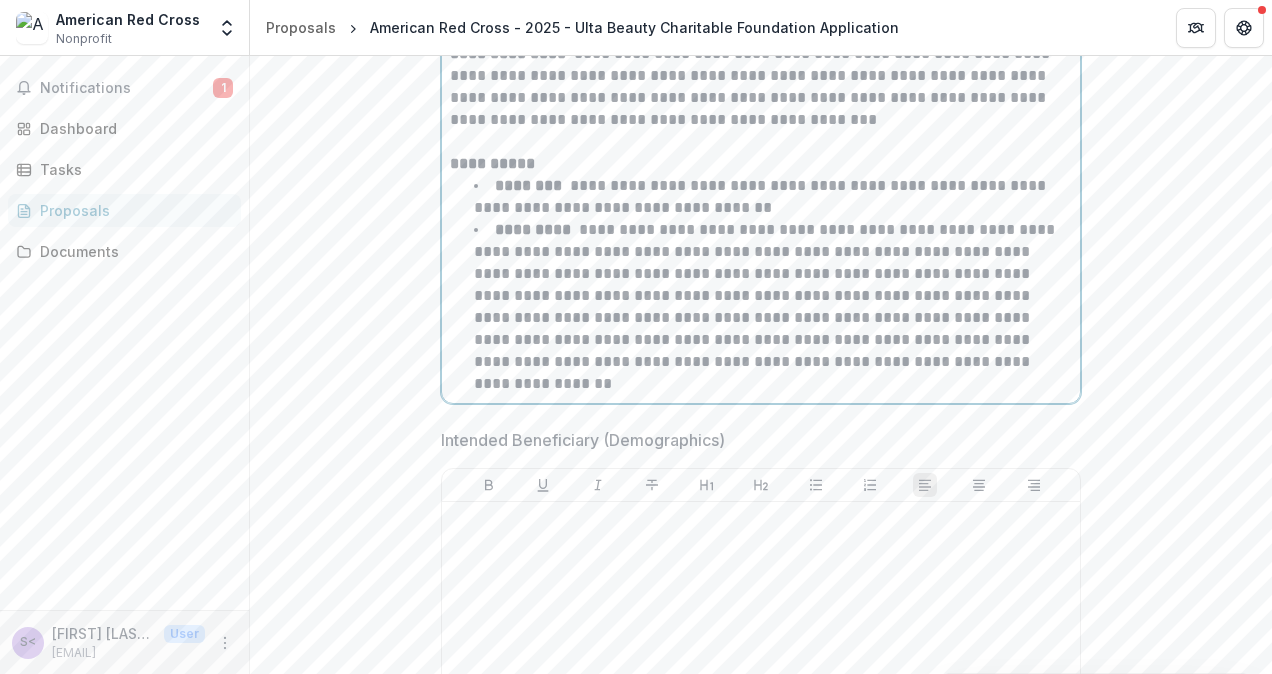 click on "**********" at bounding box center (773, 307) 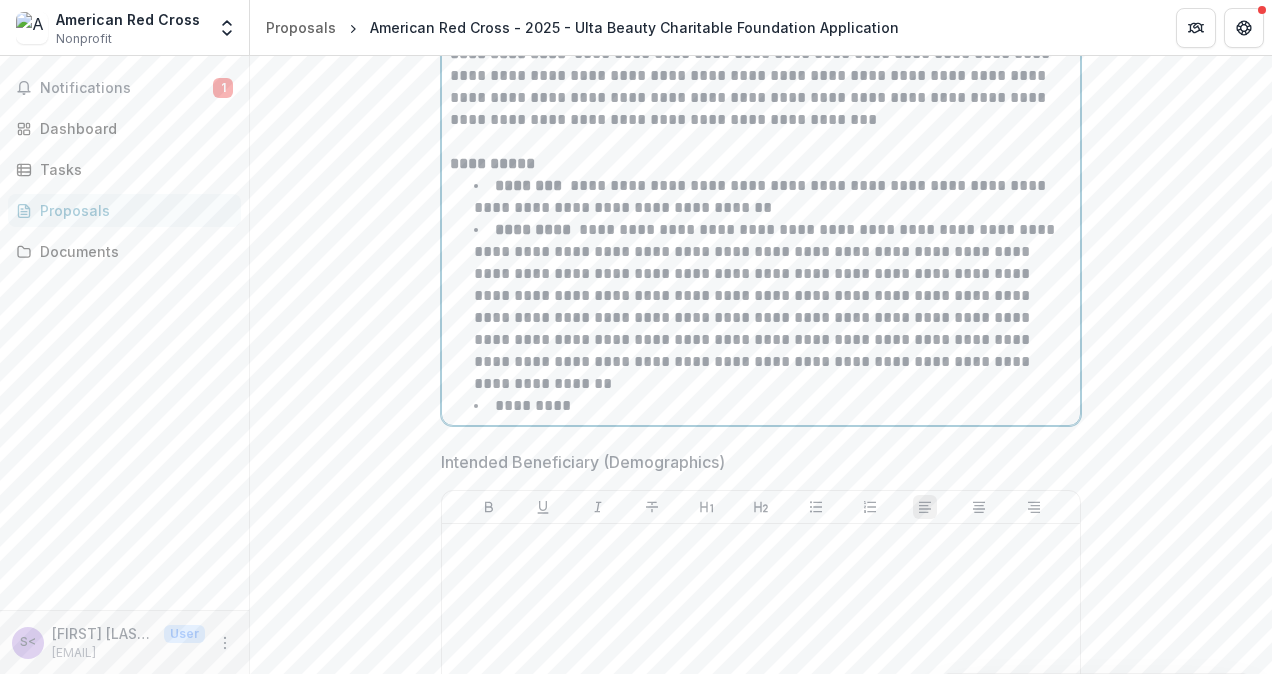 click on "**********" at bounding box center [761, 164] 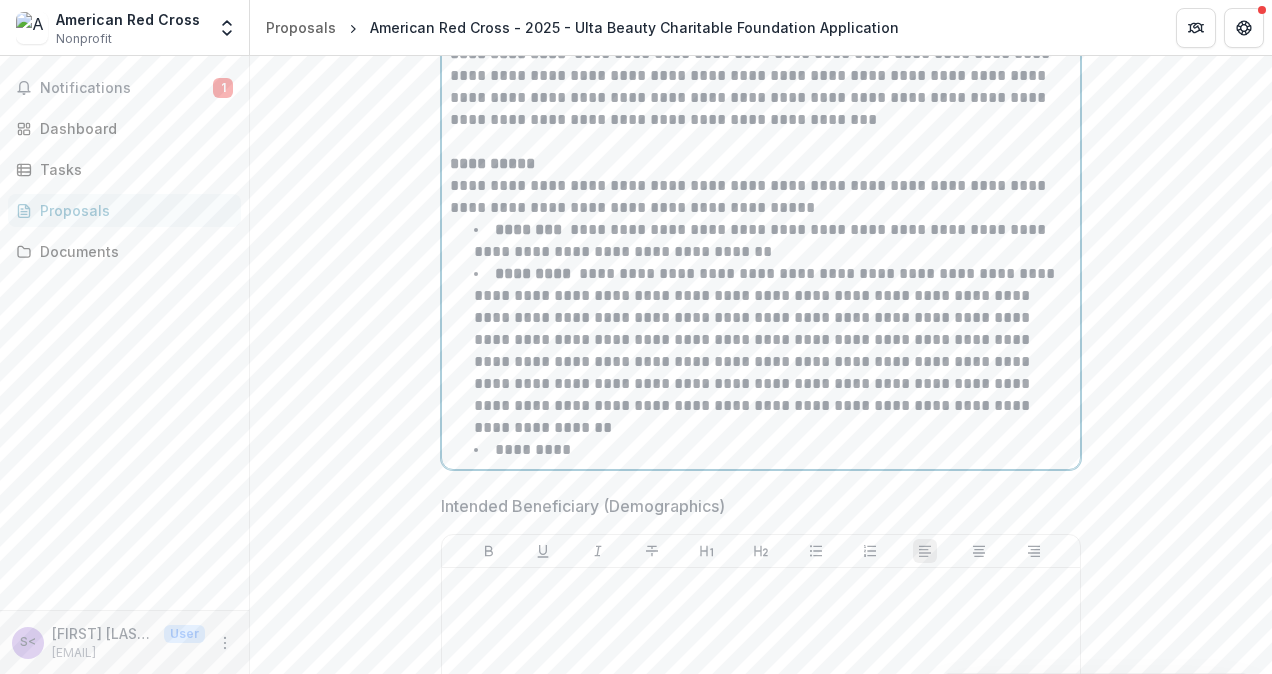 click on "**********" at bounding box center [761, 197] 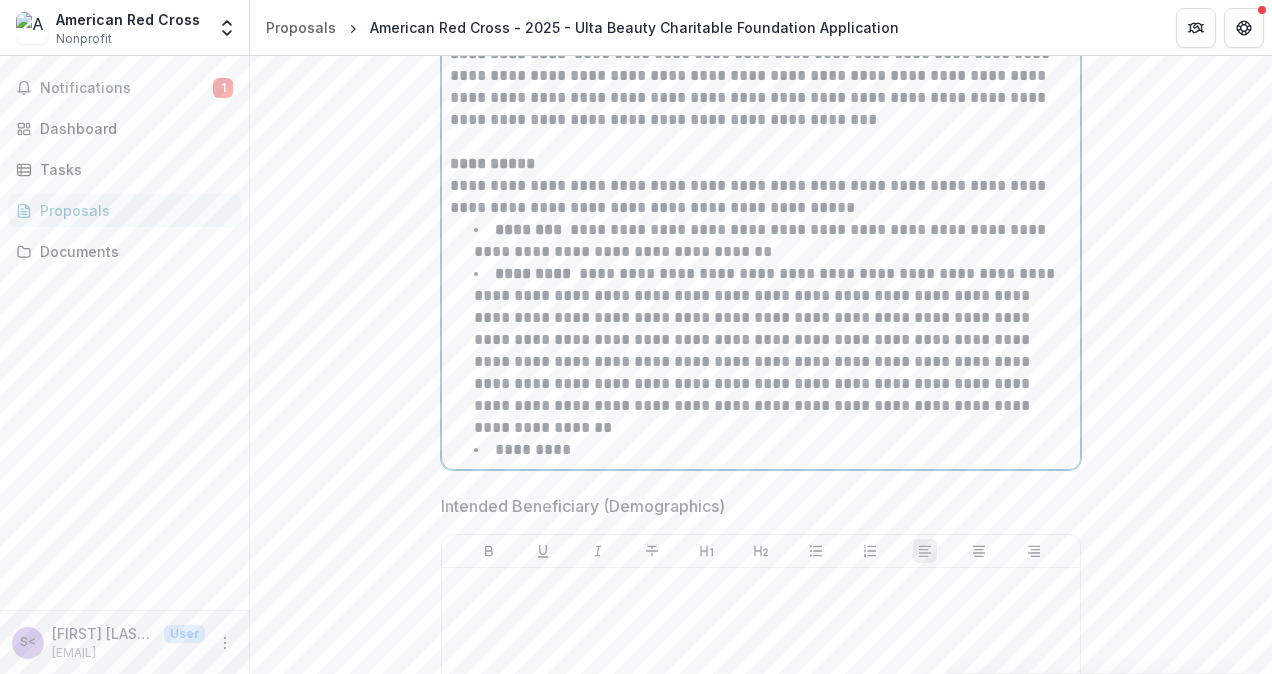 click on "**********" at bounding box center (761, 197) 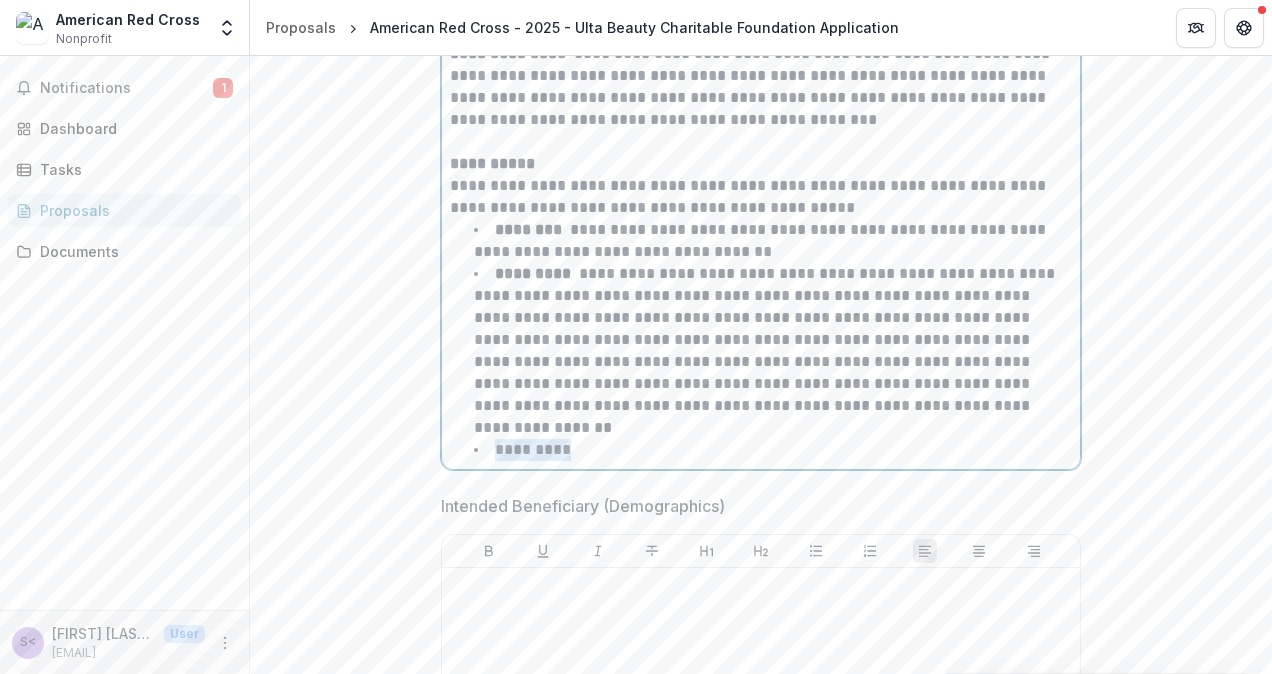 drag, startPoint x: 555, startPoint y: 426, endPoint x: 489, endPoint y: 431, distance: 66.189125 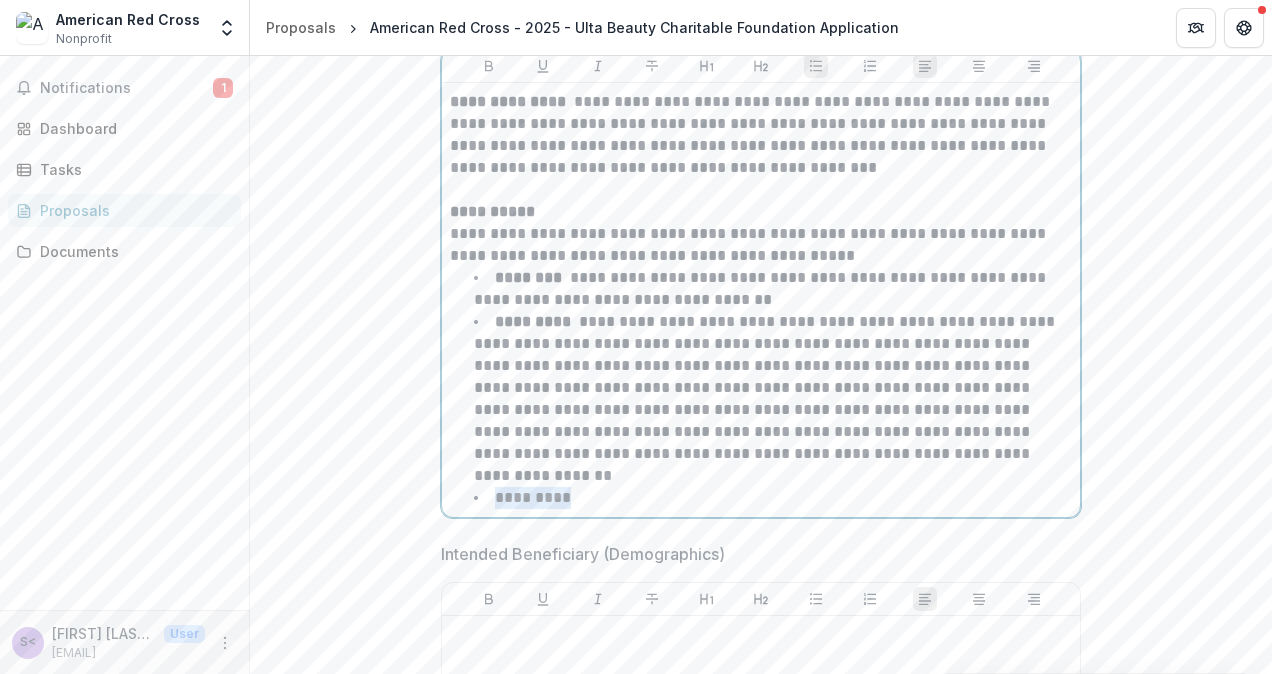 scroll, scrollTop: 2772, scrollLeft: 0, axis: vertical 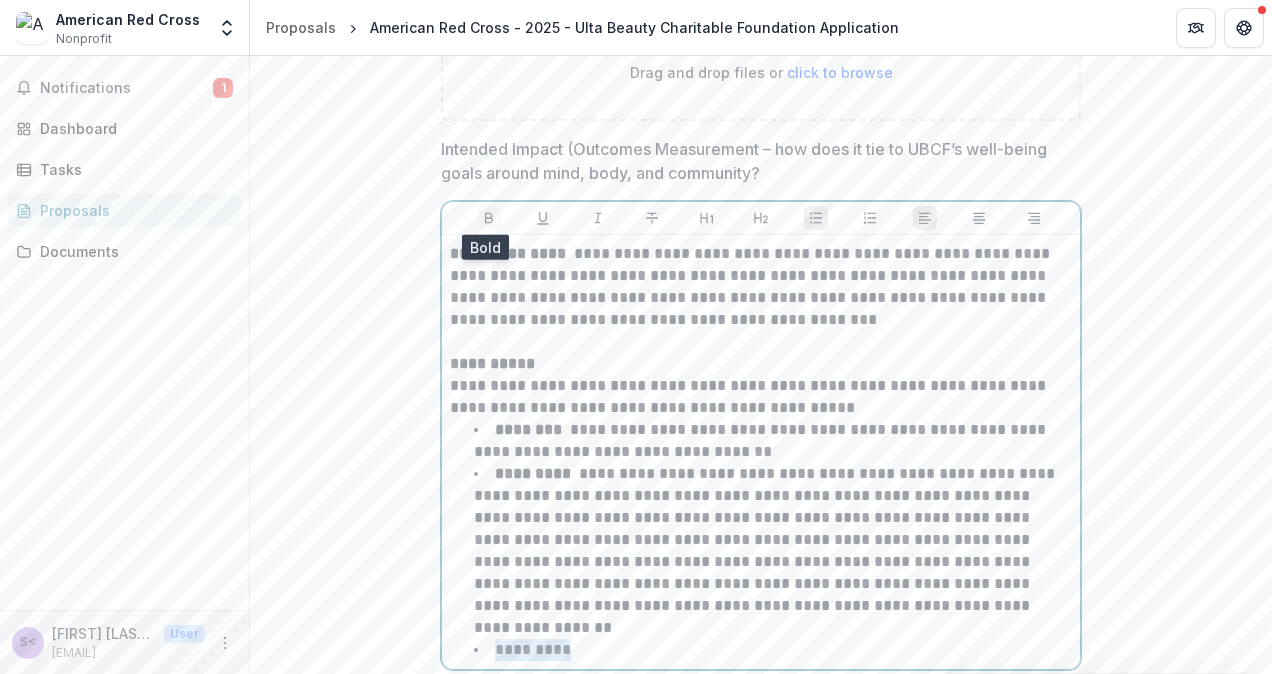 click 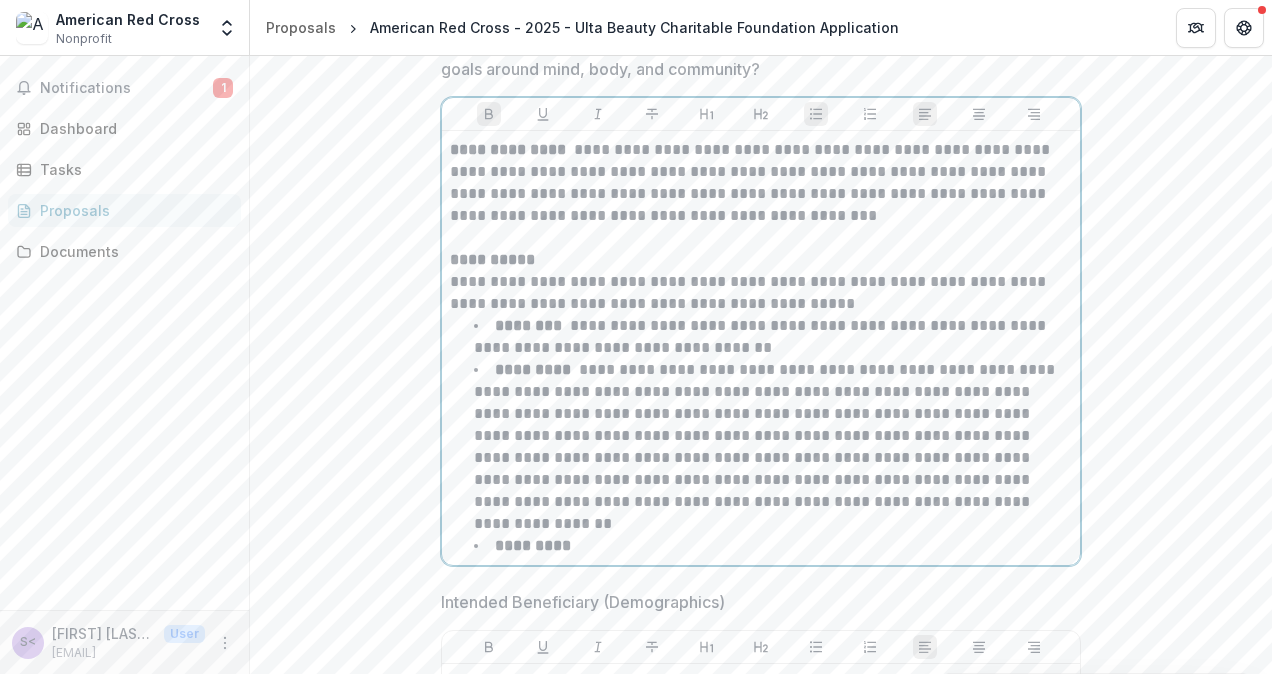 scroll, scrollTop: 2972, scrollLeft: 0, axis: vertical 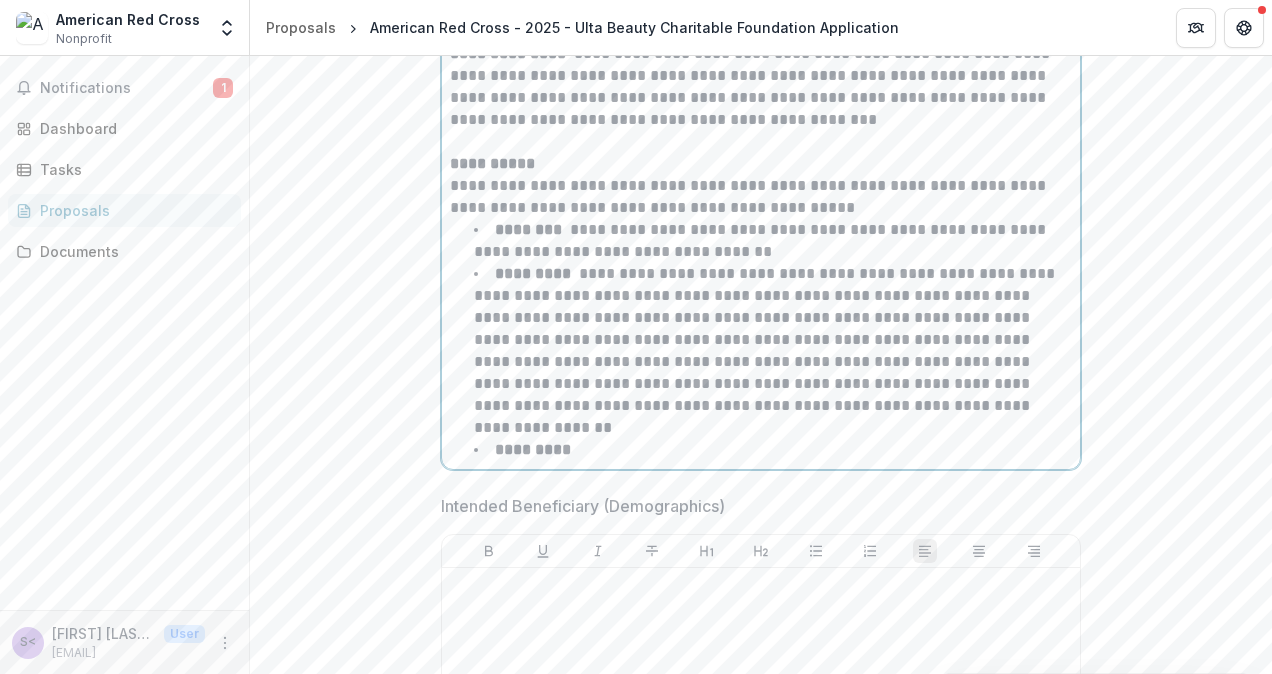 click on "*********" at bounding box center [773, 450] 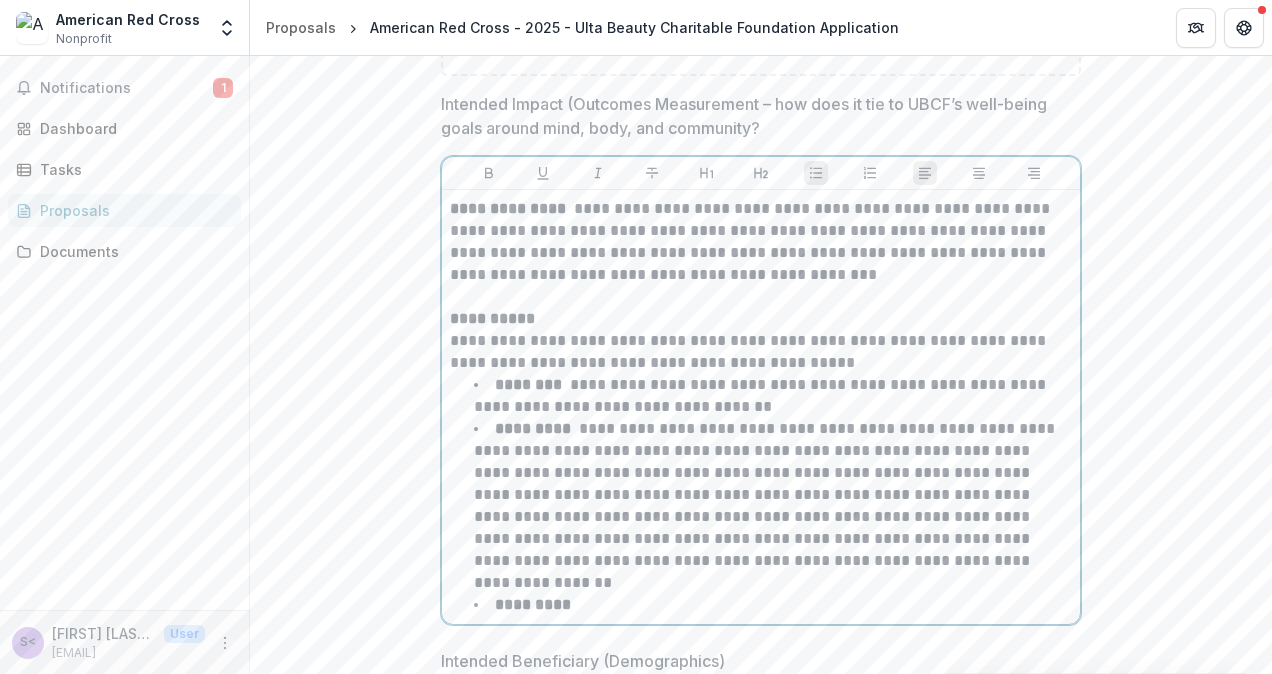 scroll, scrollTop: 2872, scrollLeft: 0, axis: vertical 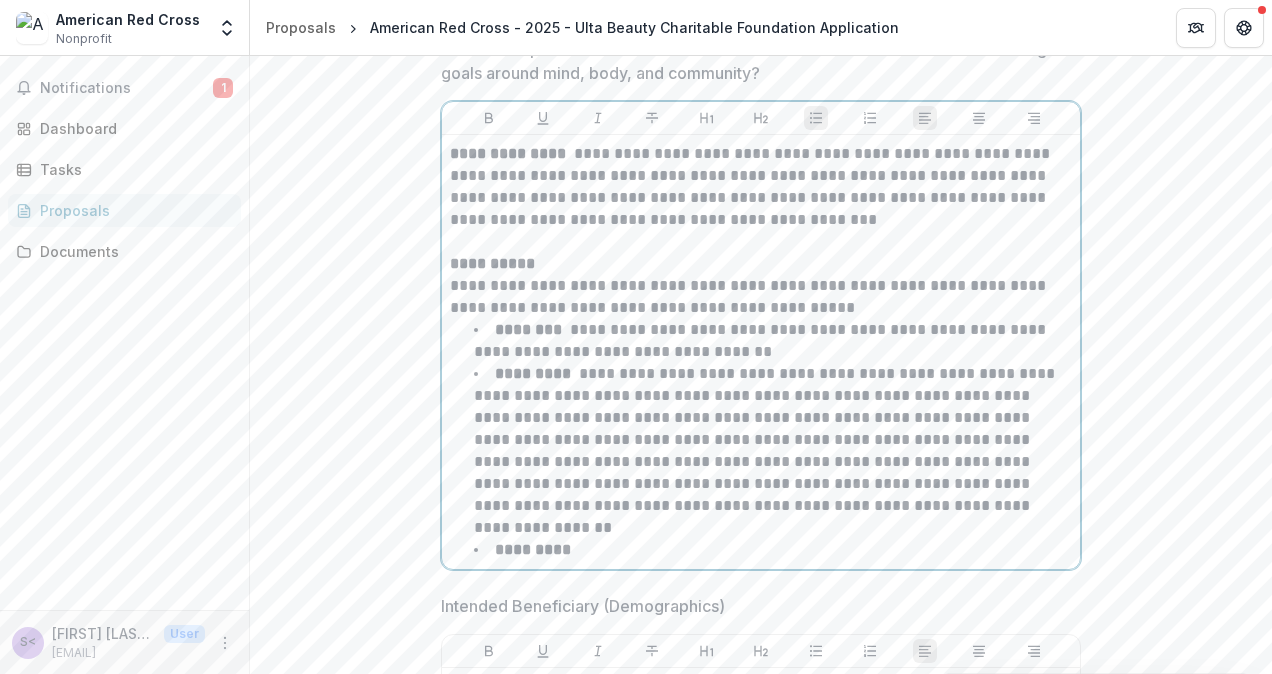 click on "**********" at bounding box center [773, 451] 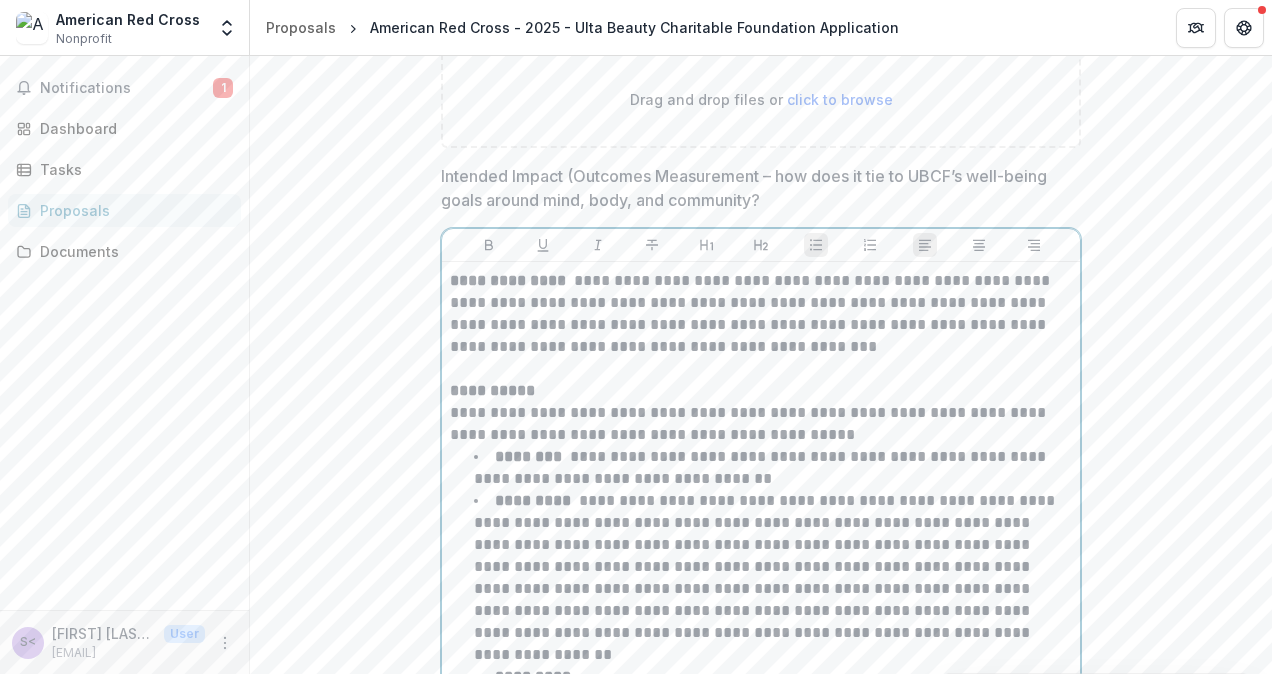 scroll, scrollTop: 2772, scrollLeft: 0, axis: vertical 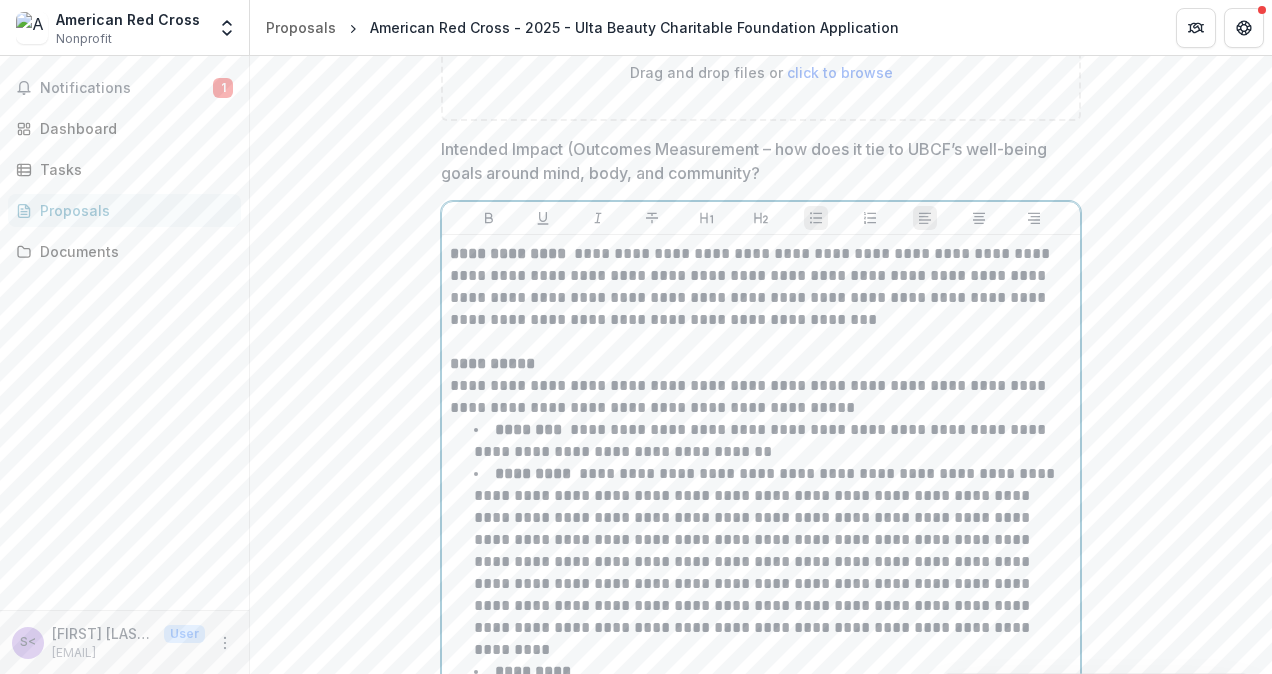 click on "*********" at bounding box center [773, 672] 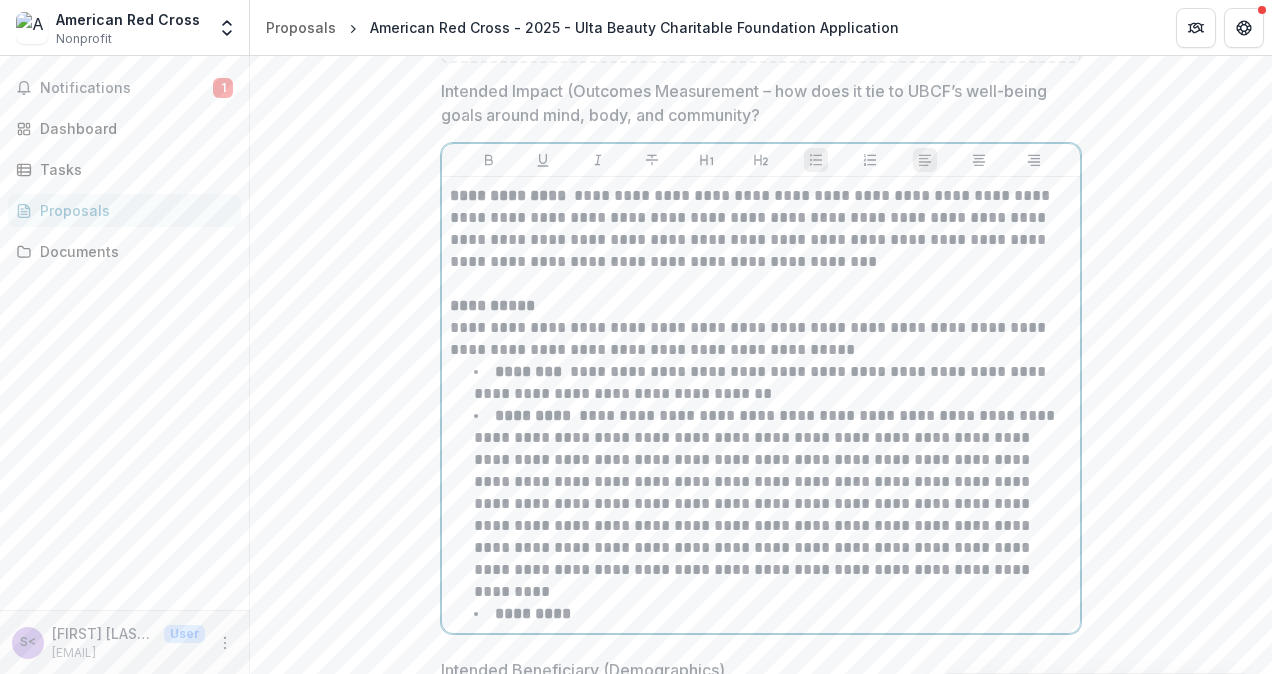 scroll, scrollTop: 2872, scrollLeft: 0, axis: vertical 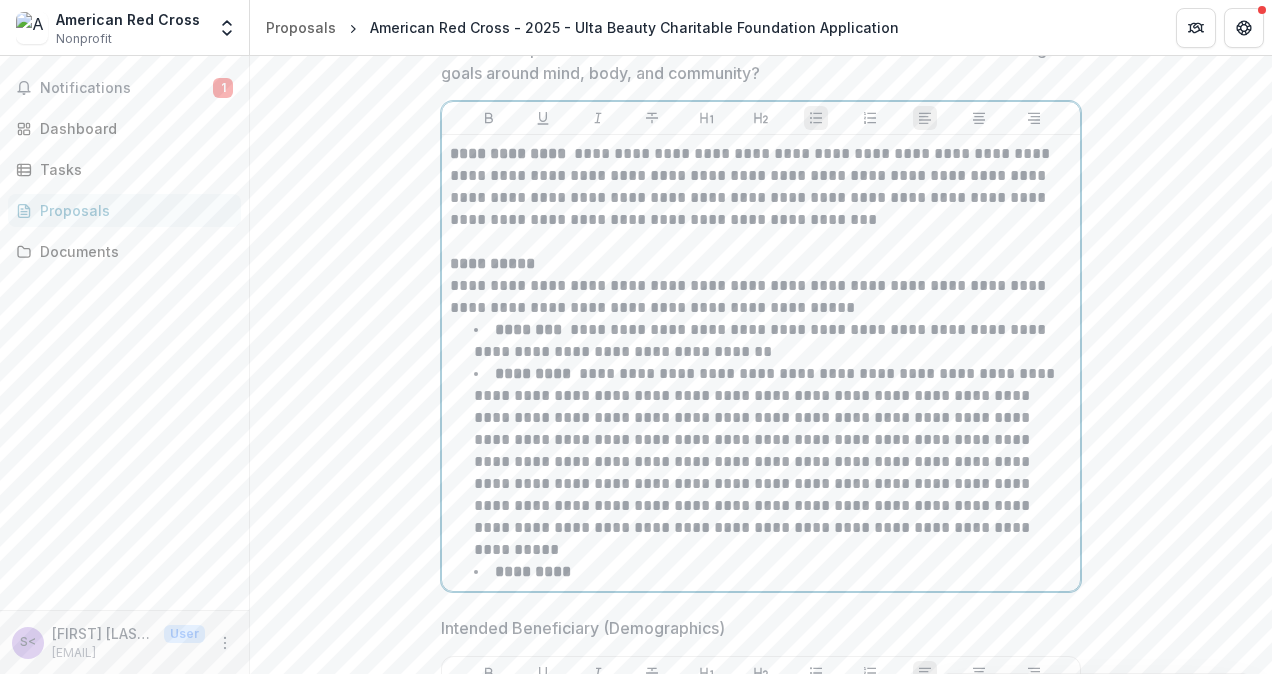 click on "*********" at bounding box center (773, 572) 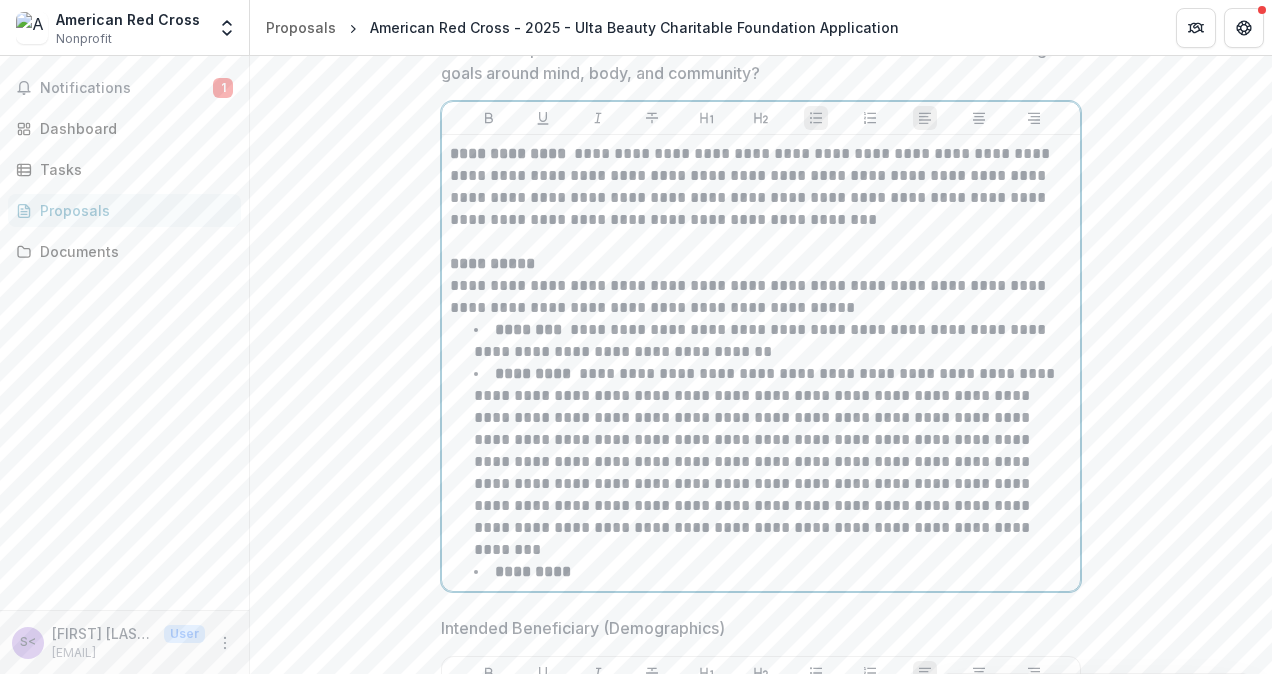 click on "**********" at bounding box center [773, 462] 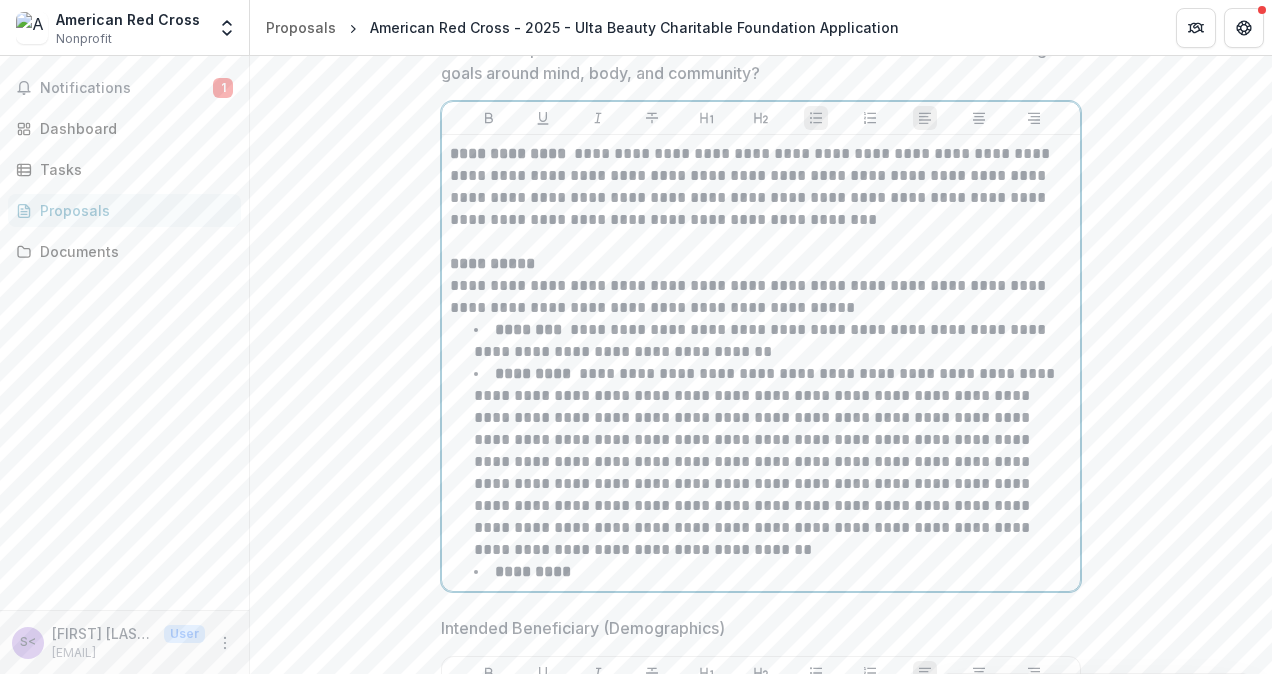 click on "*********" at bounding box center [773, 572] 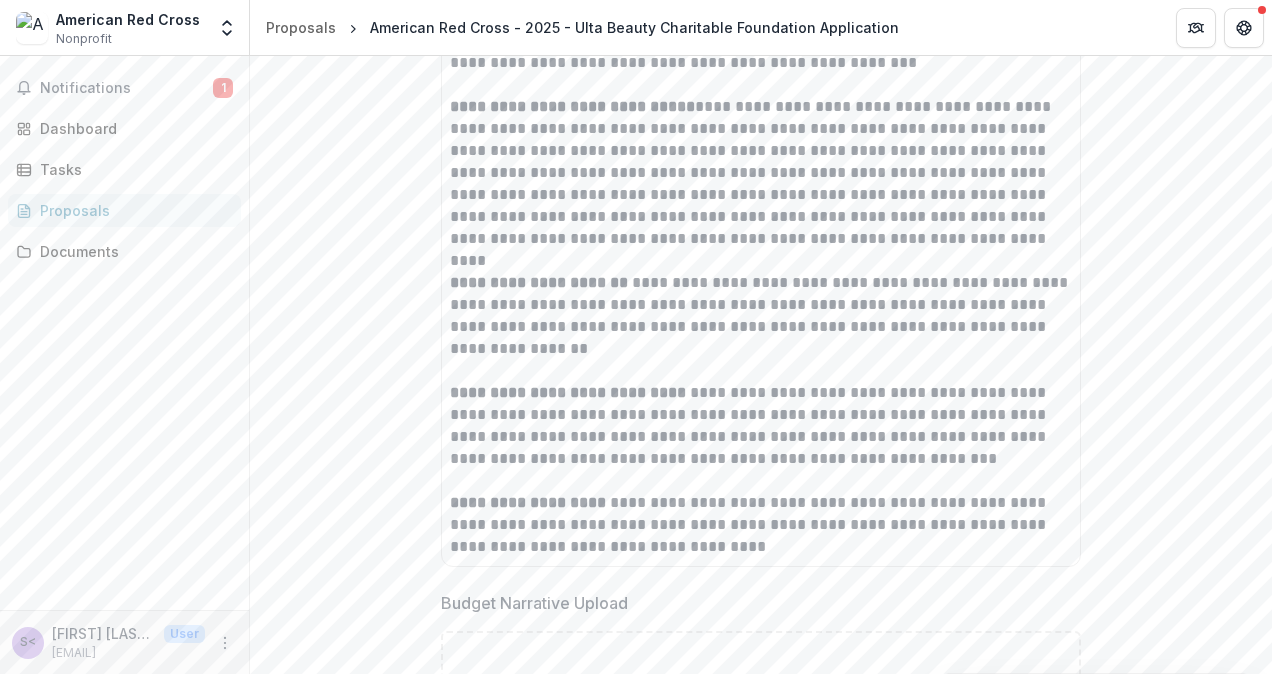 scroll, scrollTop: 2272, scrollLeft: 0, axis: vertical 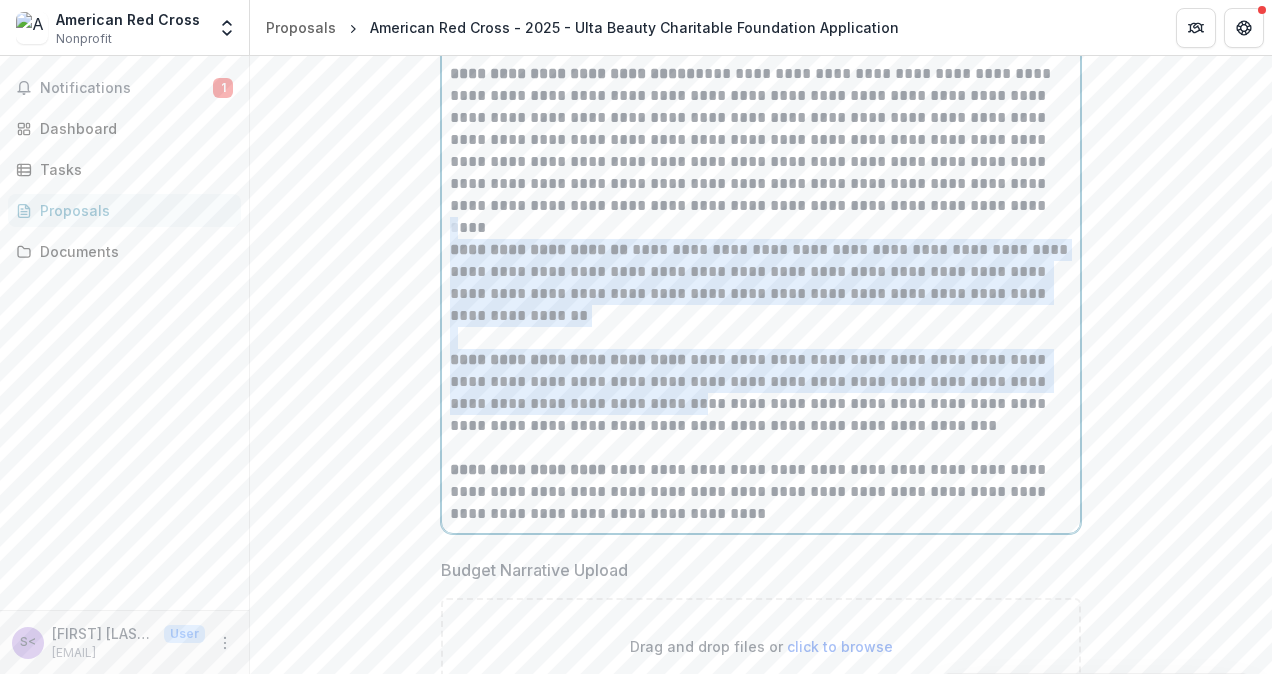 drag, startPoint x: 752, startPoint y: 442, endPoint x: 649, endPoint y: 394, distance: 113.63538 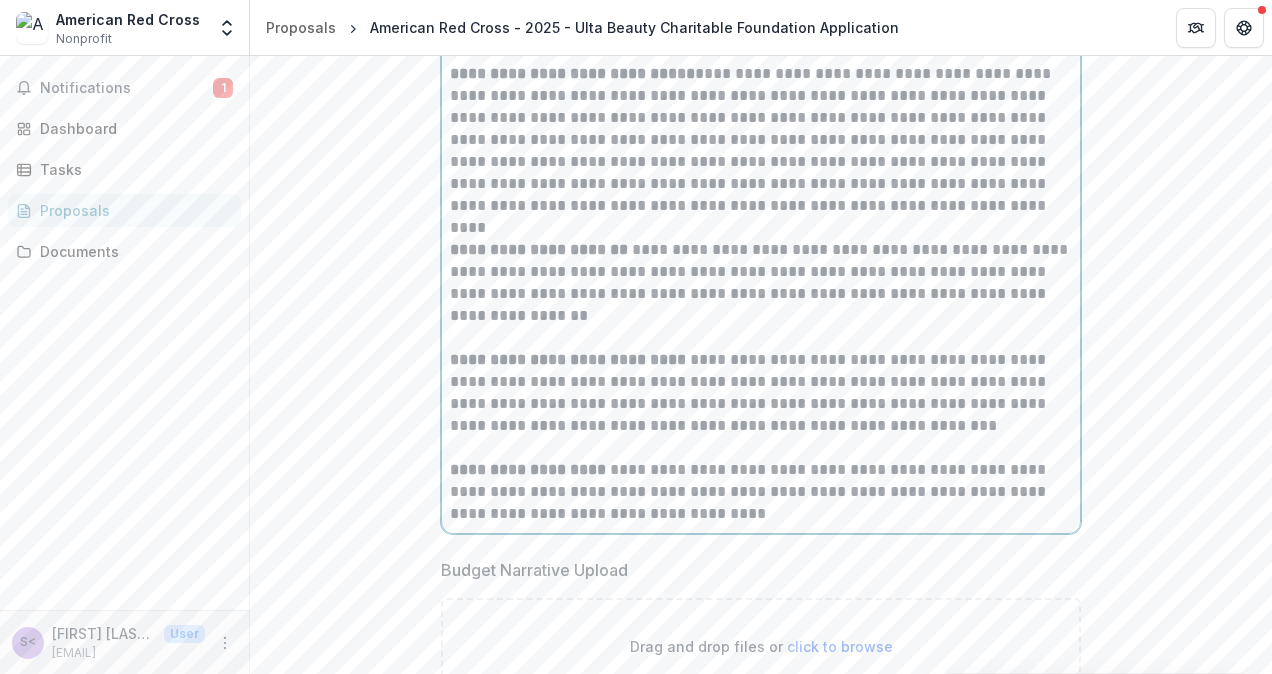 click on "**********" at bounding box center [761, 437] 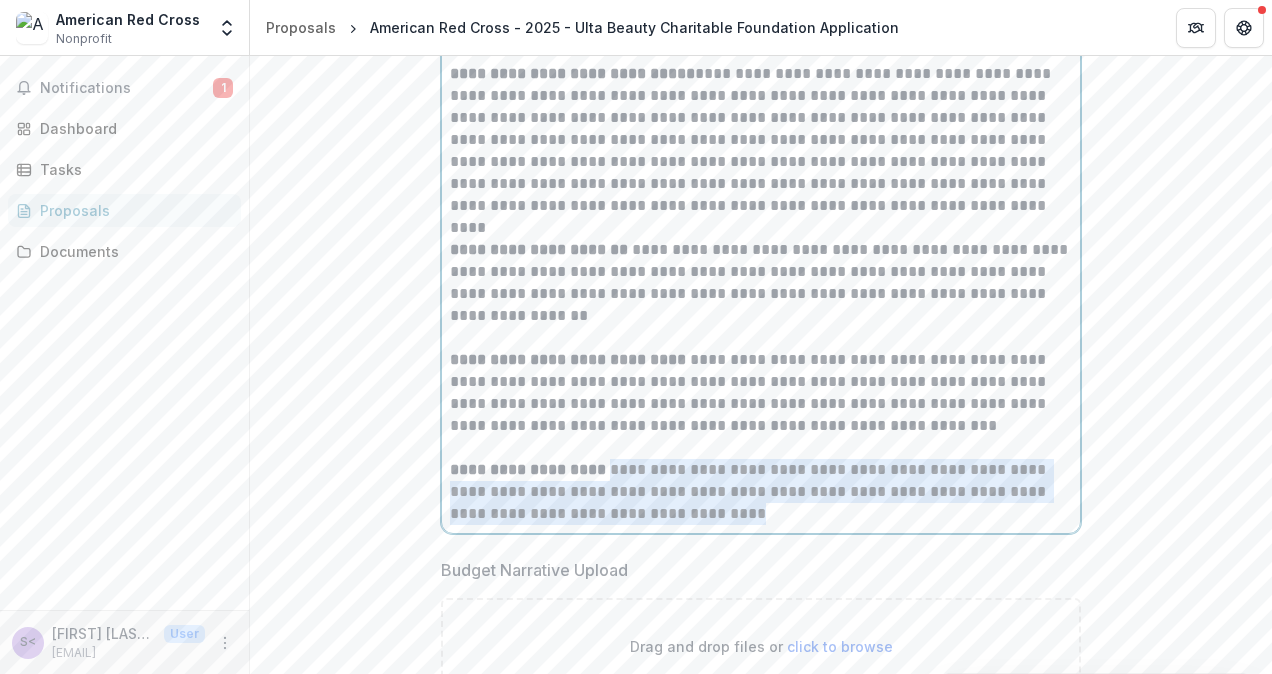 drag, startPoint x: 766, startPoint y: 519, endPoint x: 628, endPoint y: 466, distance: 147.8276 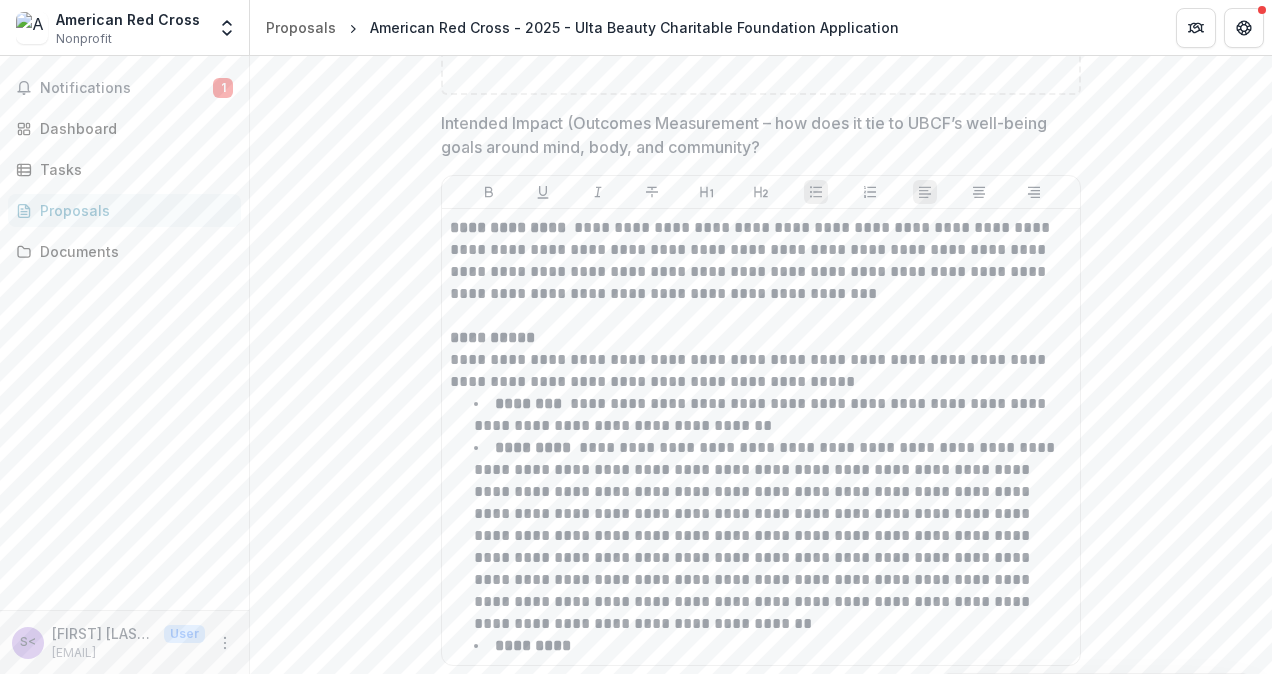 scroll, scrollTop: 2998, scrollLeft: 0, axis: vertical 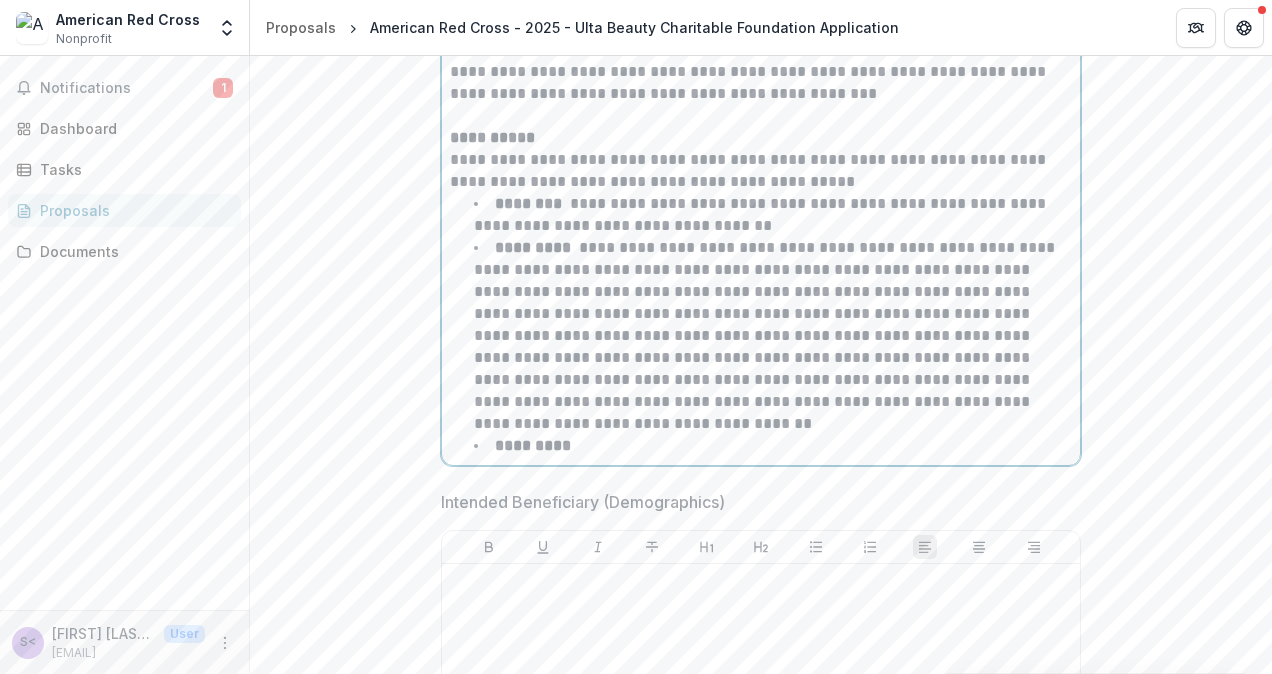 click on "*********" at bounding box center [773, 446] 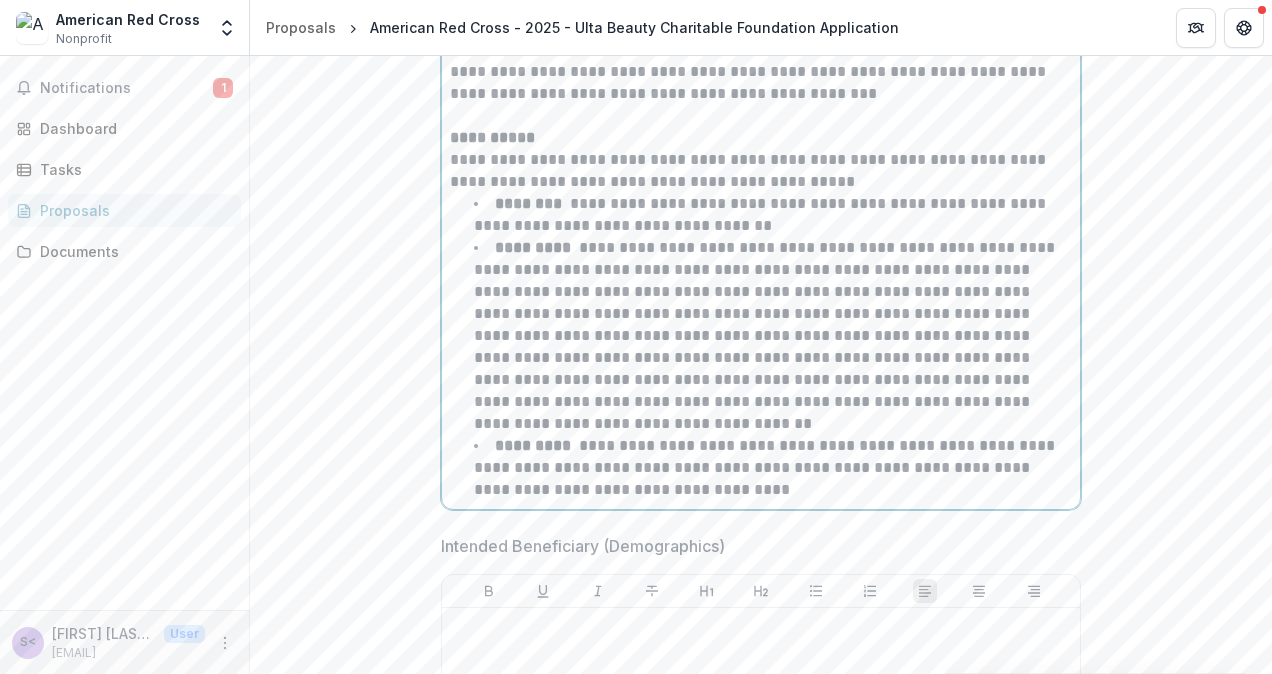 click on "**********" at bounding box center (761, 171) 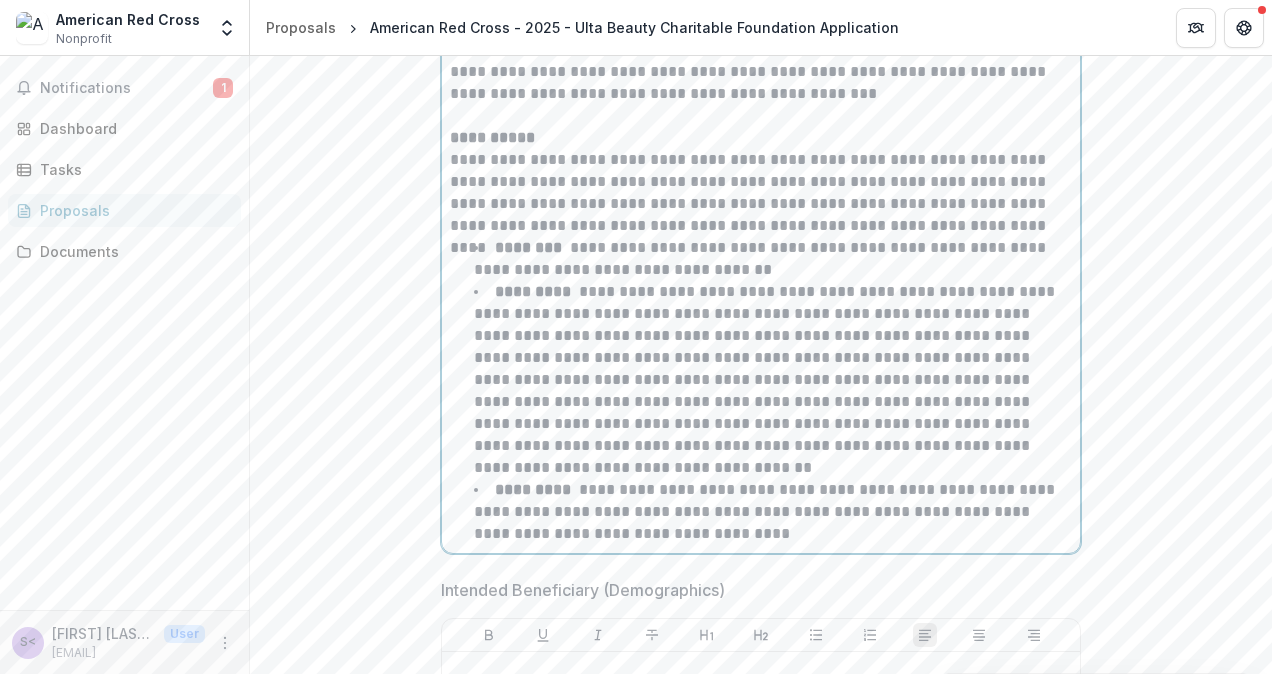 click on "**********" at bounding box center [766, 379] 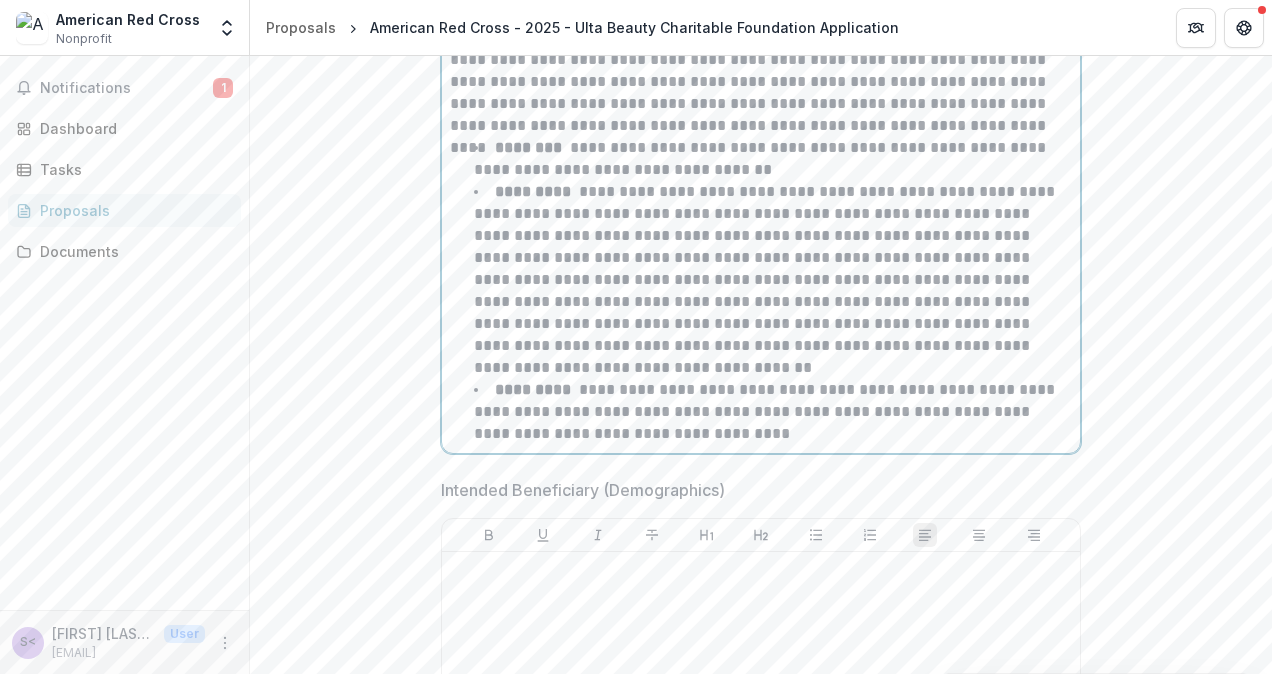 scroll, scrollTop: 3298, scrollLeft: 0, axis: vertical 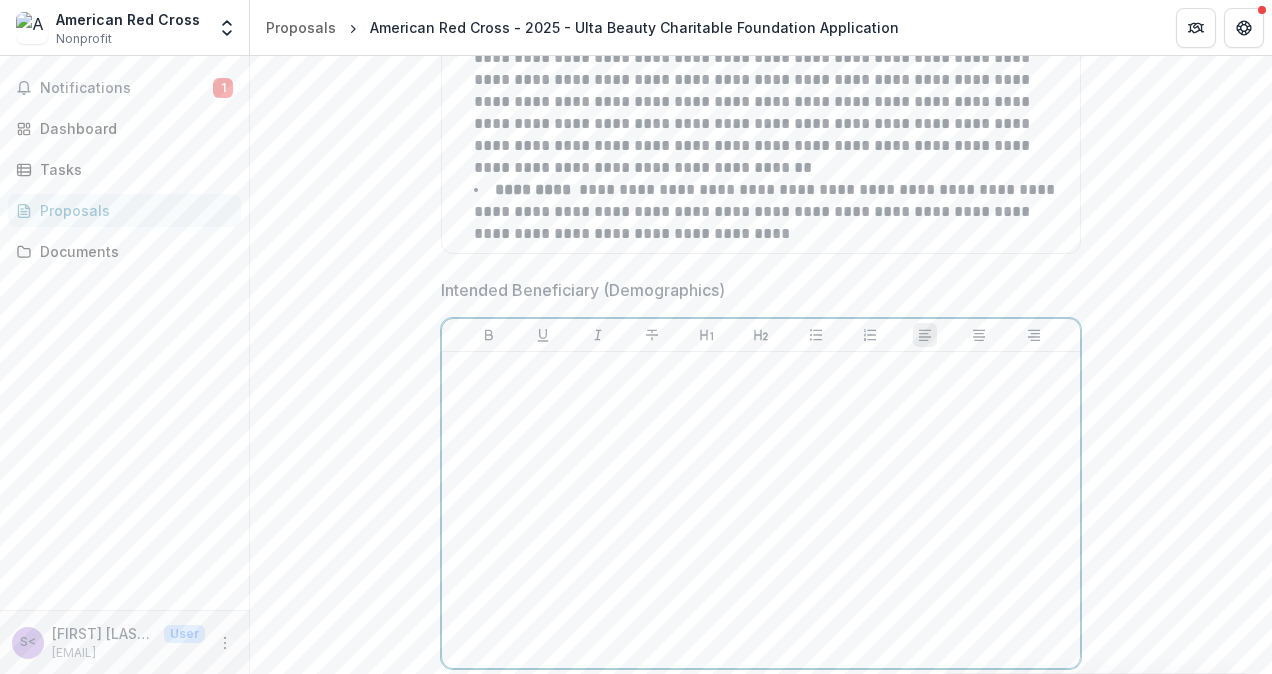 click at bounding box center [761, 371] 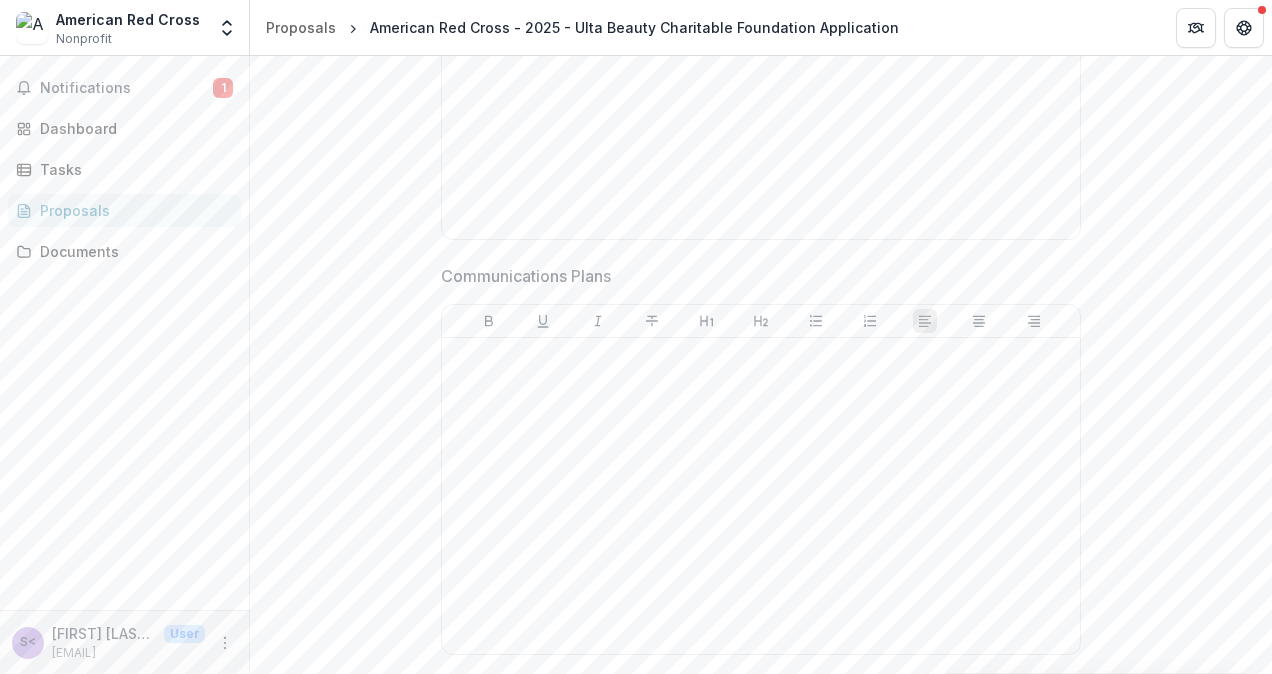 scroll, scrollTop: 4212, scrollLeft: 0, axis: vertical 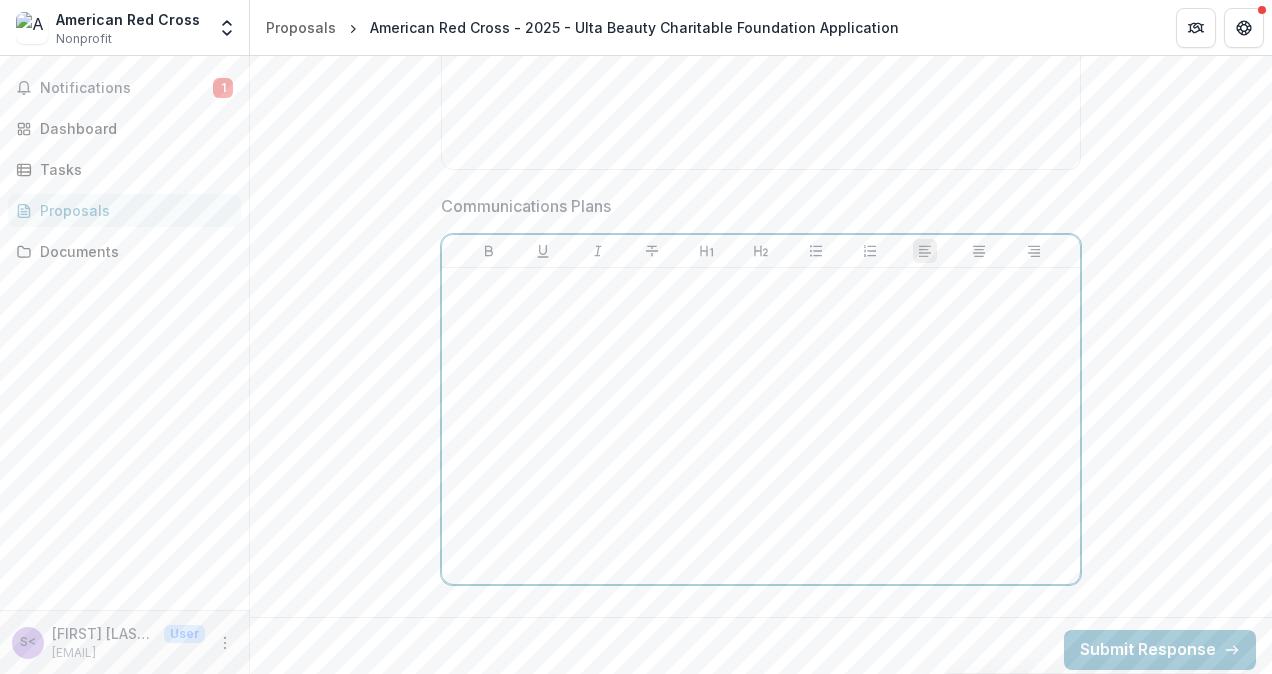 click at bounding box center [761, 287] 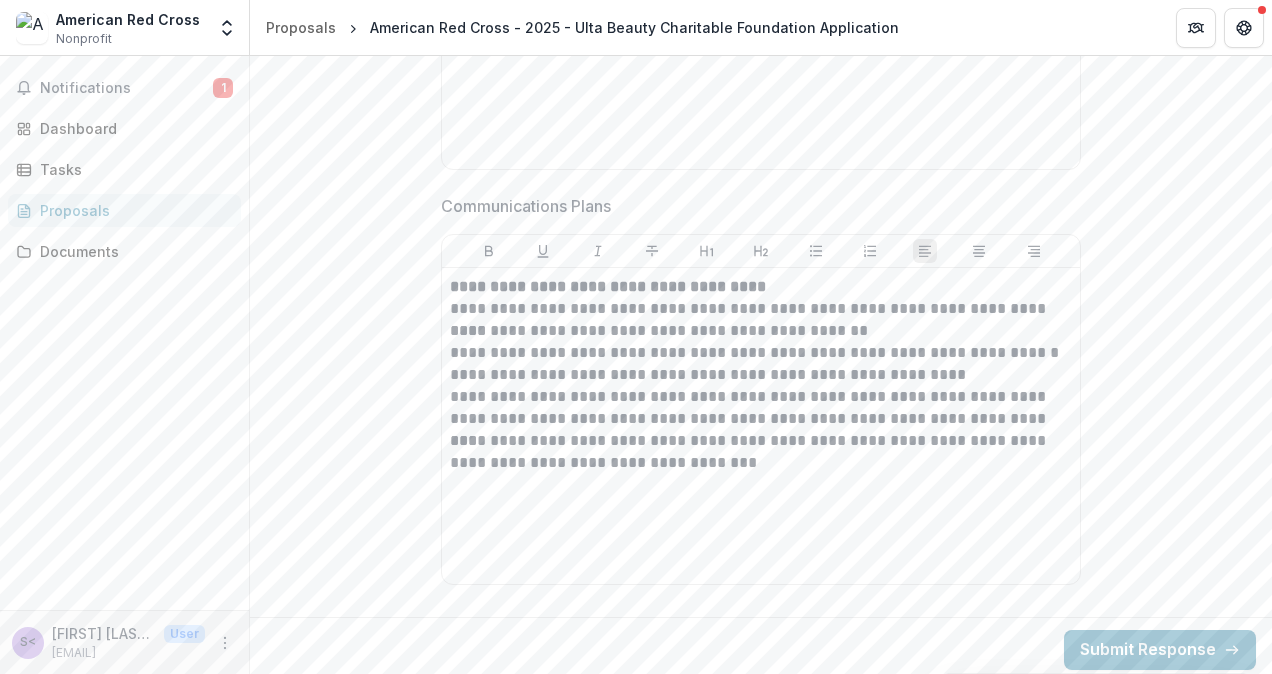 click on "**********" at bounding box center [761, 426] 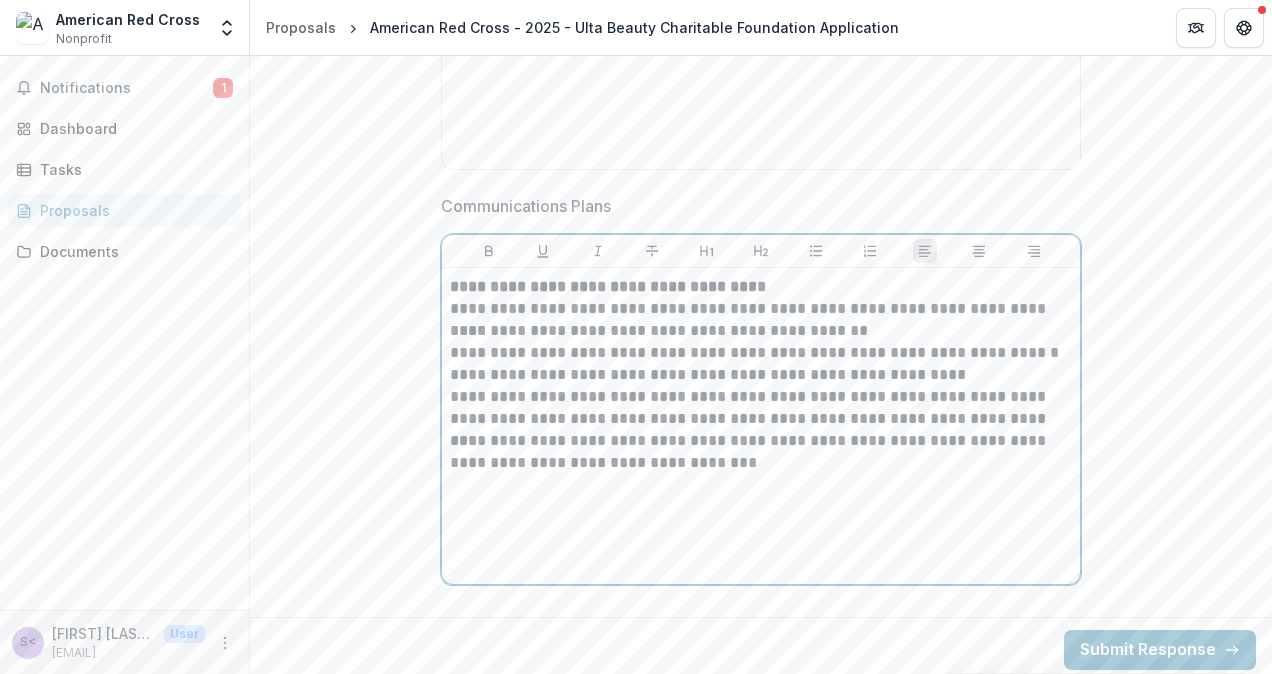 click on "**********" at bounding box center [761, 309] 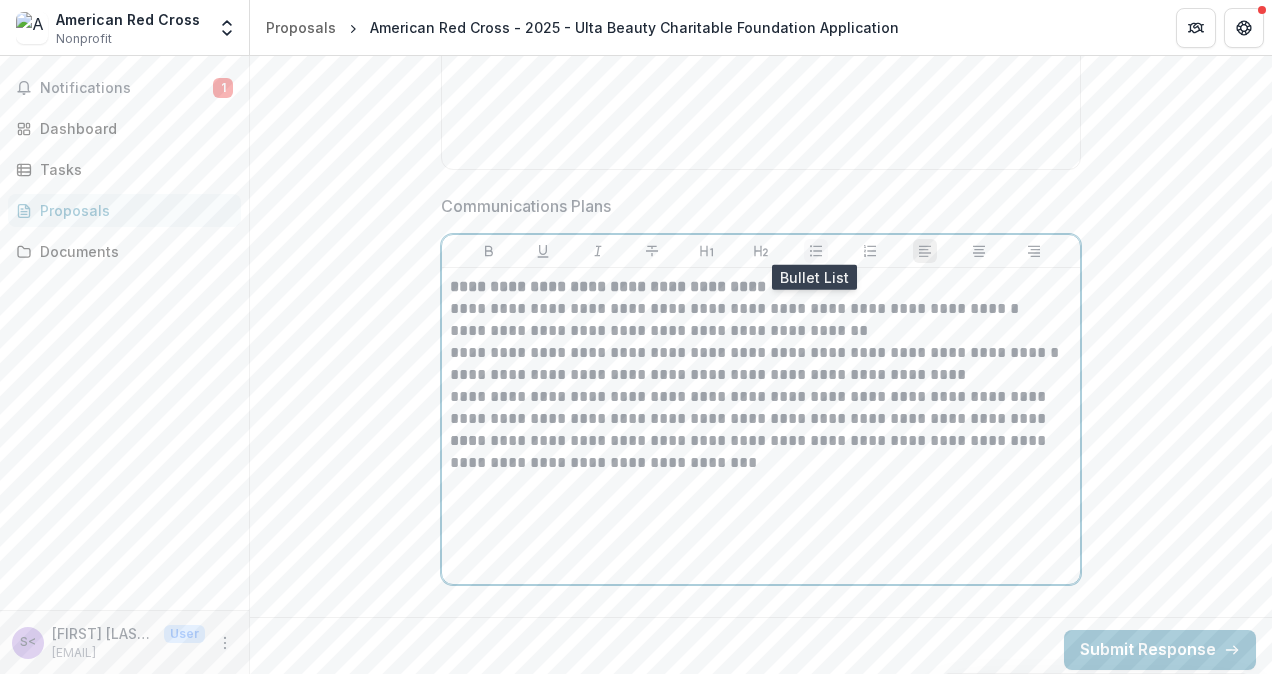 click 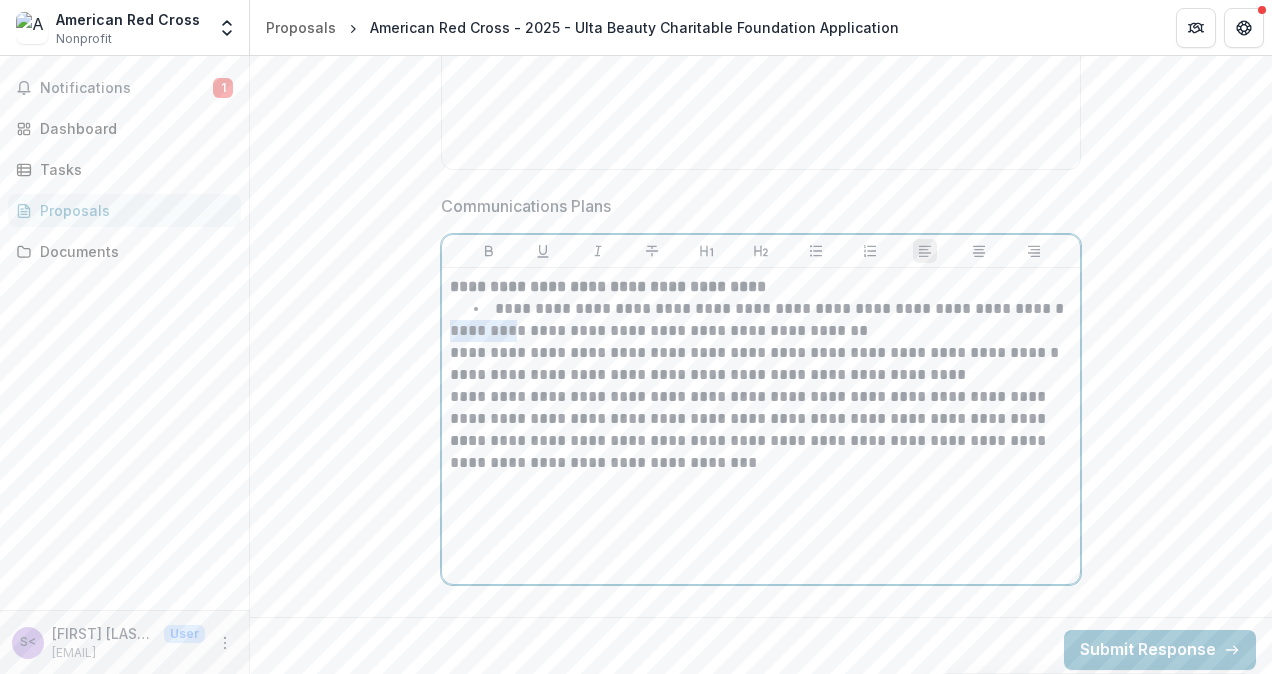 drag, startPoint x: 486, startPoint y: 327, endPoint x: 437, endPoint y: 323, distance: 49.162994 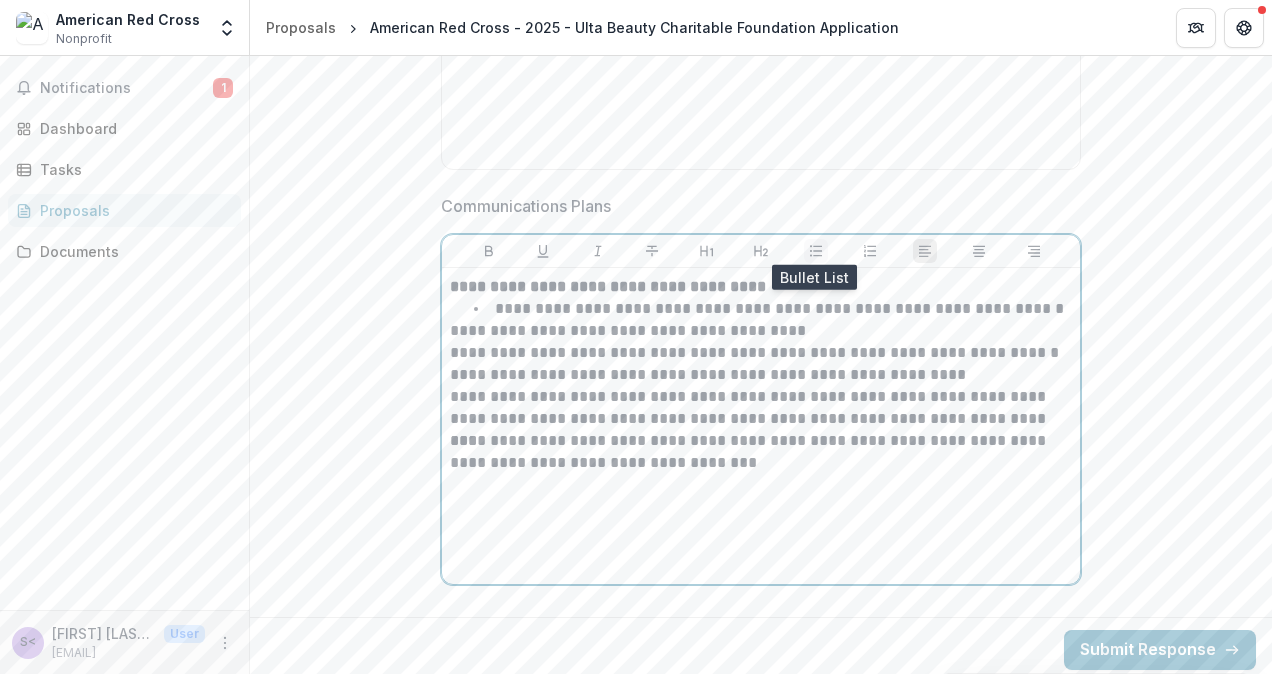 click 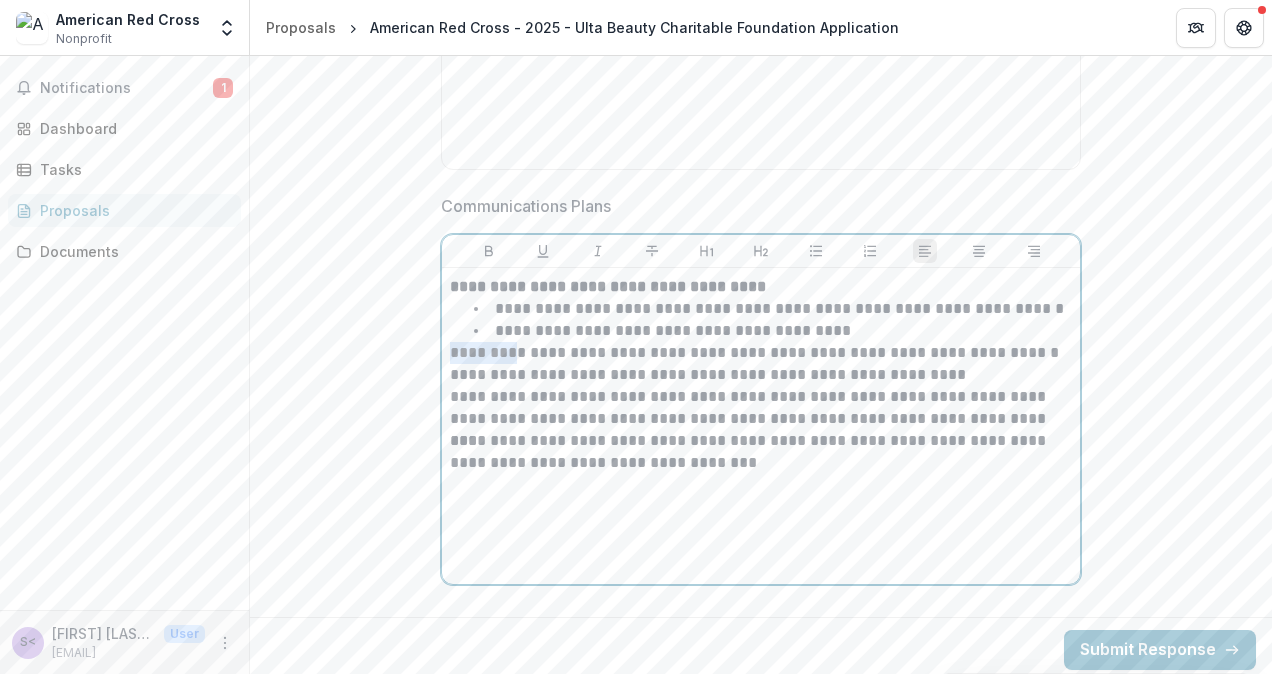 drag, startPoint x: 481, startPoint y: 345, endPoint x: 440, endPoint y: 348, distance: 41.109608 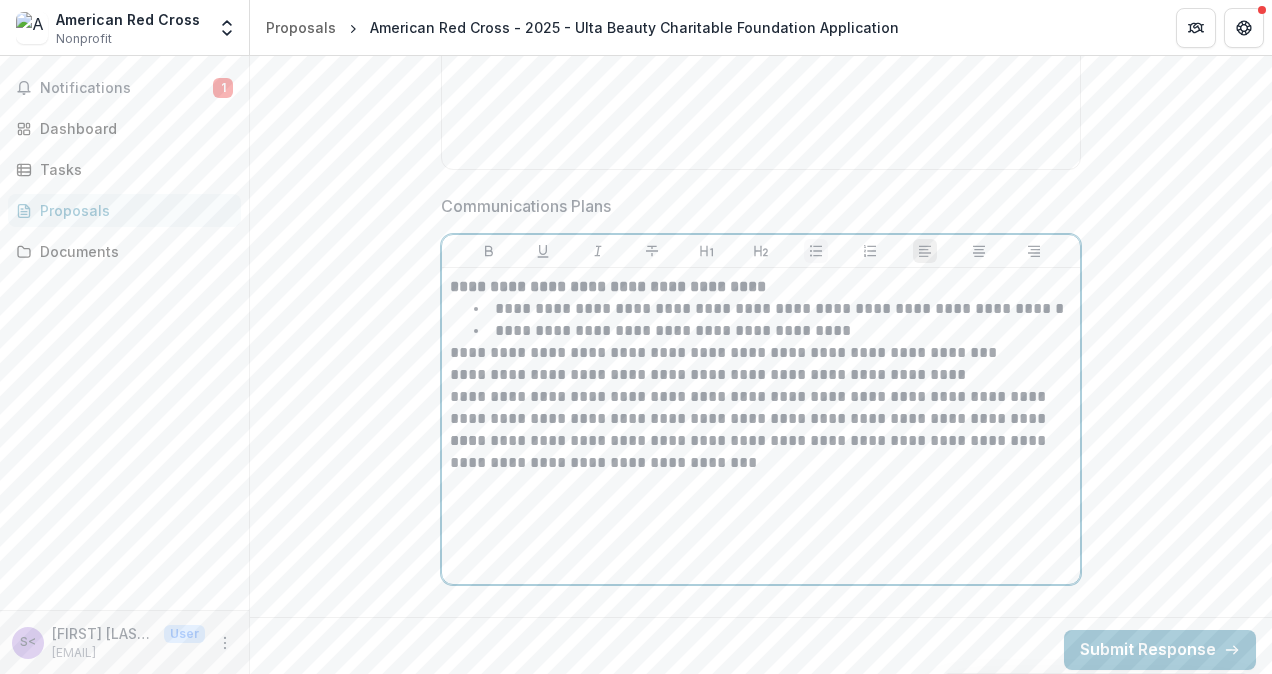 click 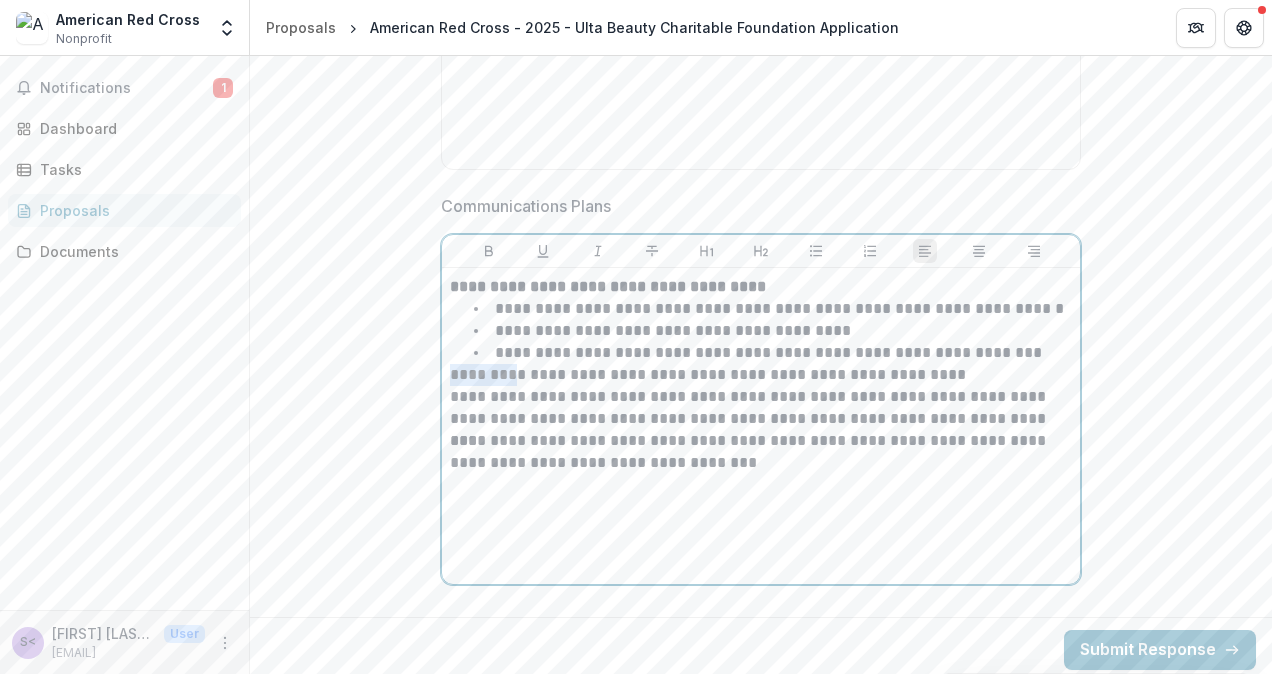 drag, startPoint x: 481, startPoint y: 372, endPoint x: 425, endPoint y: 370, distance: 56.0357 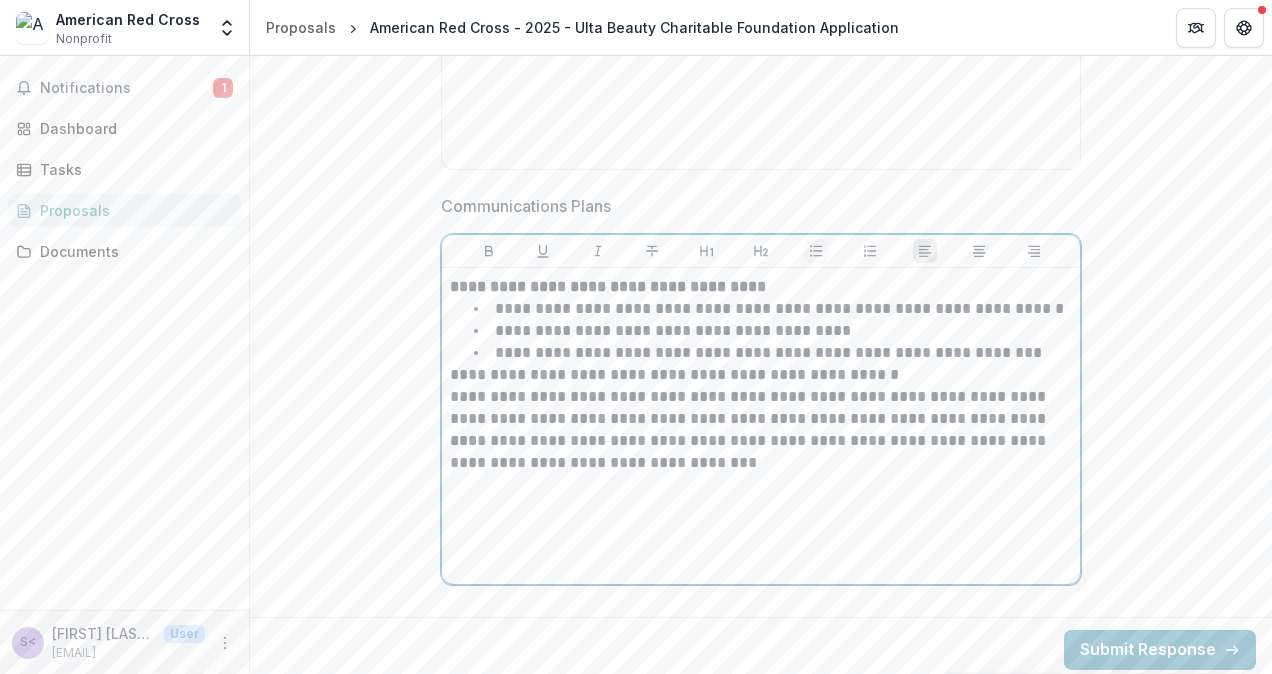 click 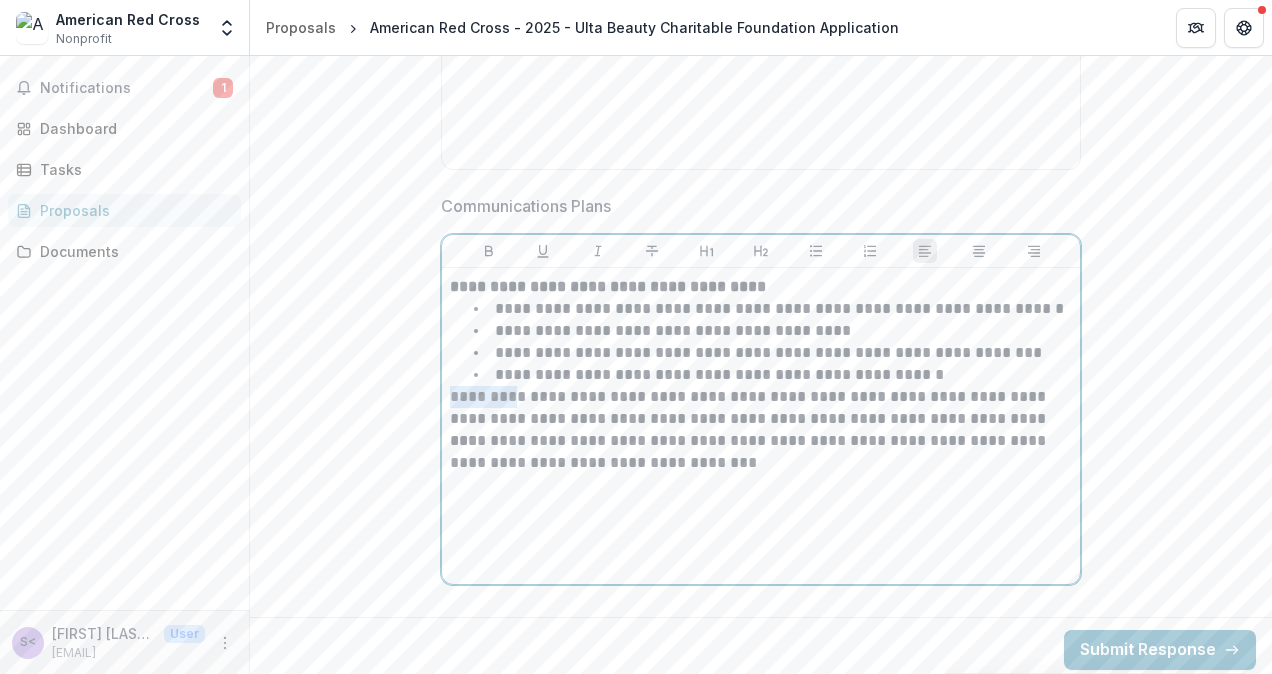drag, startPoint x: 480, startPoint y: 390, endPoint x: 382, endPoint y: 393, distance: 98.045906 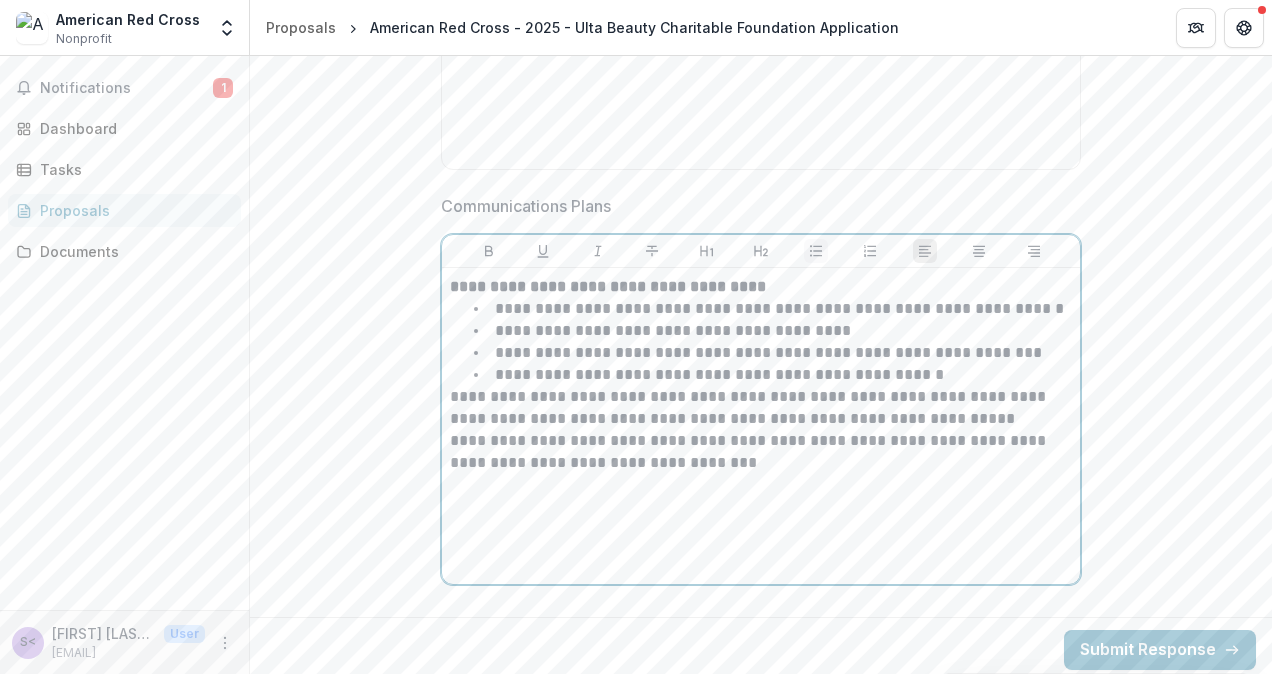 click 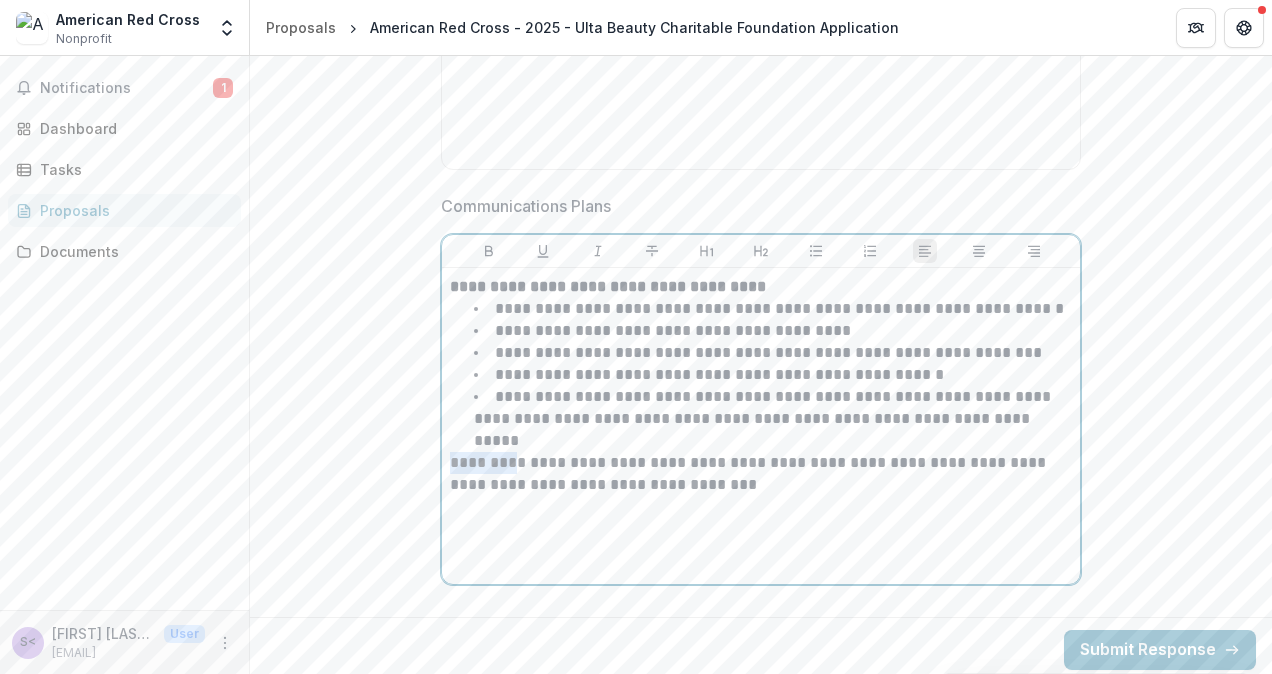 drag, startPoint x: 486, startPoint y: 430, endPoint x: 420, endPoint y: 430, distance: 66 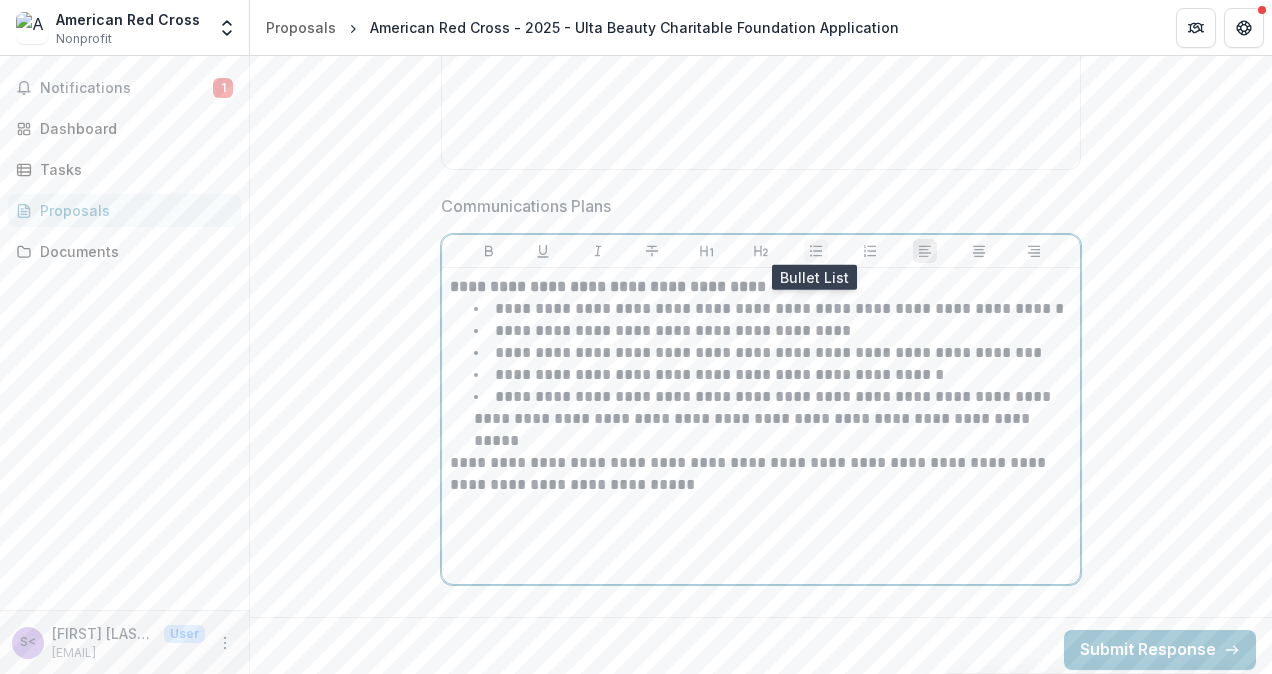 click 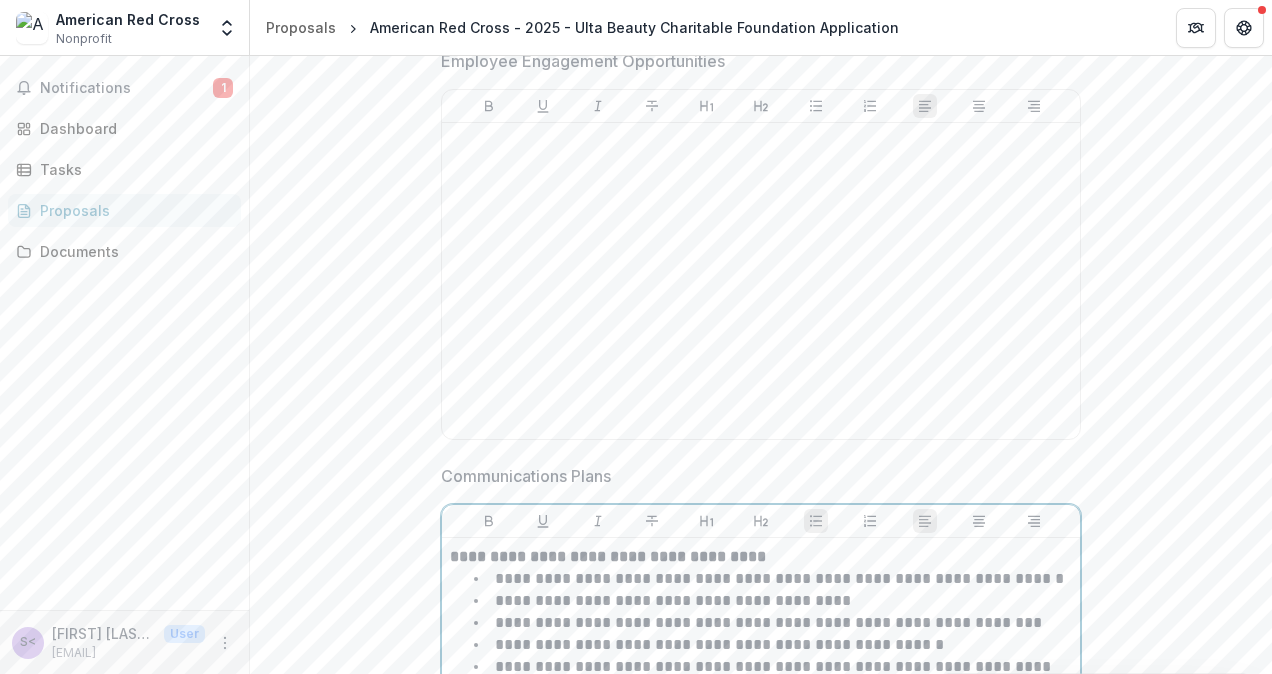 scroll, scrollTop: 3812, scrollLeft: 0, axis: vertical 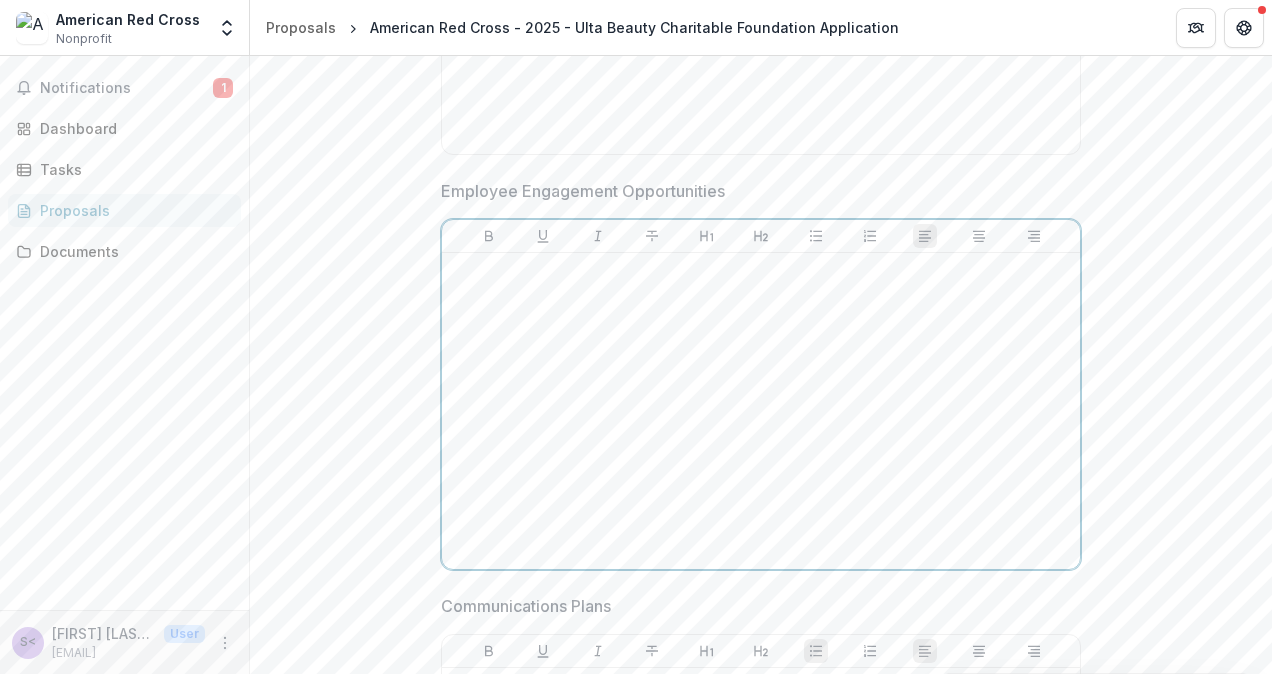 click at bounding box center [761, 411] 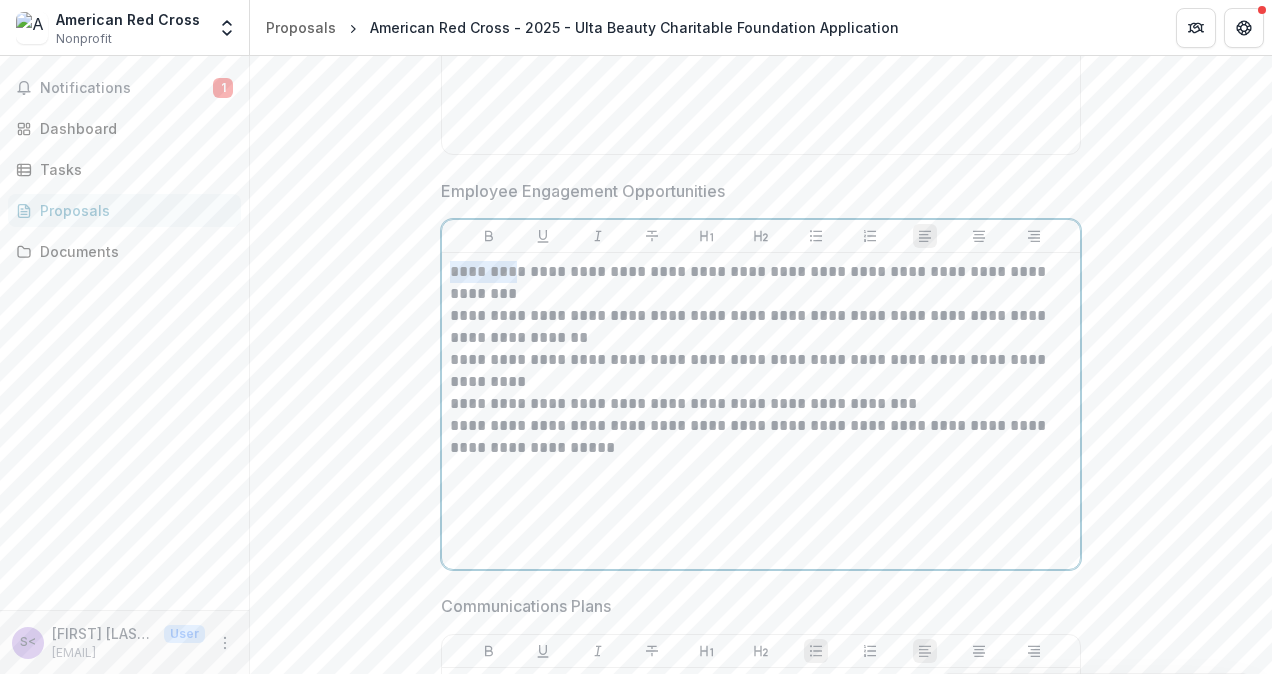drag, startPoint x: 482, startPoint y: 263, endPoint x: 418, endPoint y: 261, distance: 64.03124 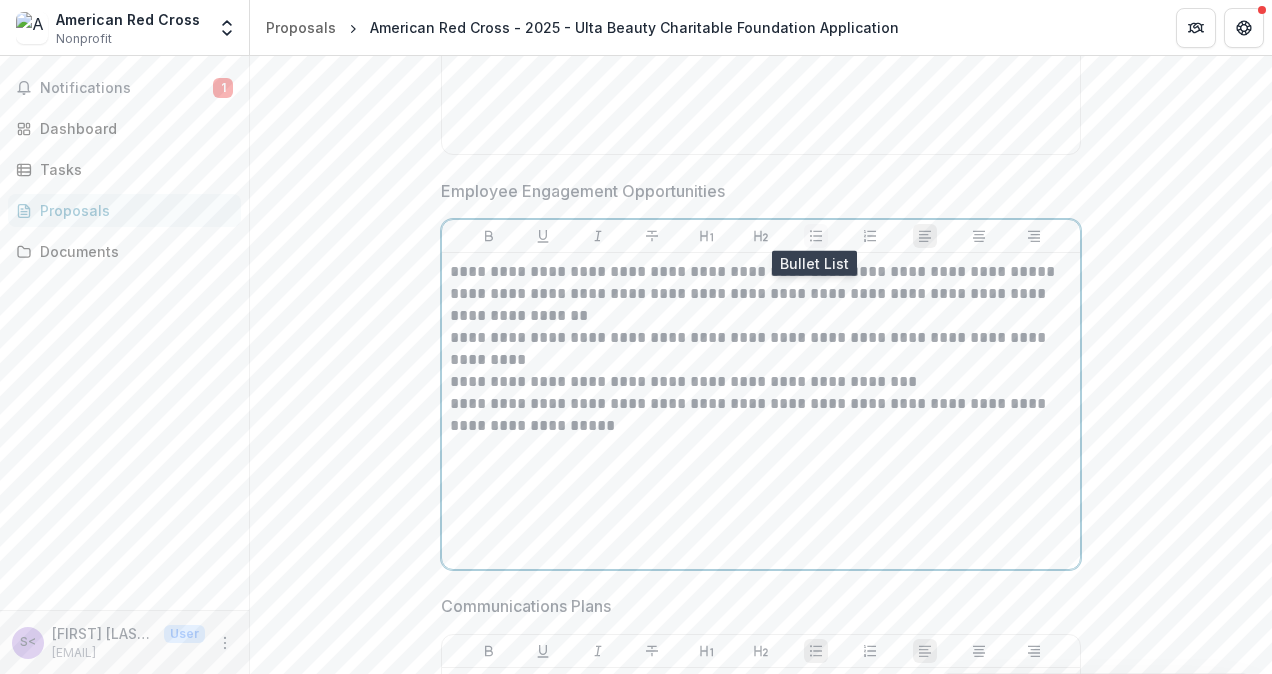 click at bounding box center (816, 236) 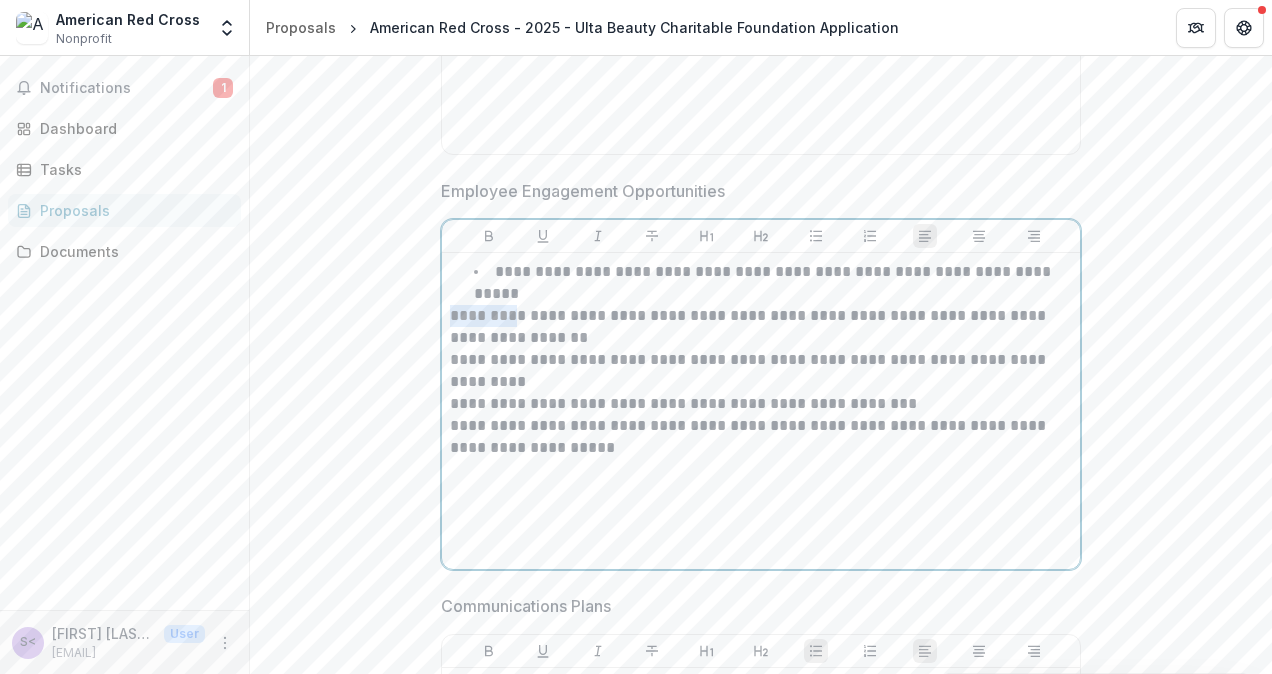 drag, startPoint x: 484, startPoint y: 304, endPoint x: 405, endPoint y: 304, distance: 79 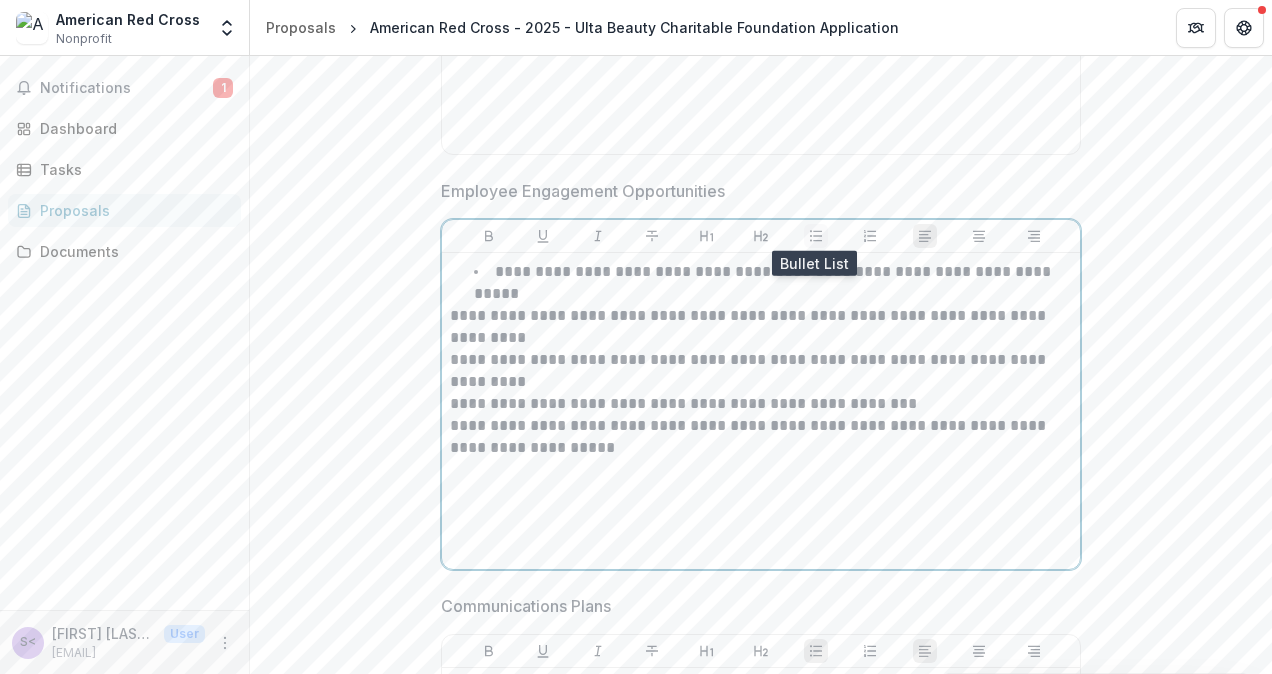 click 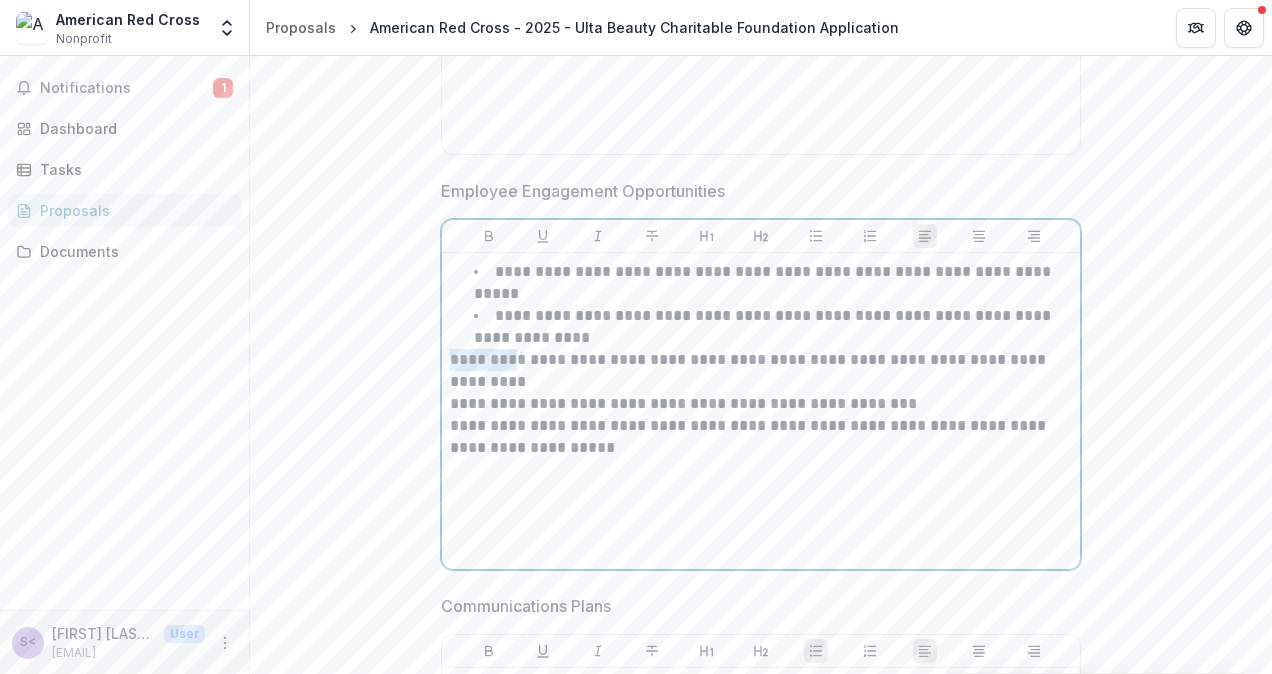 drag, startPoint x: 480, startPoint y: 357, endPoint x: 351, endPoint y: 359, distance: 129.0155 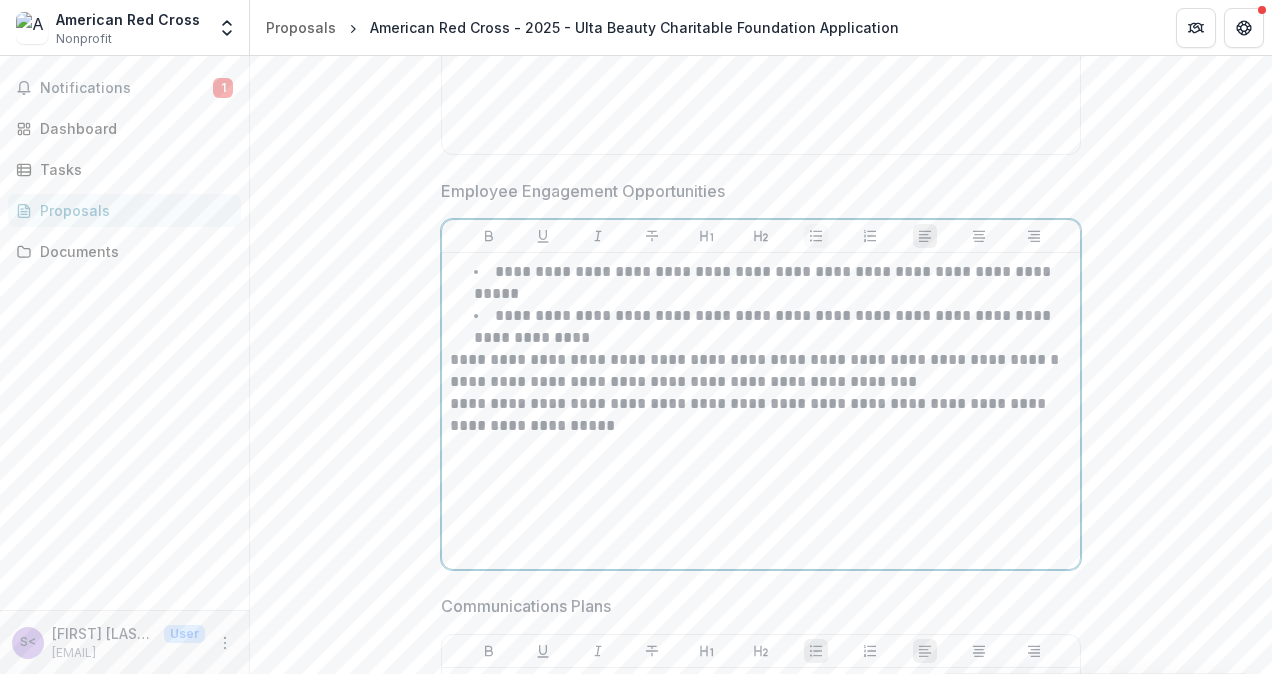 click 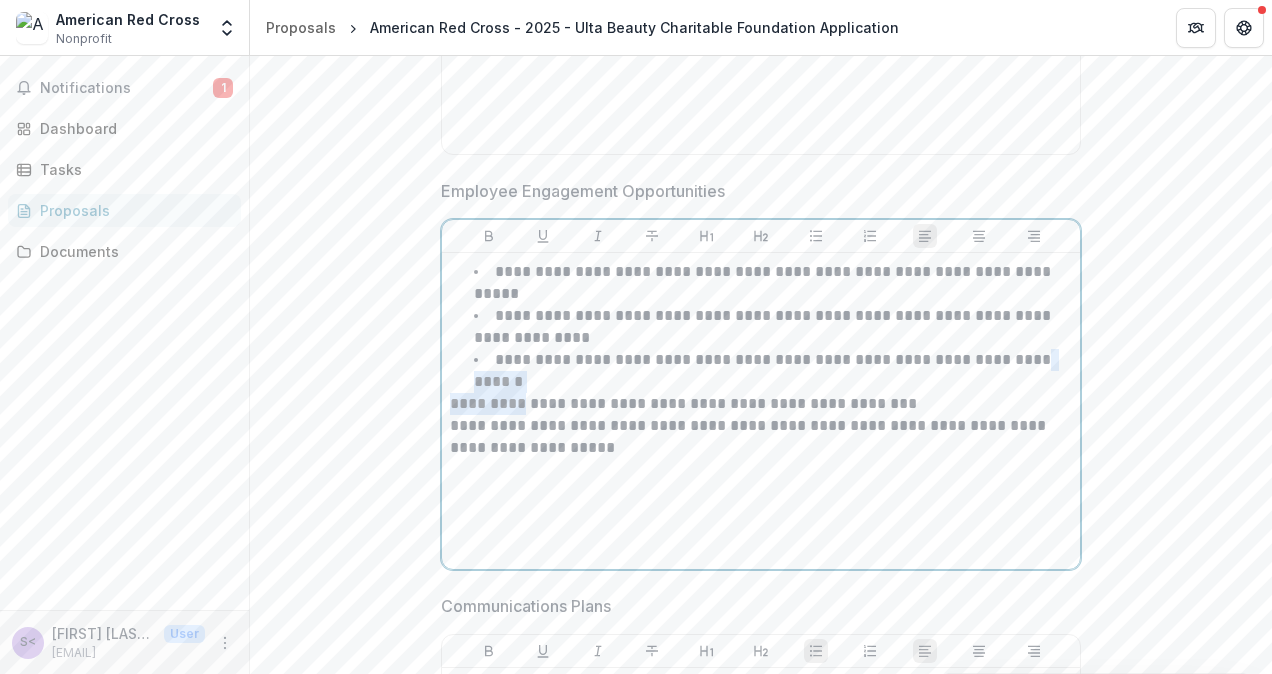 drag, startPoint x: 487, startPoint y: 397, endPoint x: 387, endPoint y: 384, distance: 100.84146 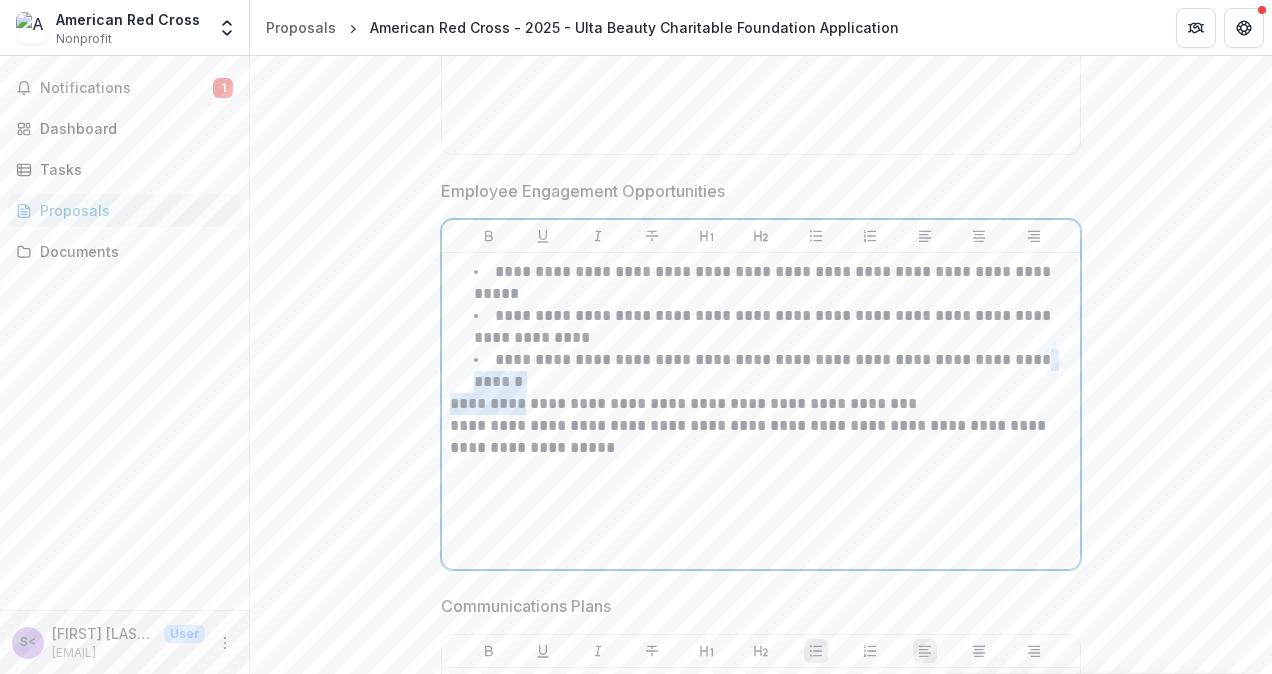 click on "**********" at bounding box center [761, 404] 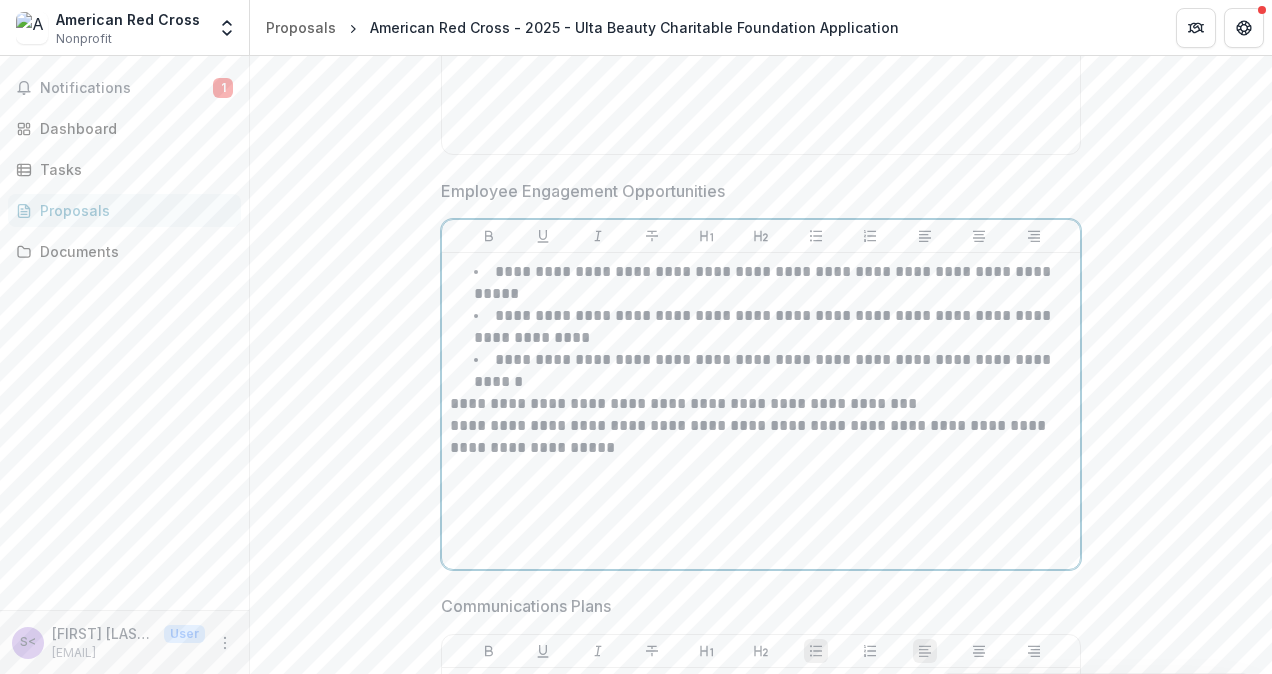 click on "**********" at bounding box center [761, 404] 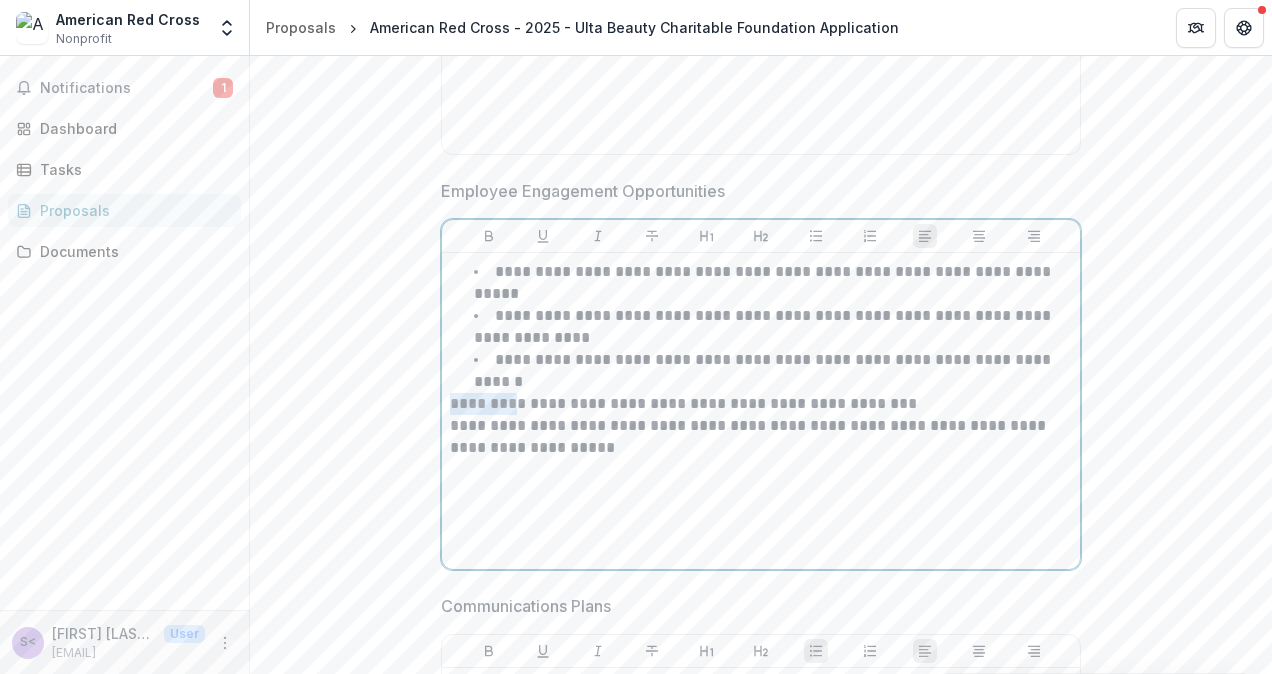 drag, startPoint x: 485, startPoint y: 396, endPoint x: 408, endPoint y: 388, distance: 77.41447 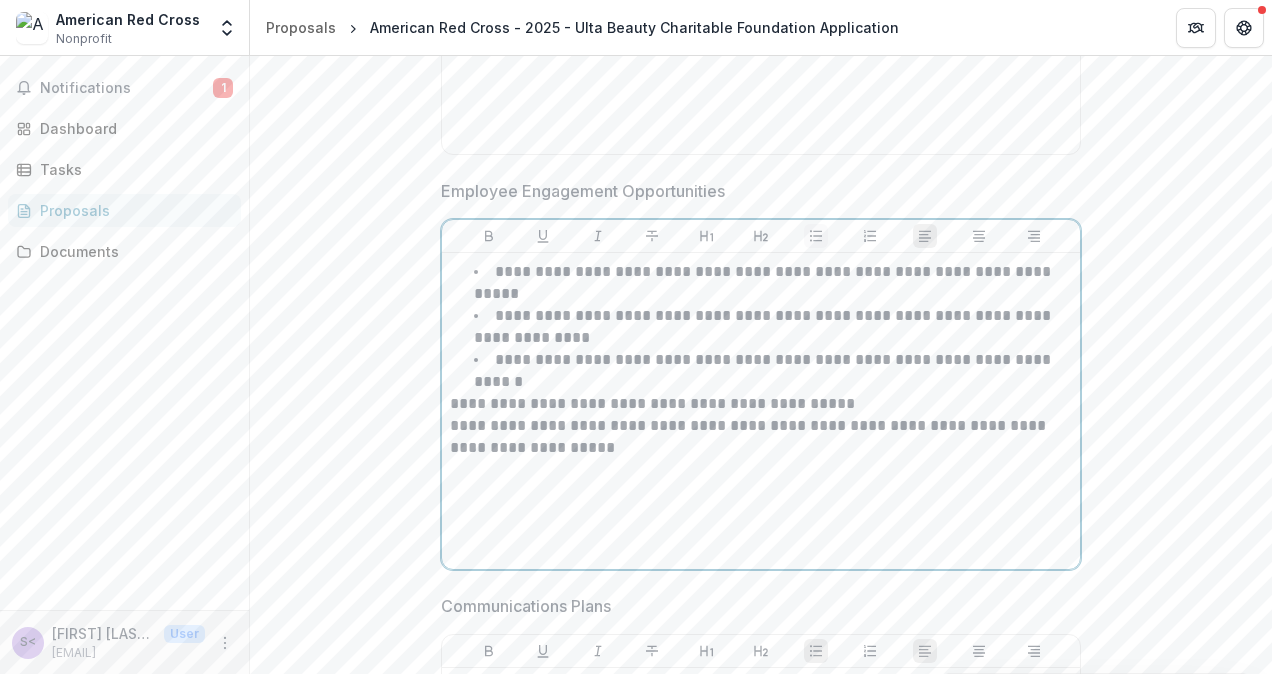 click 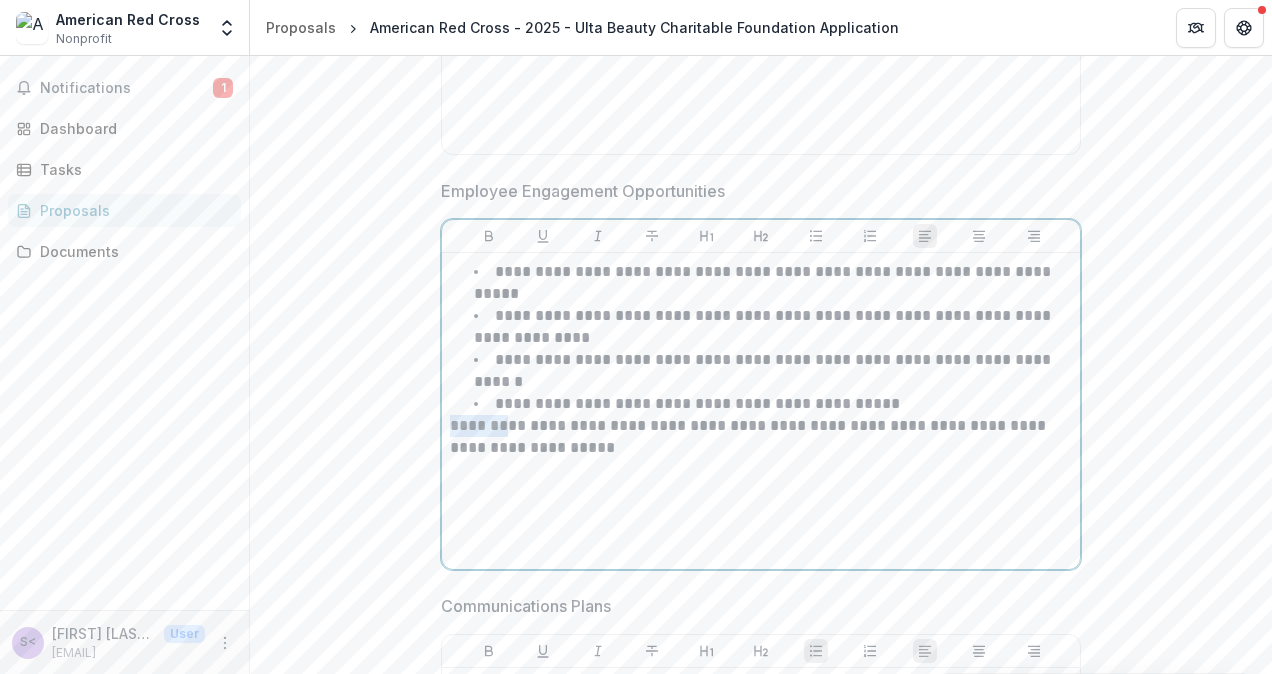 drag, startPoint x: 479, startPoint y: 419, endPoint x: 432, endPoint y: 422, distance: 47.095646 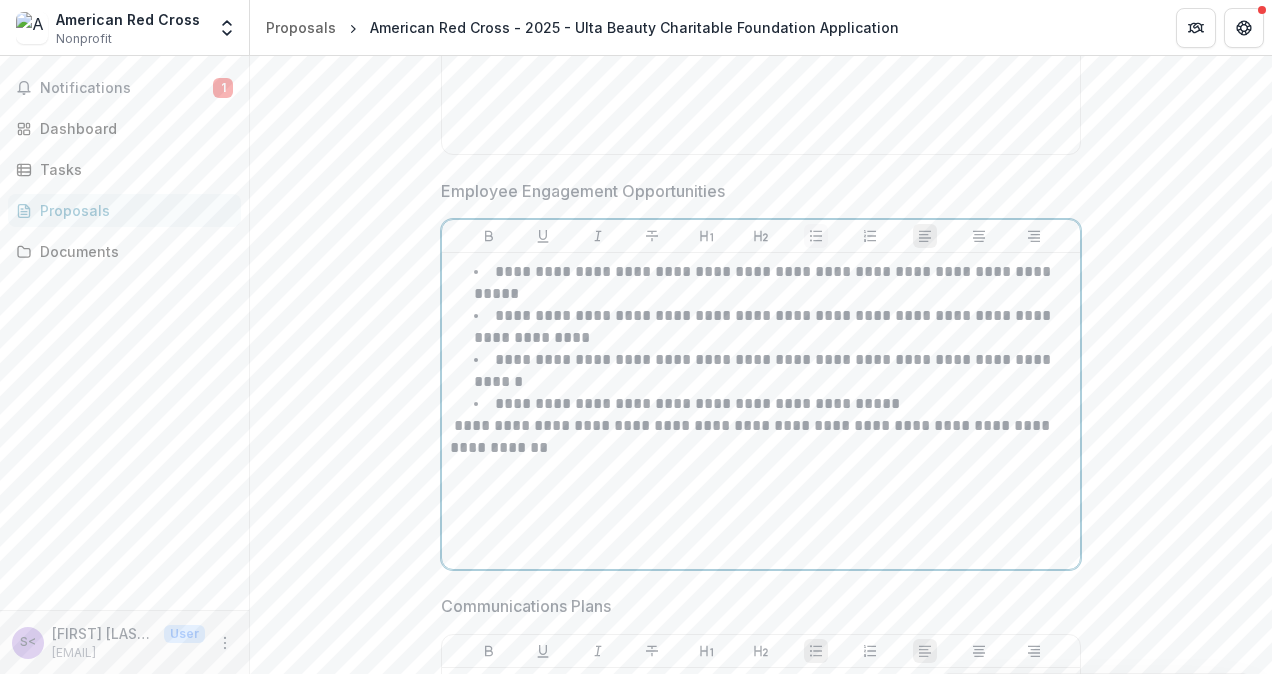 click 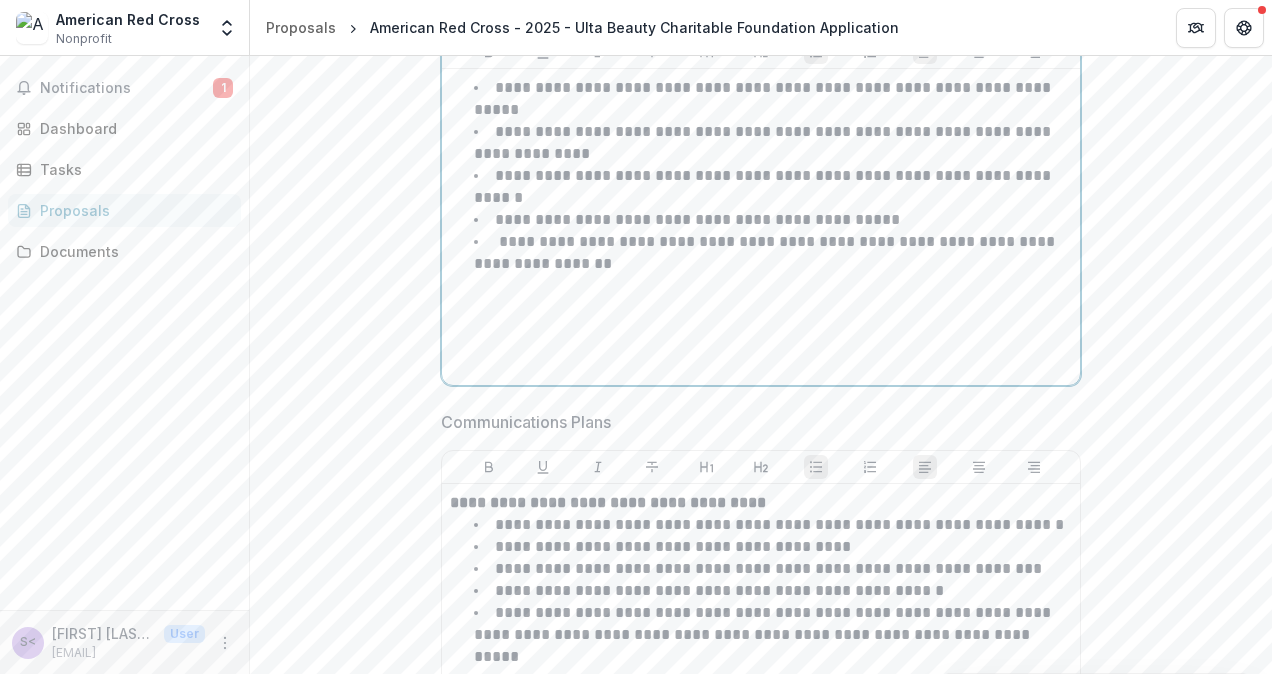scroll, scrollTop: 3912, scrollLeft: 0, axis: vertical 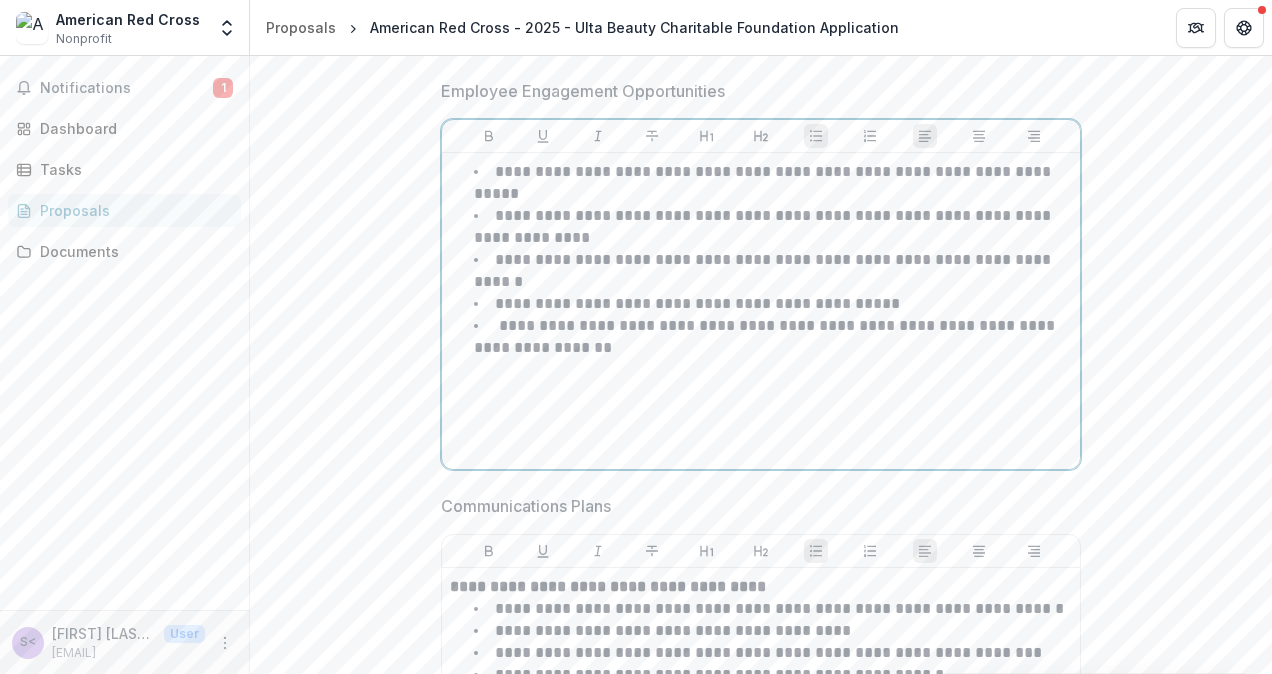click on "**********" at bounding box center (773, 183) 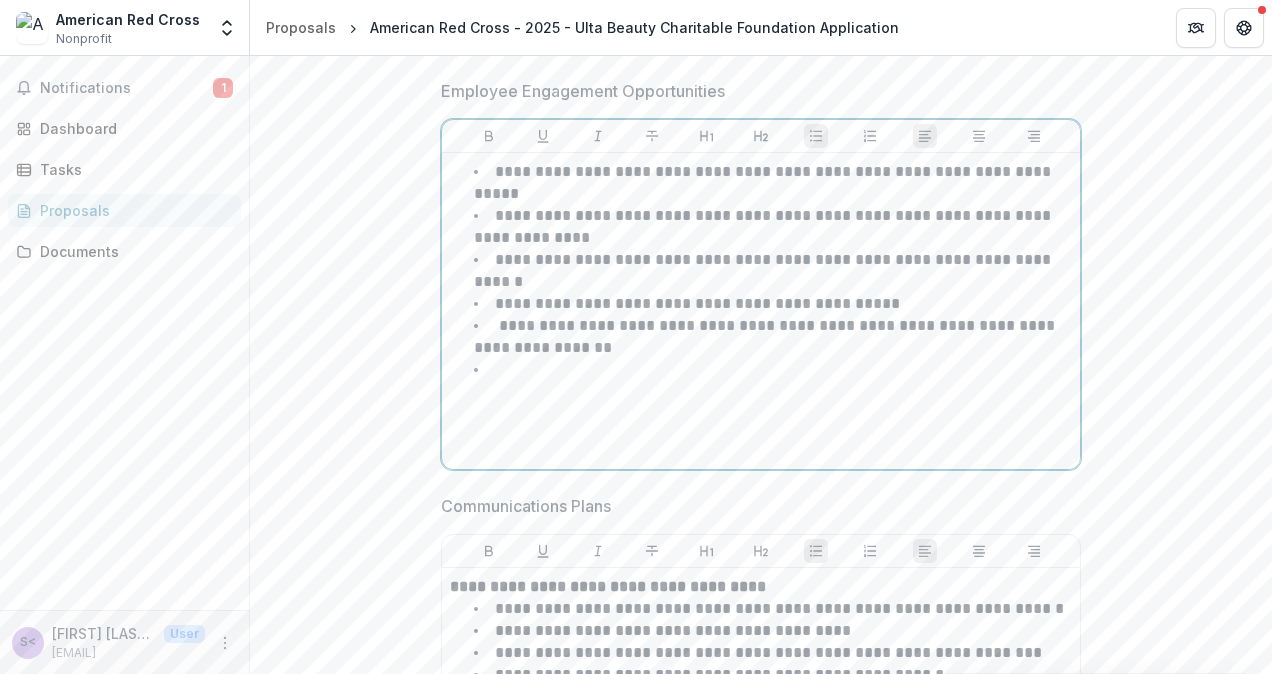 type 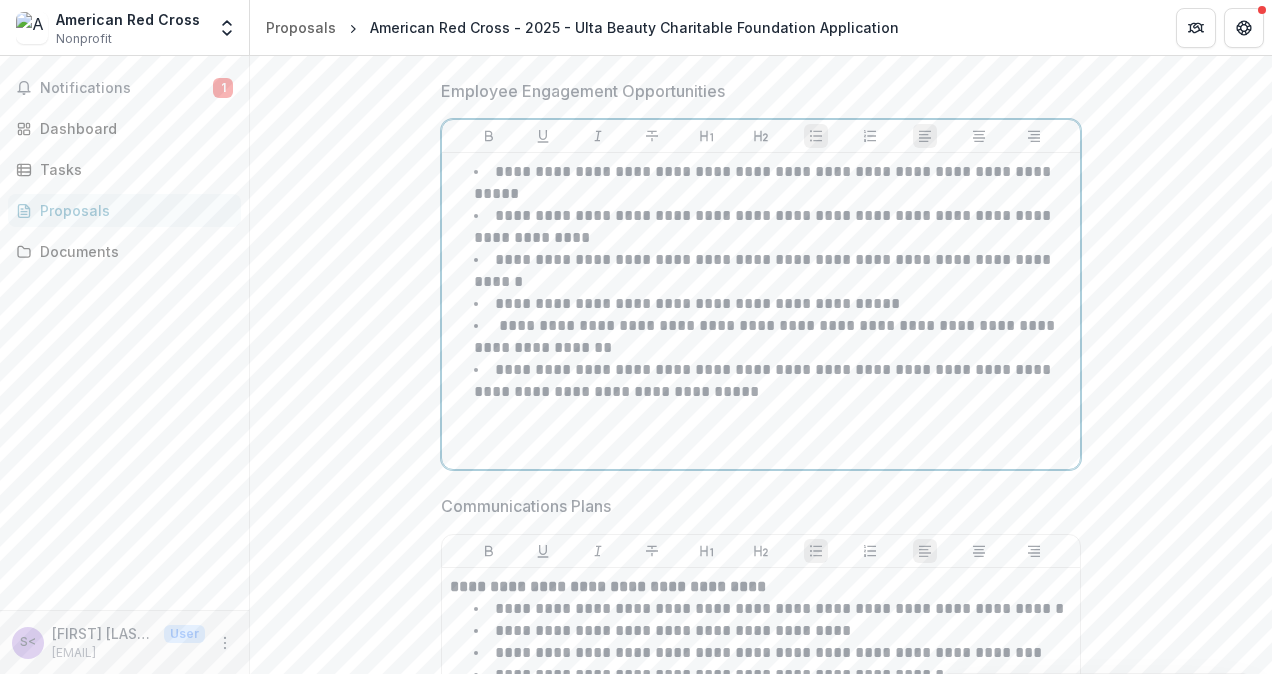 click on "**********" at bounding box center (773, 381) 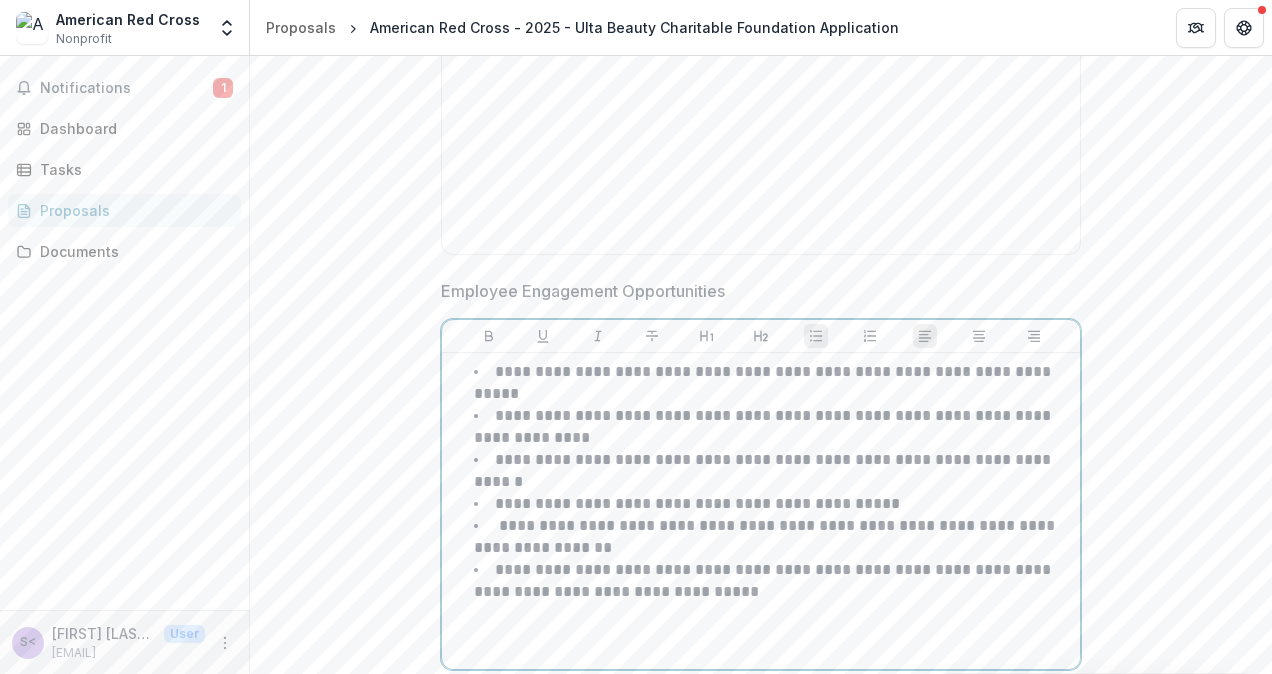 scroll, scrollTop: 3512, scrollLeft: 0, axis: vertical 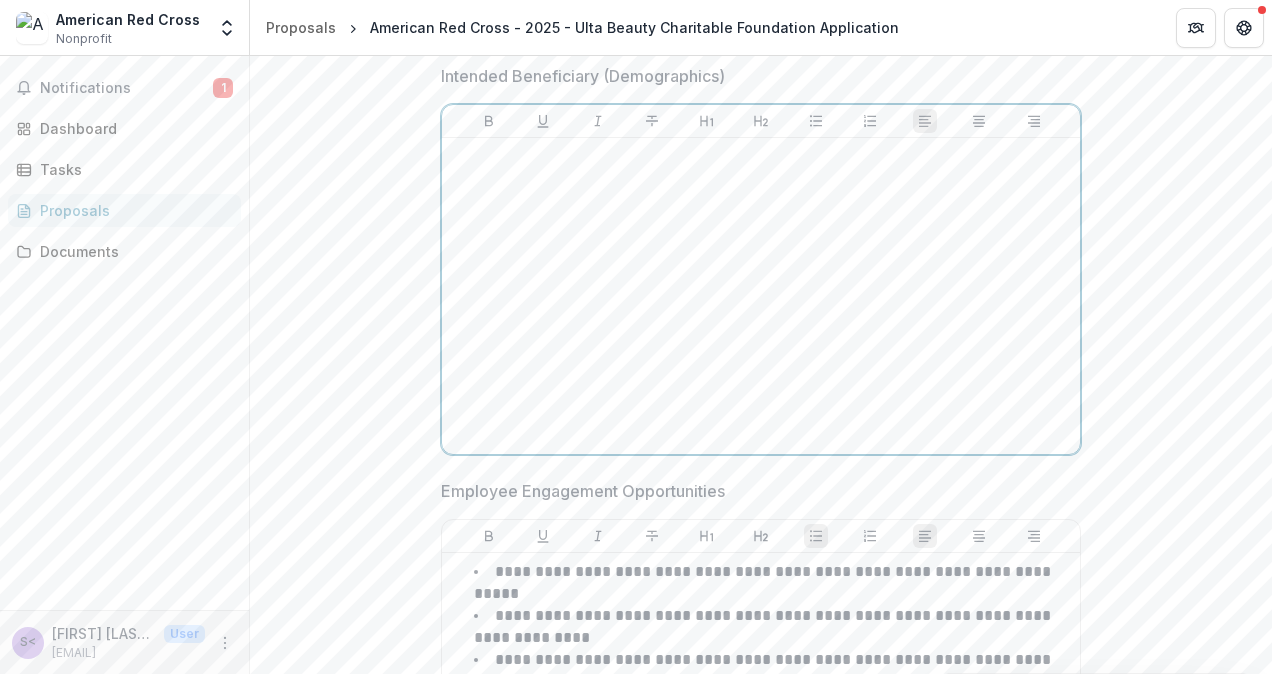 click at bounding box center (761, 296) 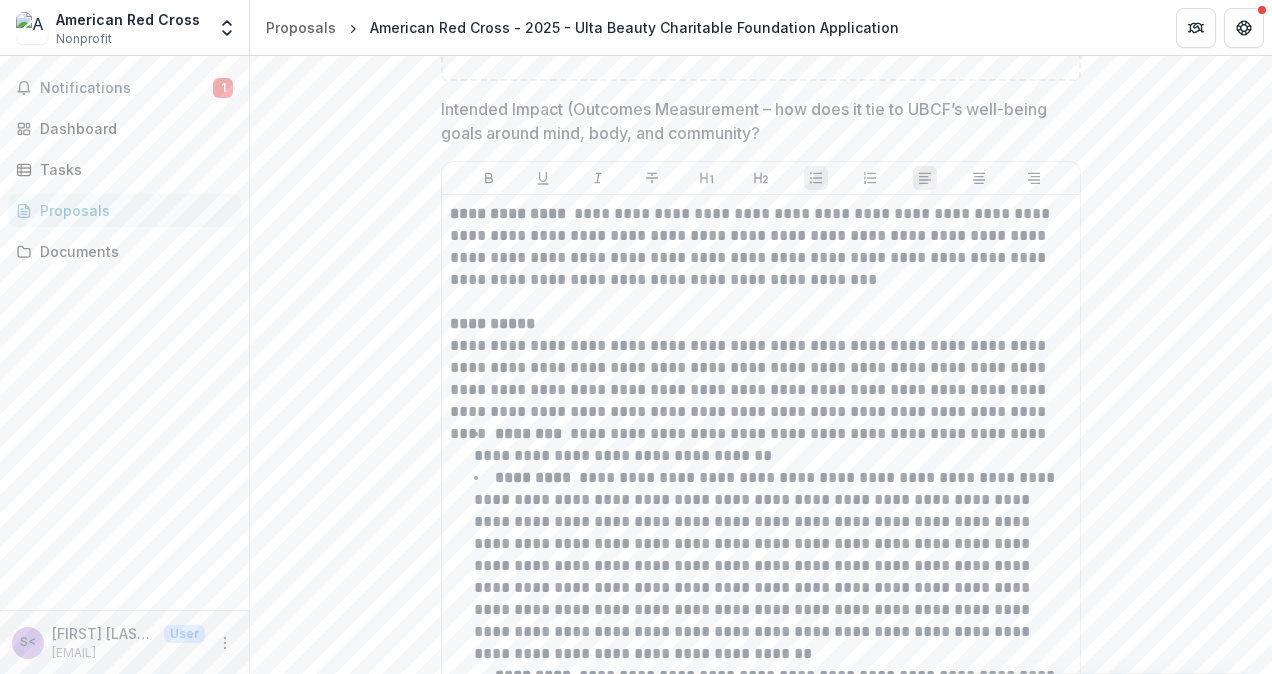 scroll, scrollTop: 3112, scrollLeft: 0, axis: vertical 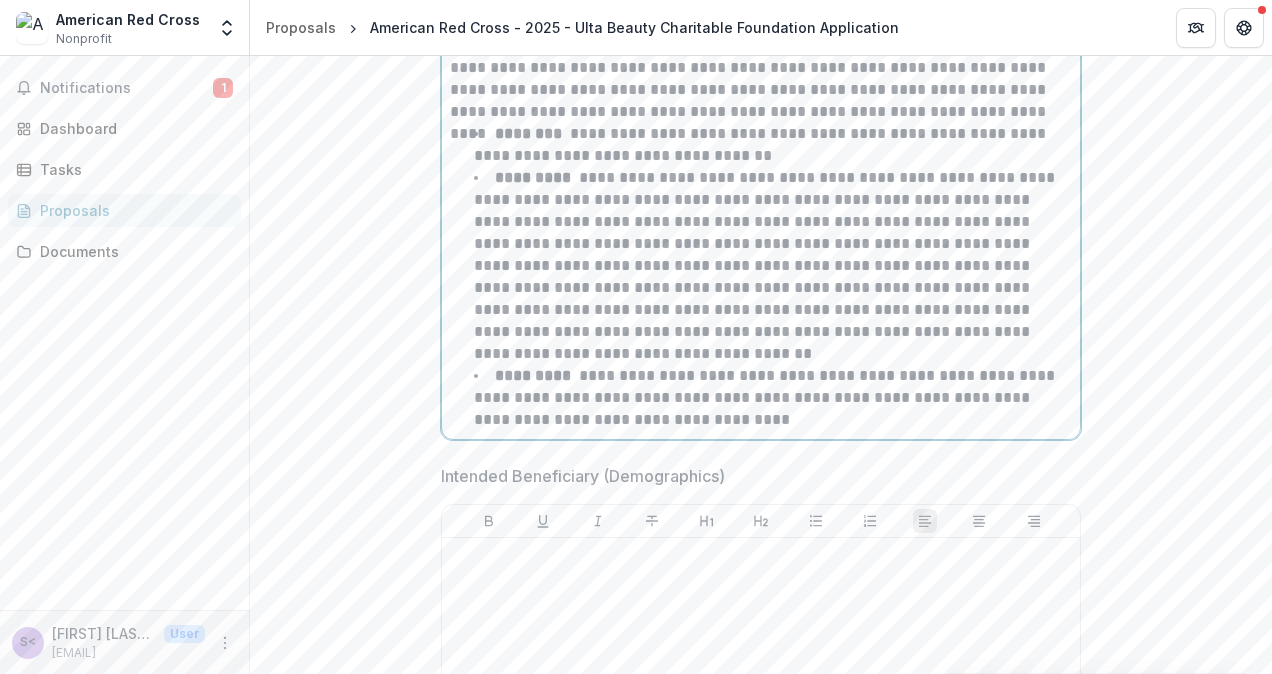 click on "**********" at bounding box center [773, 398] 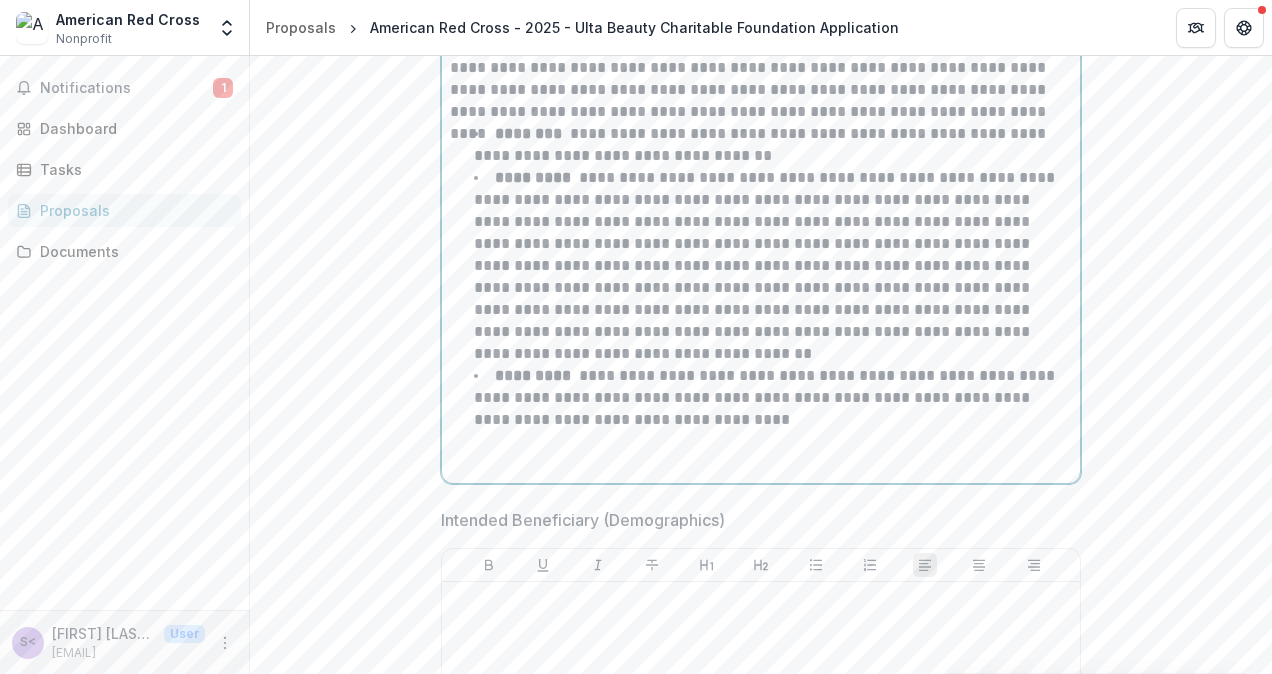 scroll, scrollTop: 3220, scrollLeft: 0, axis: vertical 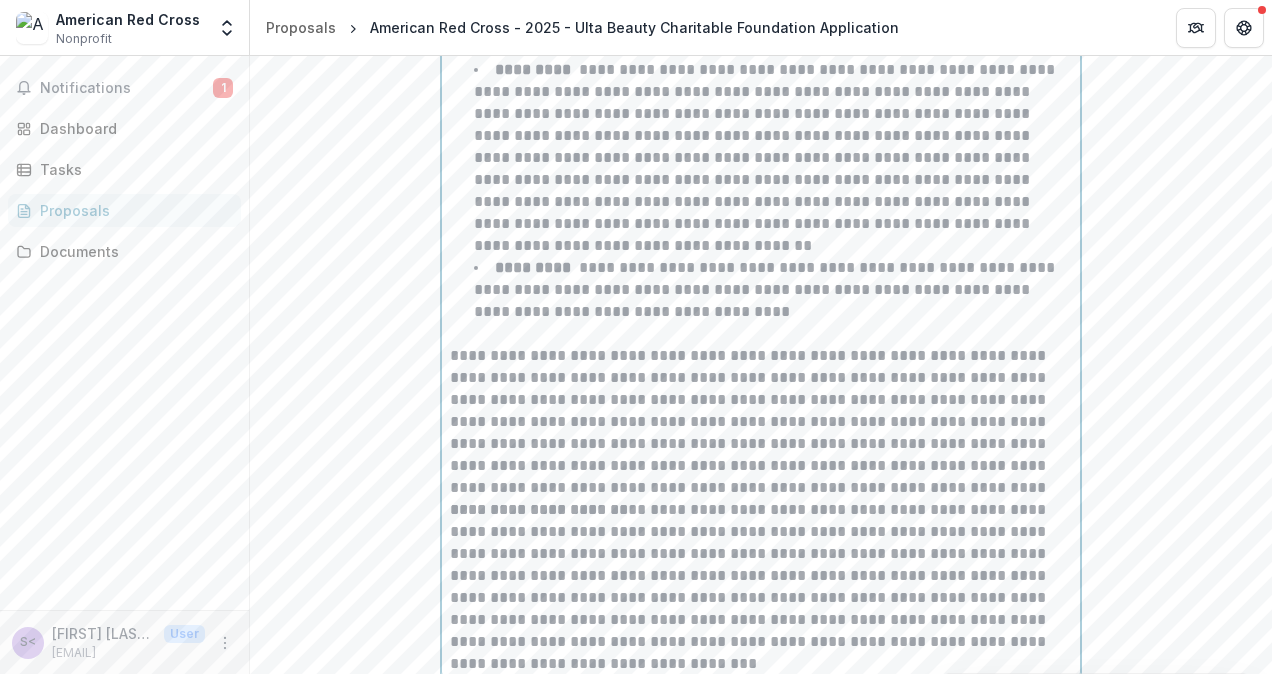 click on "**********" at bounding box center (761, 587) 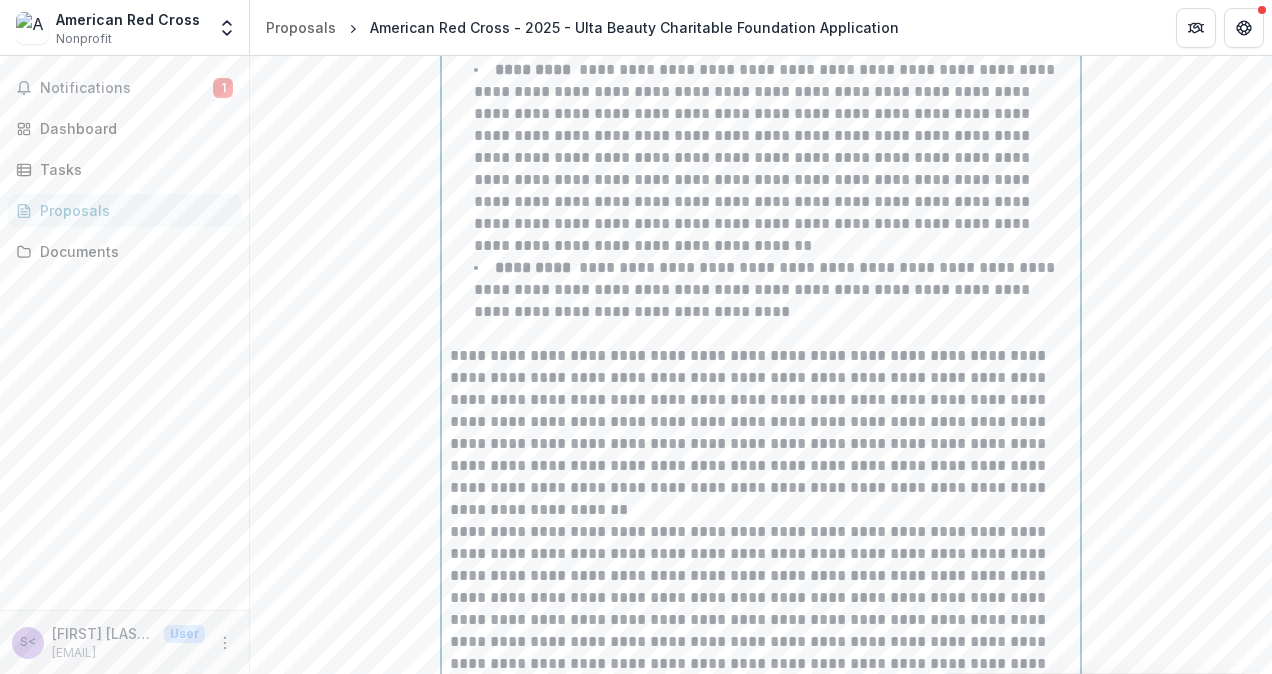 click on "**********" at bounding box center [761, 422] 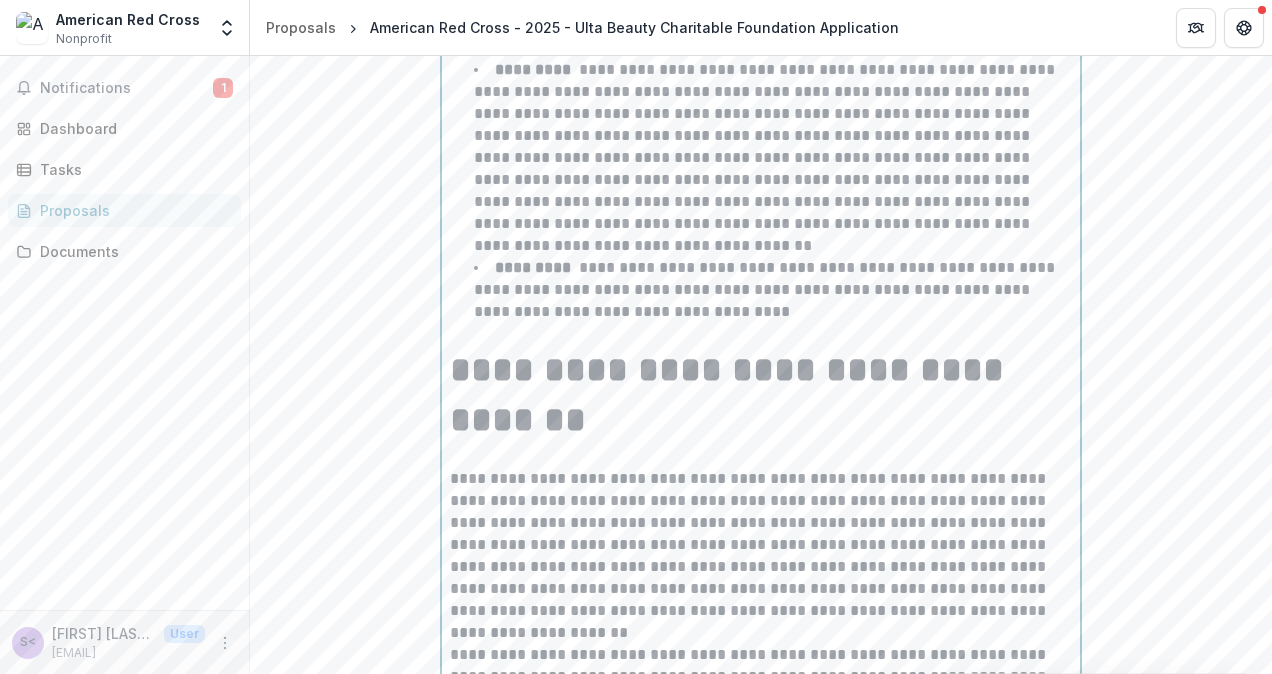 click on "**********" at bounding box center (761, 395) 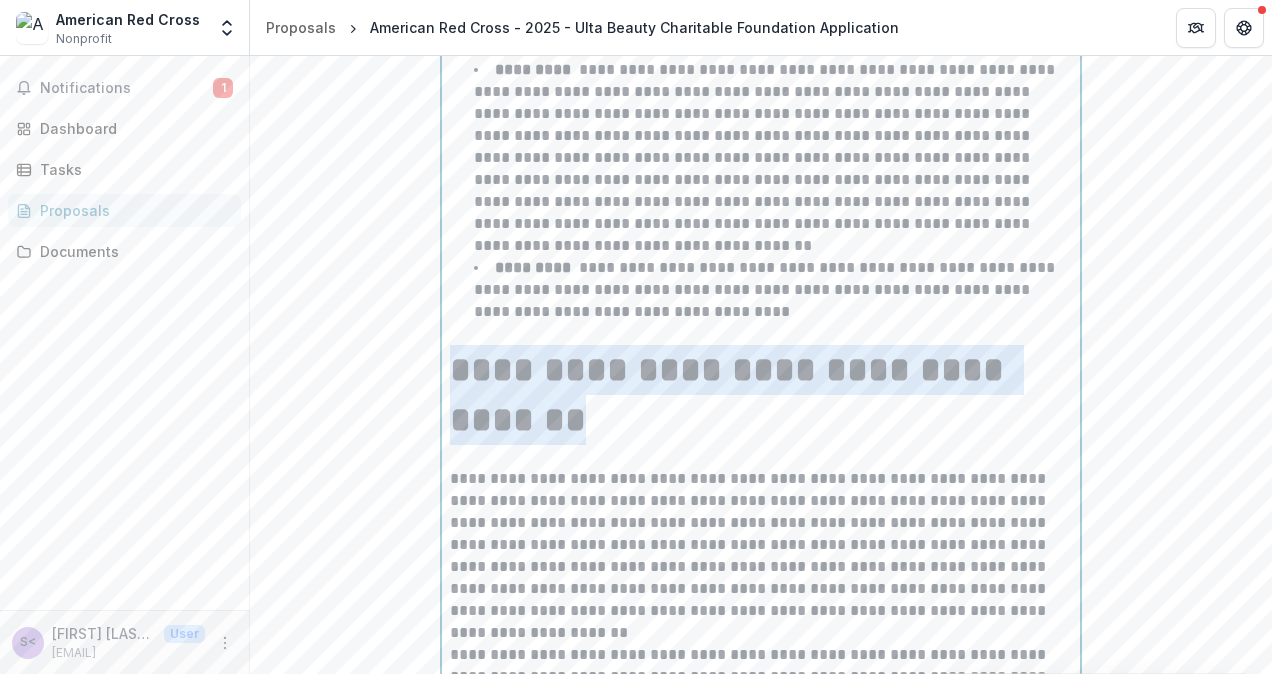drag, startPoint x: 569, startPoint y: 424, endPoint x: 436, endPoint y: 371, distance: 143.17122 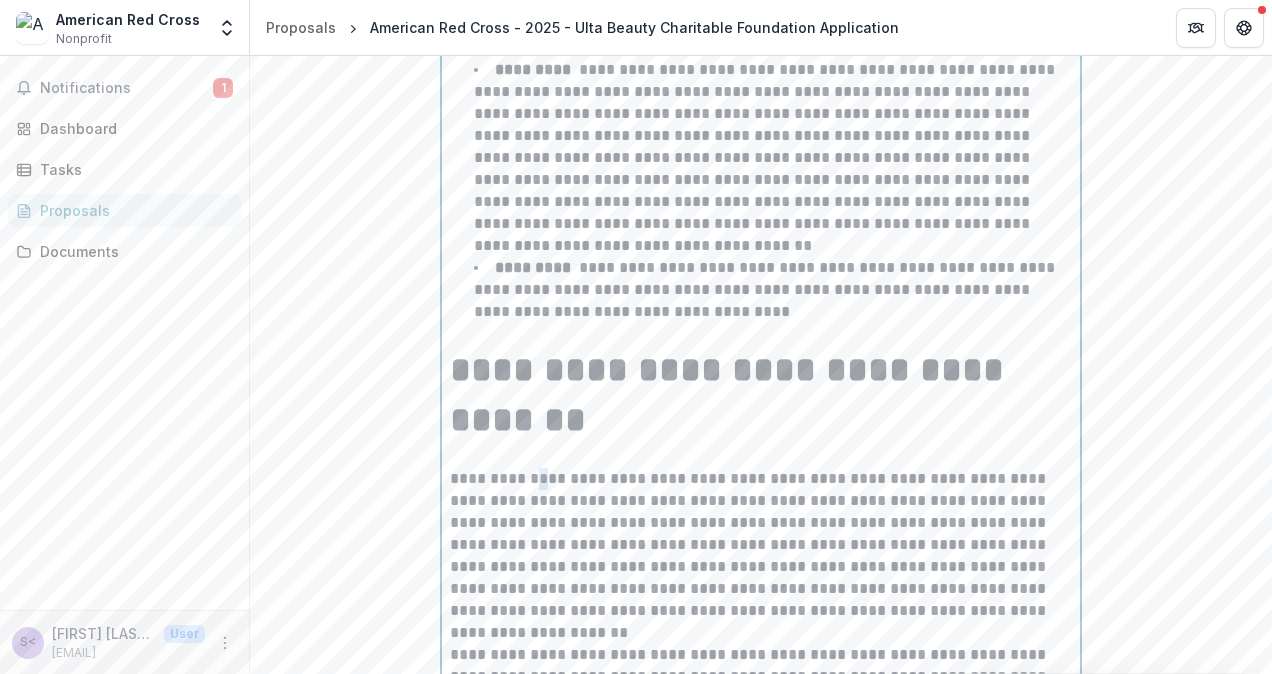 drag, startPoint x: 503, startPoint y: 365, endPoint x: 542, endPoint y: 466, distance: 108.26819 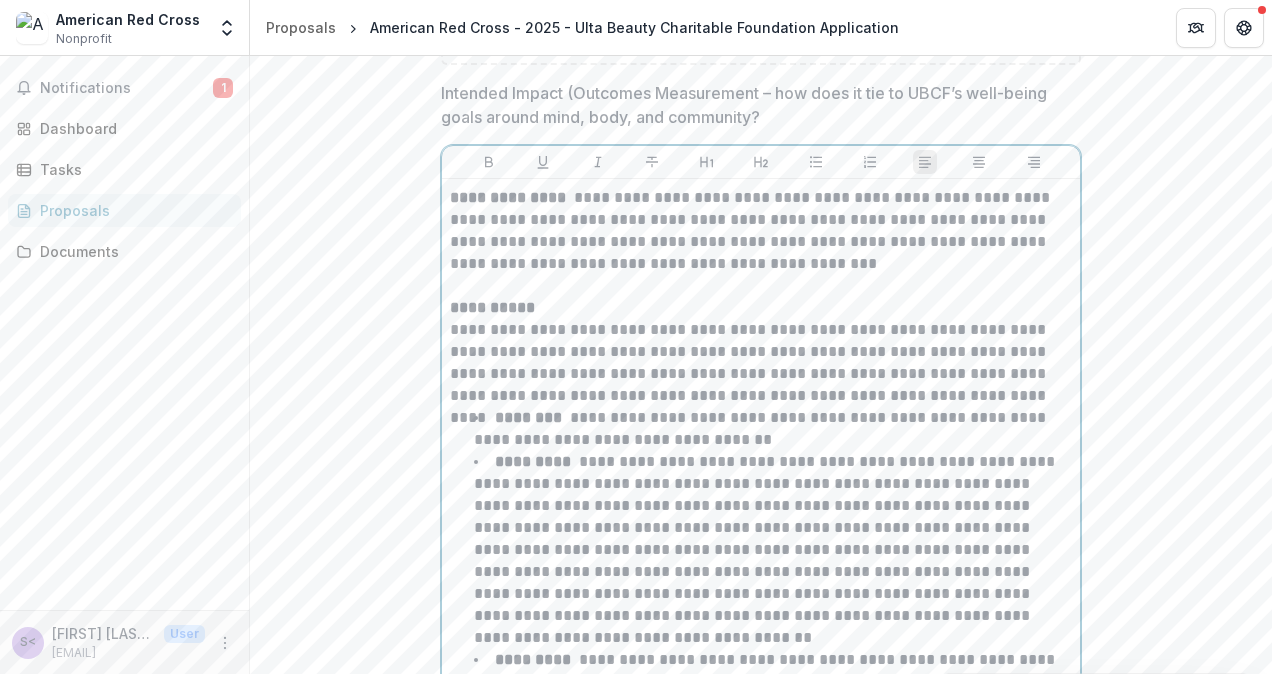 scroll, scrollTop: 2820, scrollLeft: 0, axis: vertical 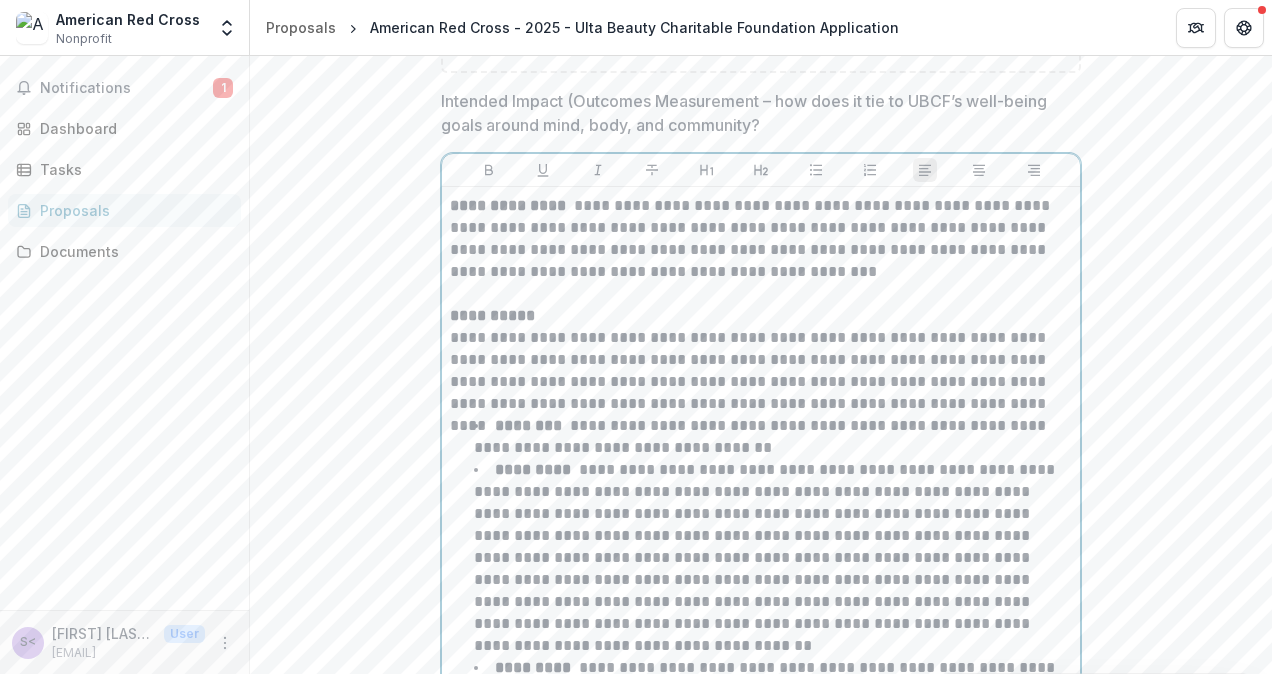 click on "**********" at bounding box center [761, 371] 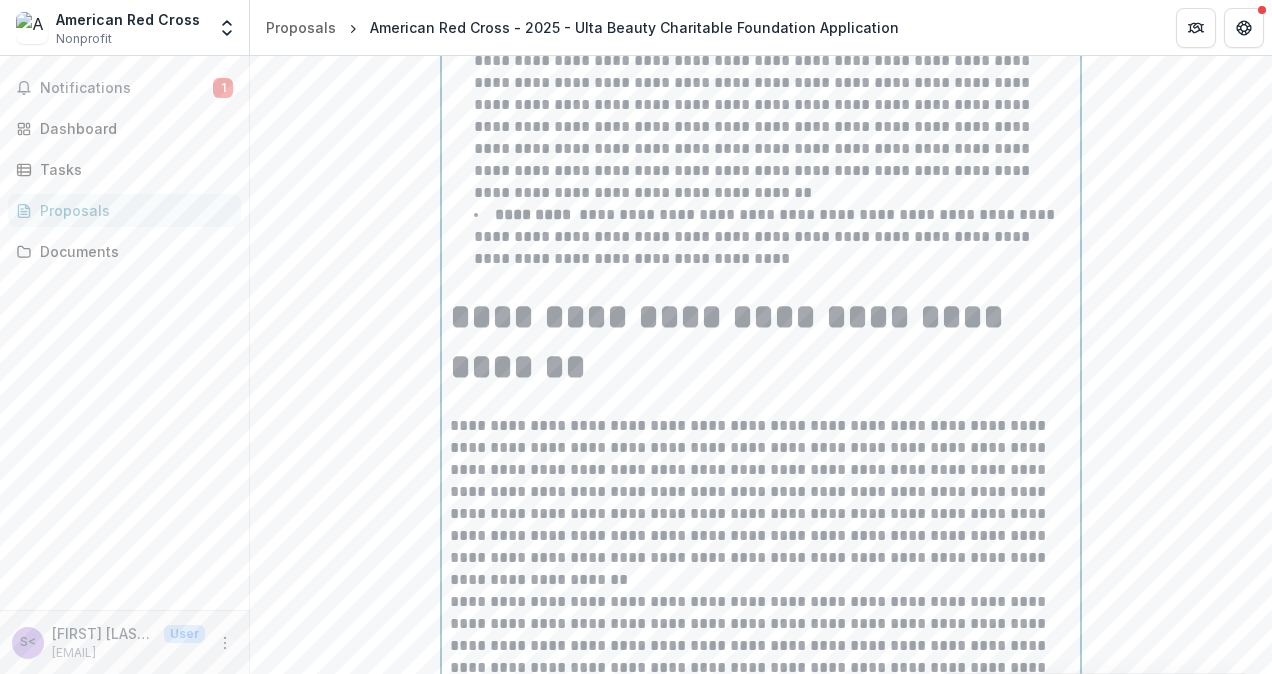scroll, scrollTop: 3320, scrollLeft: 0, axis: vertical 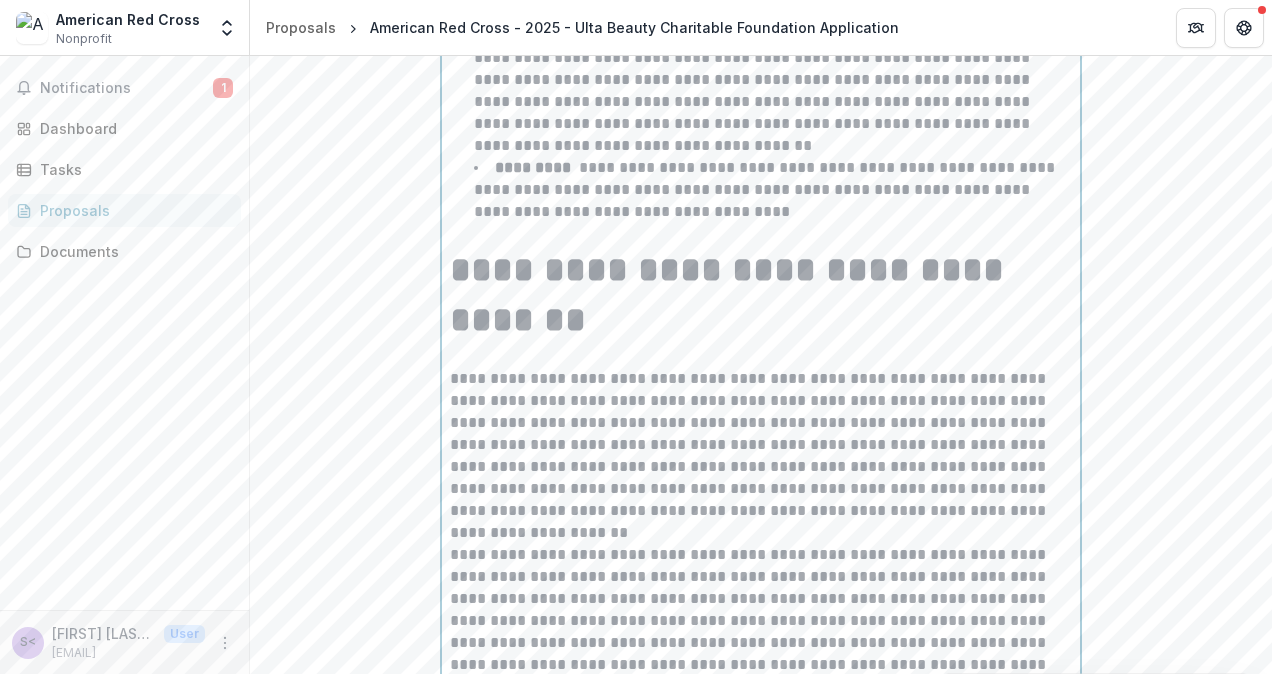 click on "**********" at bounding box center (761, 445) 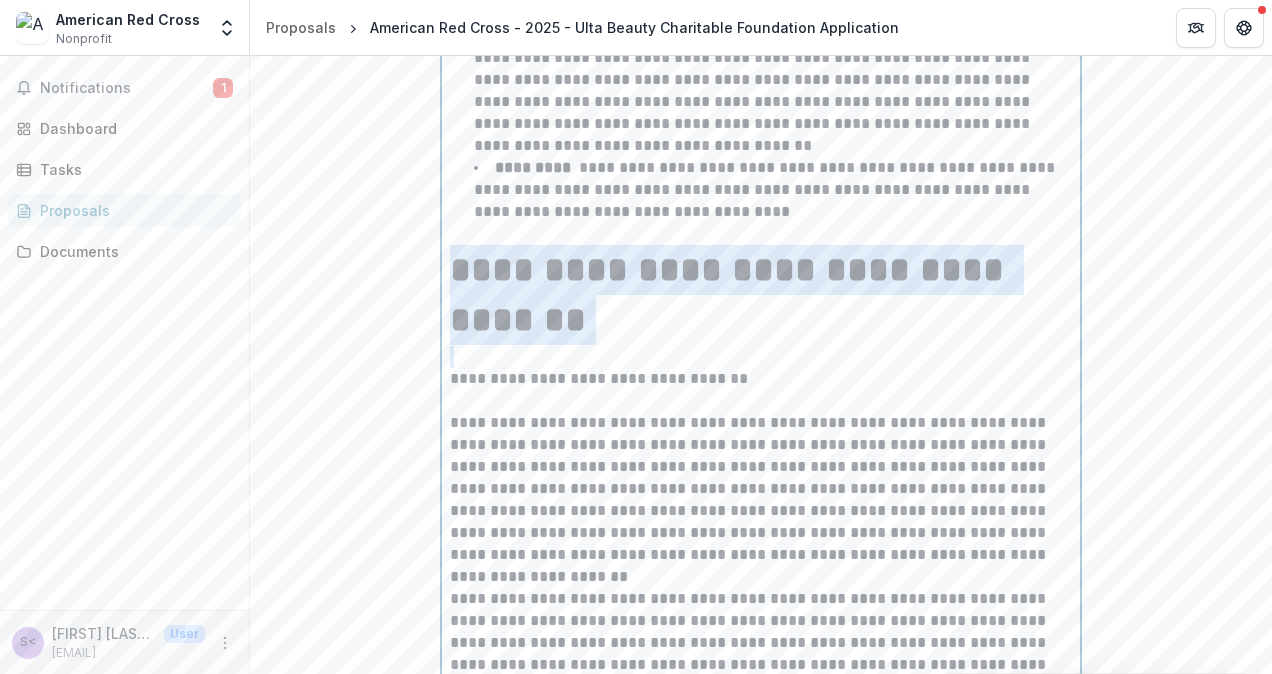 drag, startPoint x: 534, startPoint y: 346, endPoint x: 440, endPoint y: 272, distance: 119.632774 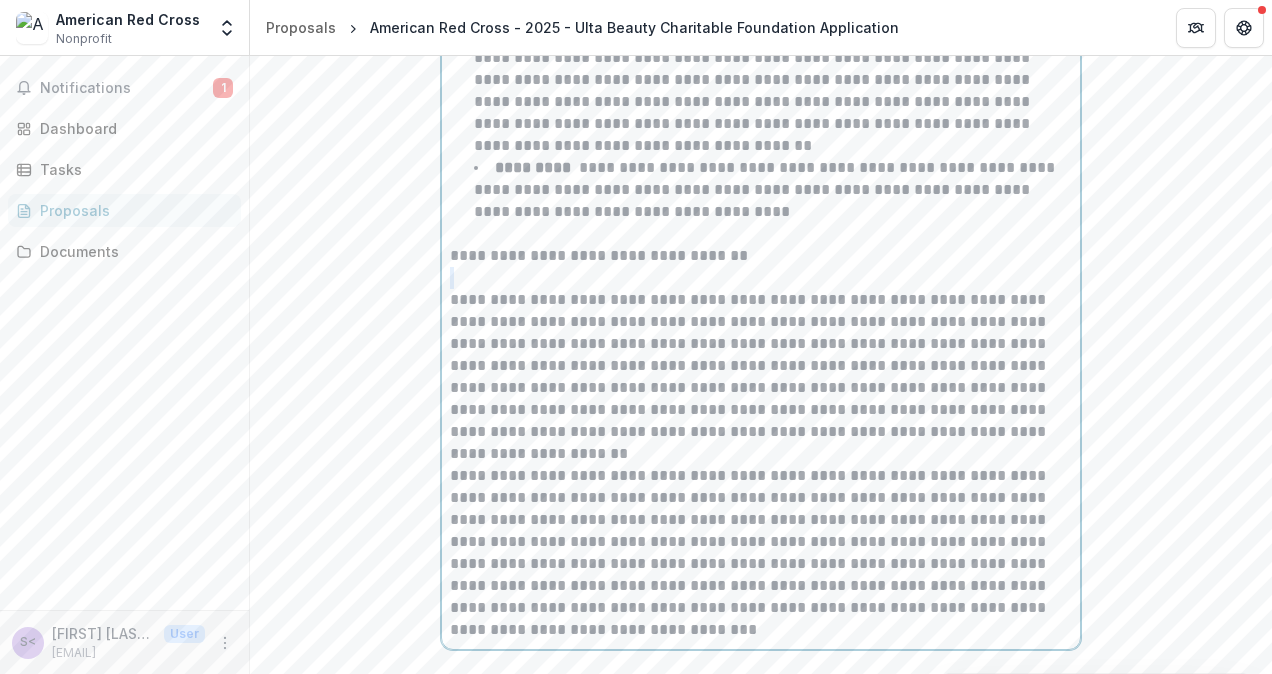 drag, startPoint x: 745, startPoint y: 248, endPoint x: 408, endPoint y: 268, distance: 337.59296 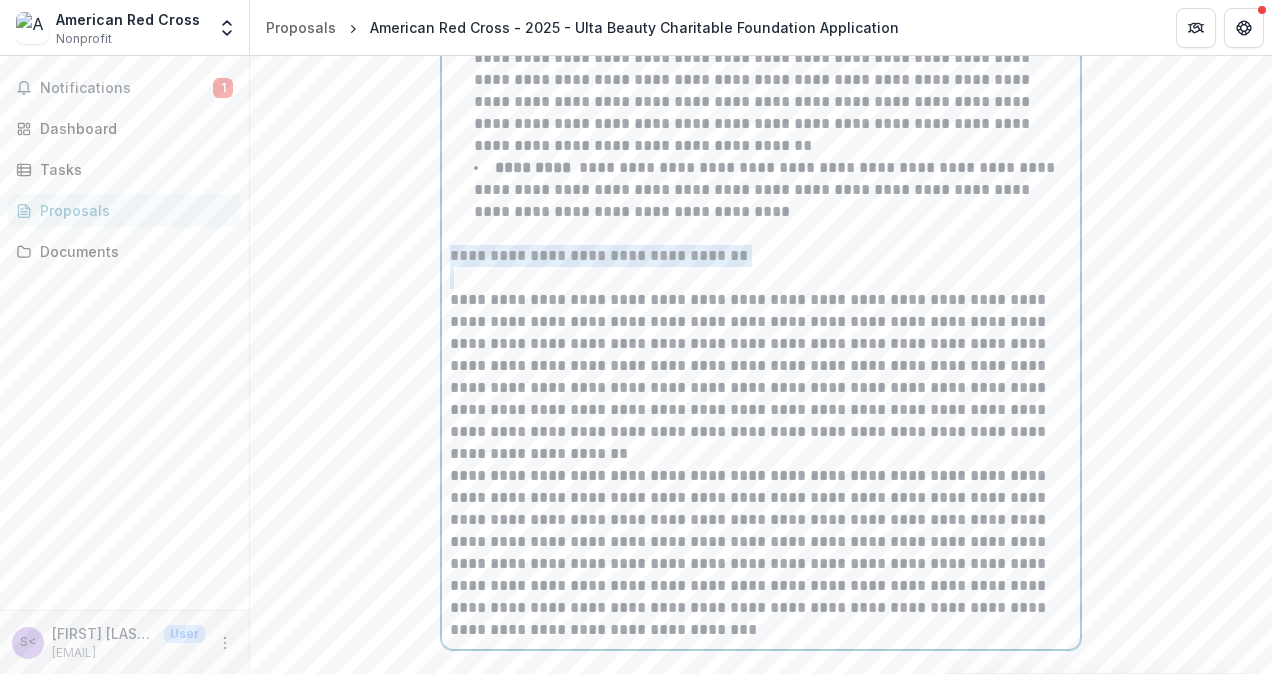 drag, startPoint x: 748, startPoint y: 251, endPoint x: 478, endPoint y: 260, distance: 270.14996 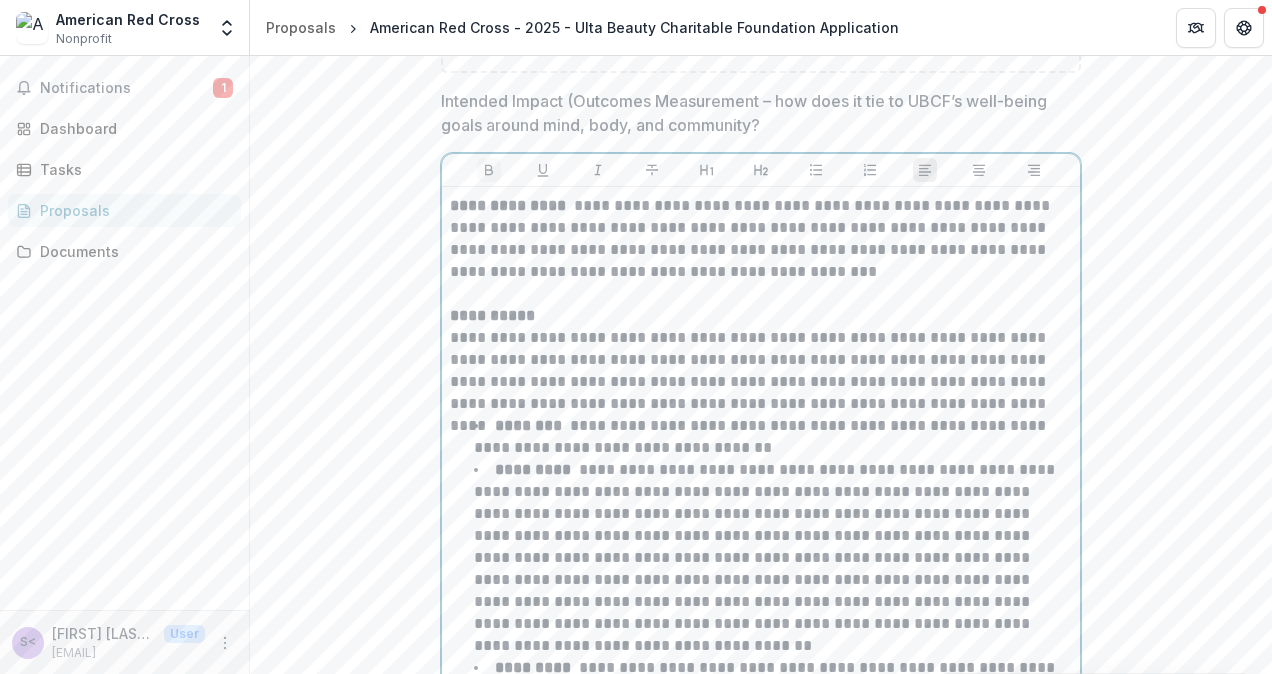 click 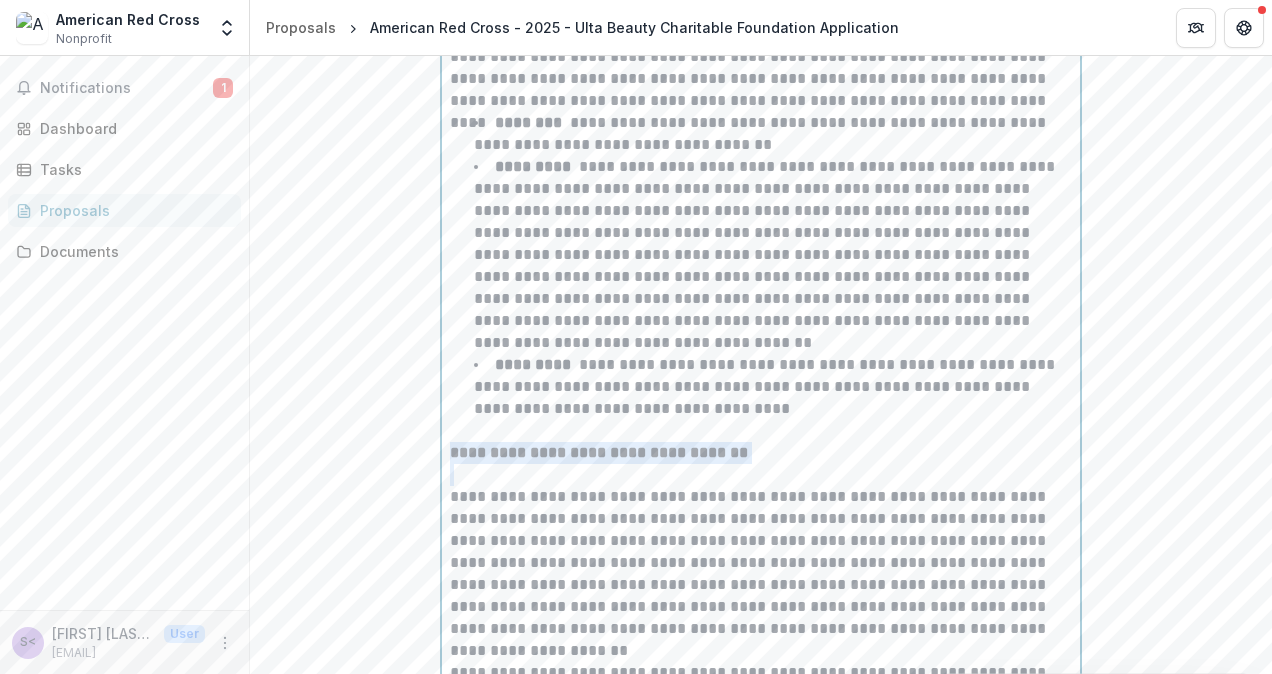 scroll, scrollTop: 3212, scrollLeft: 0, axis: vertical 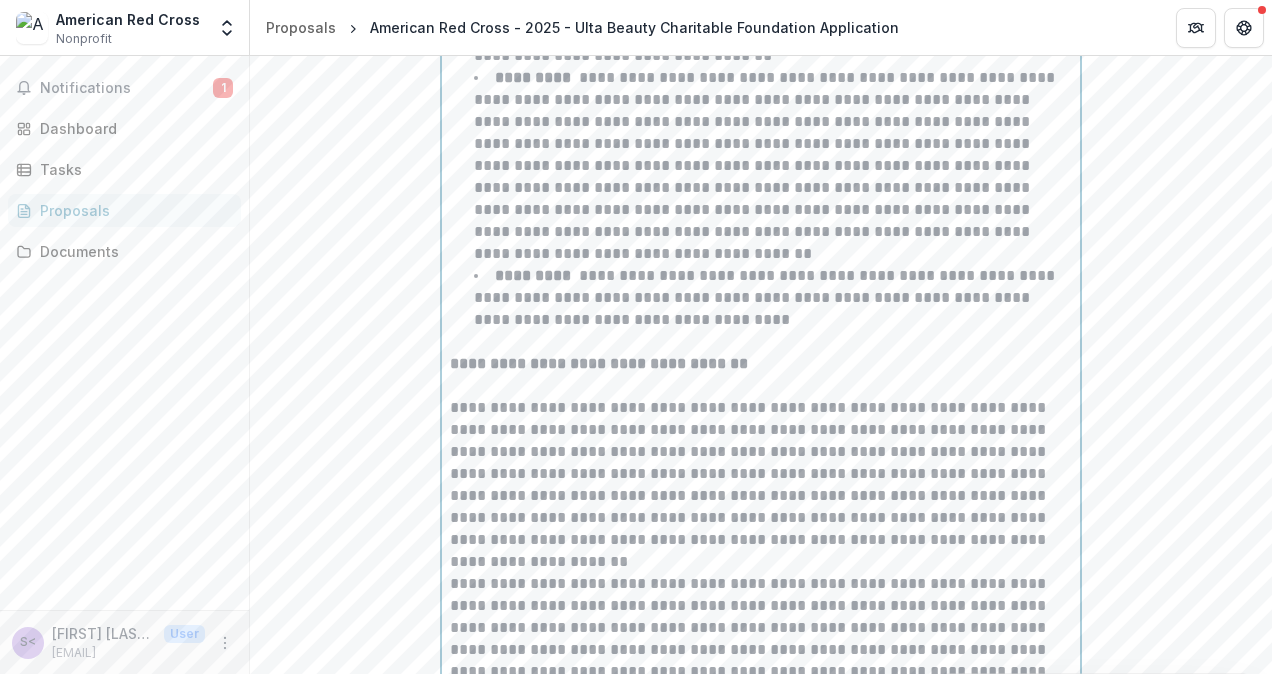 click on "**********" at bounding box center [761, 474] 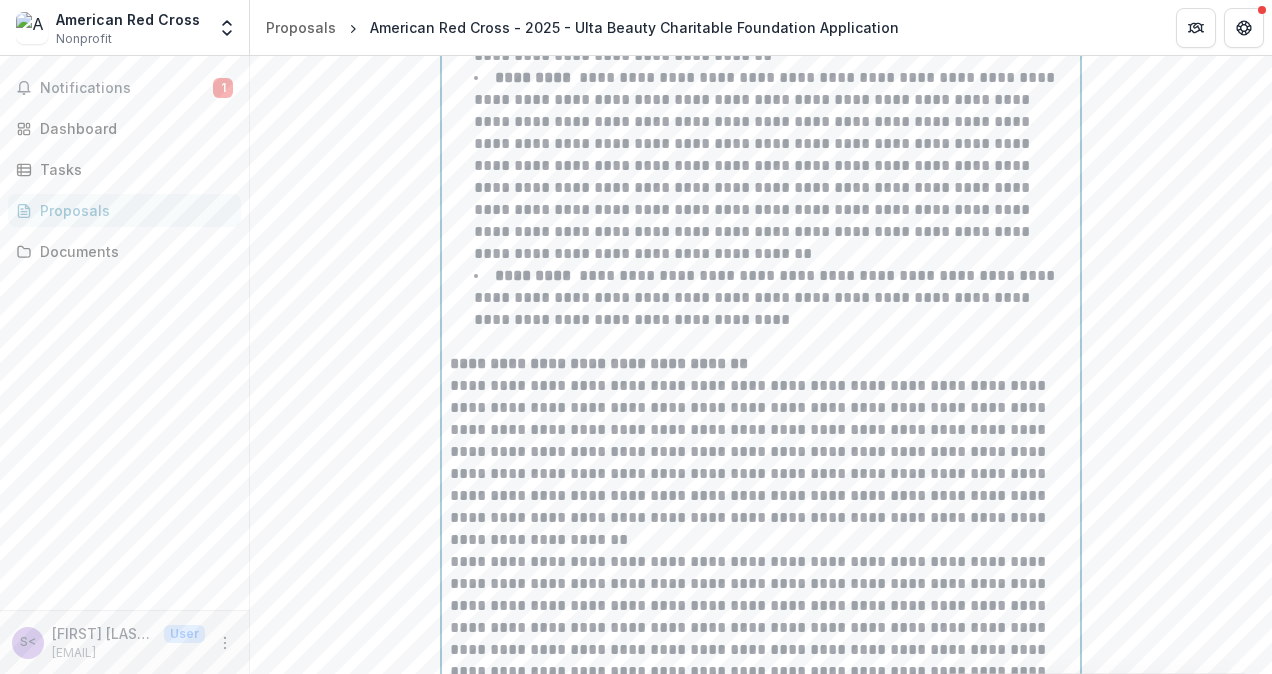 scroll, scrollTop: 2812, scrollLeft: 0, axis: vertical 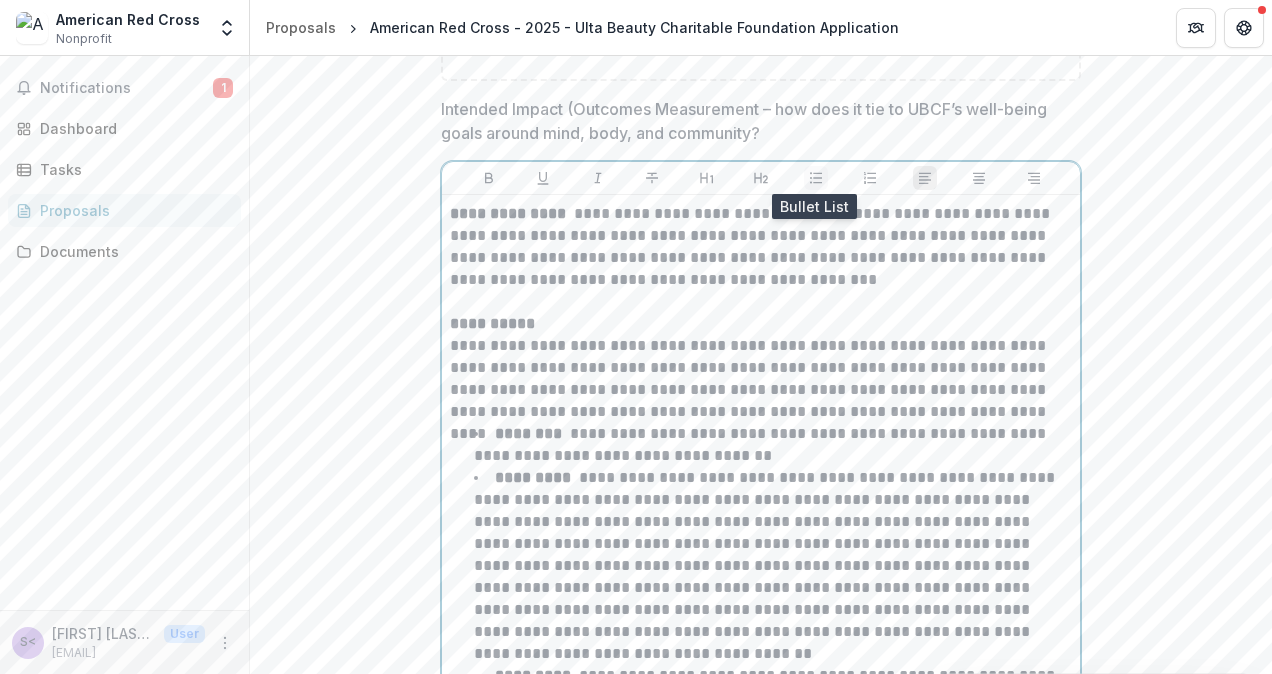 drag, startPoint x: 810, startPoint y: 182, endPoint x: 785, endPoint y: 248, distance: 70.5762 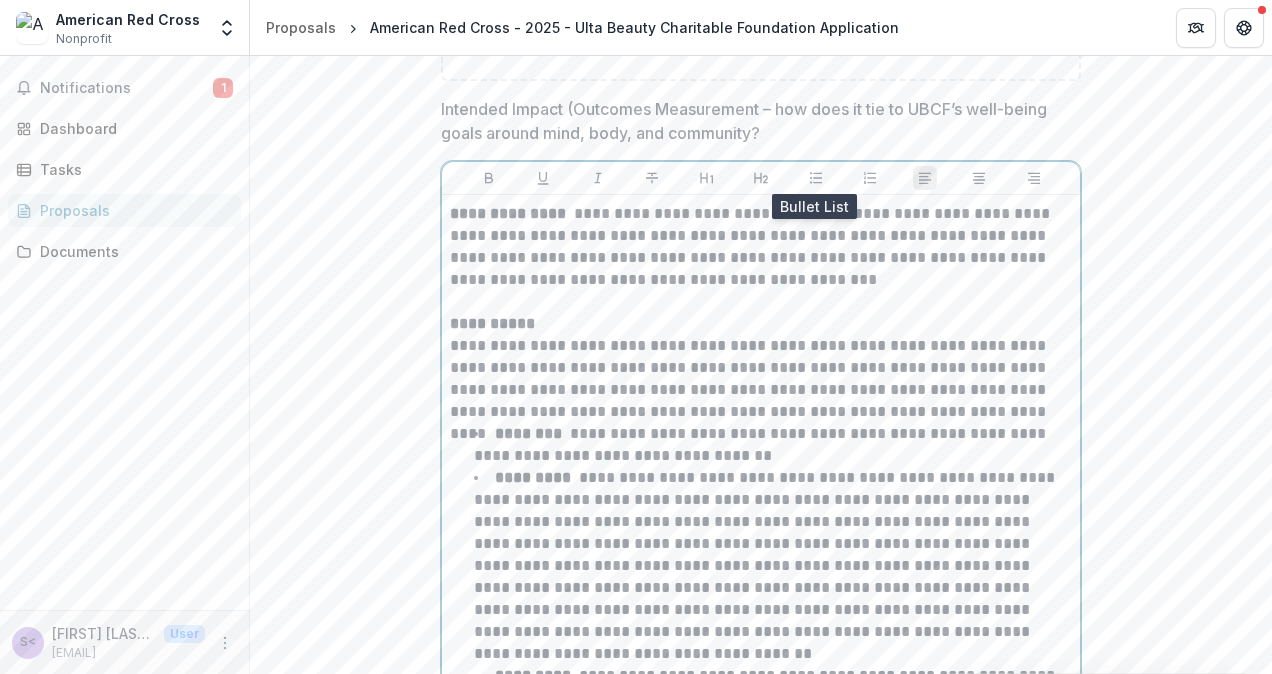 click at bounding box center (816, 178) 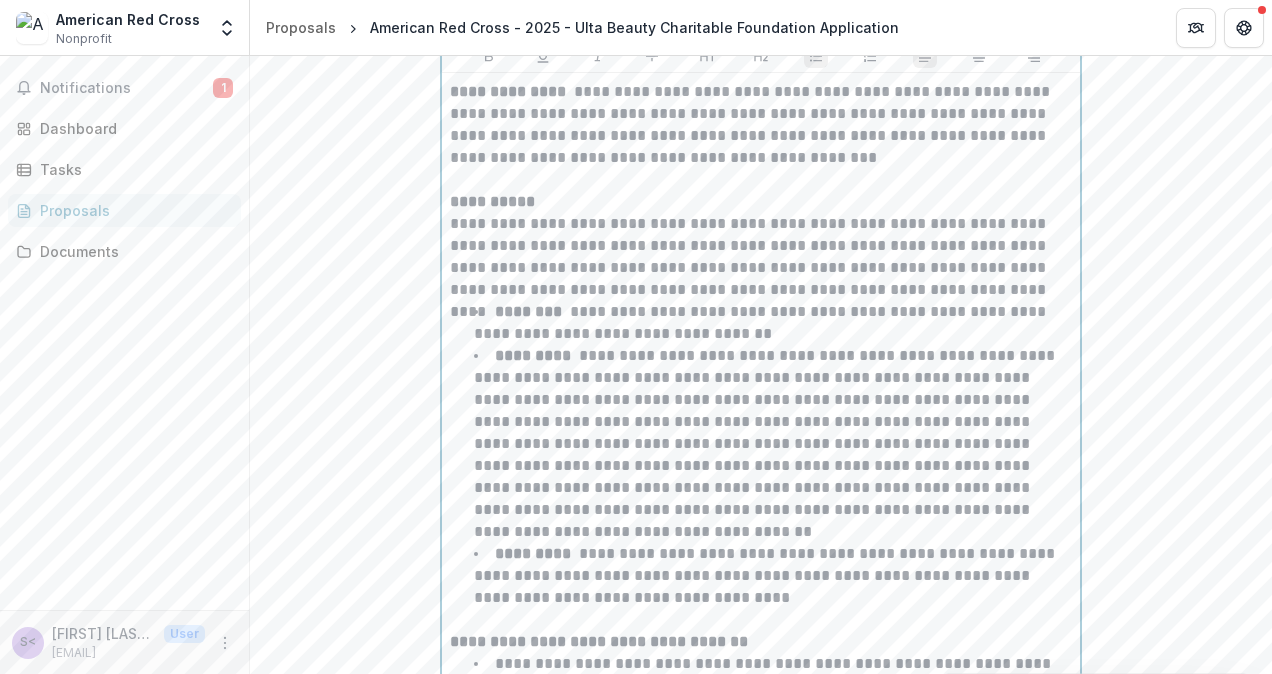 scroll, scrollTop: 3434, scrollLeft: 0, axis: vertical 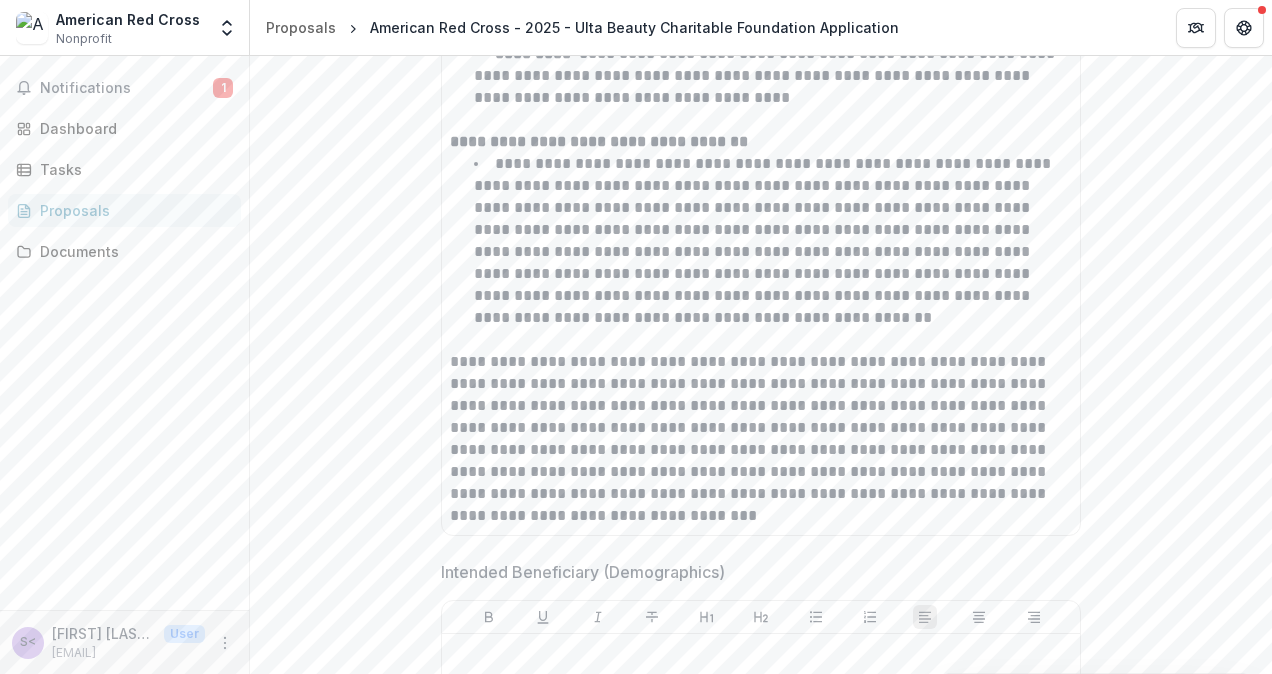 click on "**********" at bounding box center [761, 54] 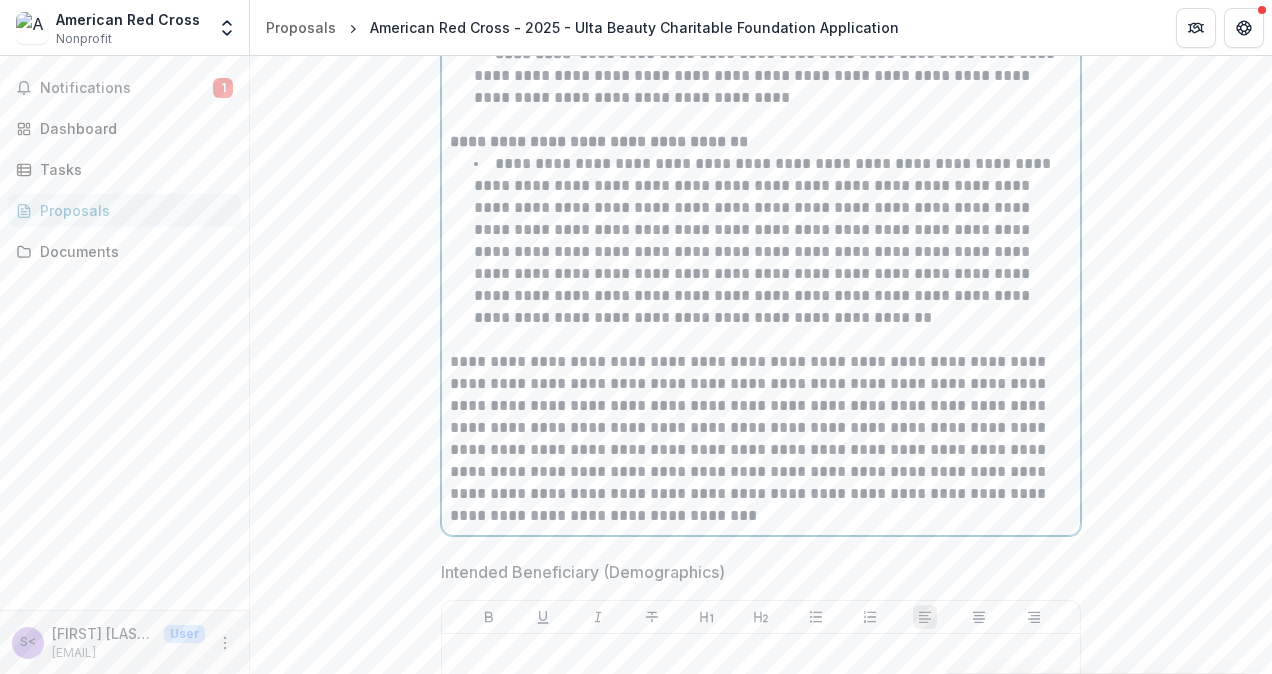 click on "**********" at bounding box center [761, 439] 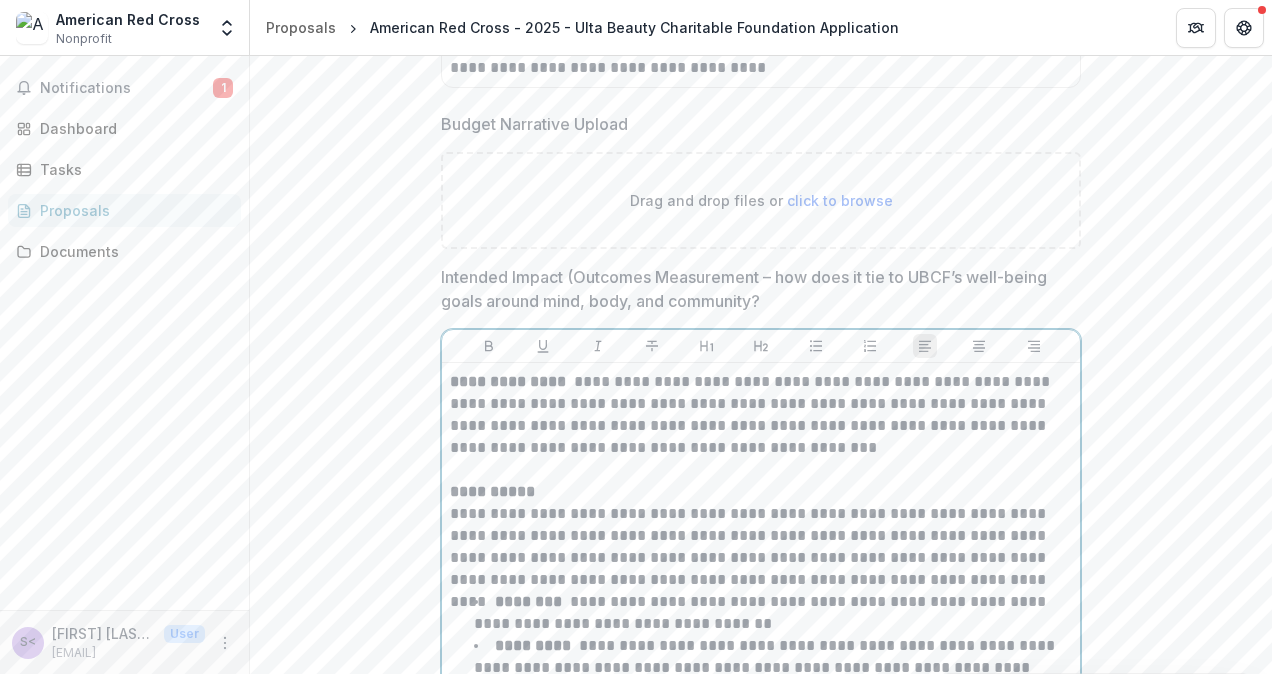 scroll, scrollTop: 2534, scrollLeft: 0, axis: vertical 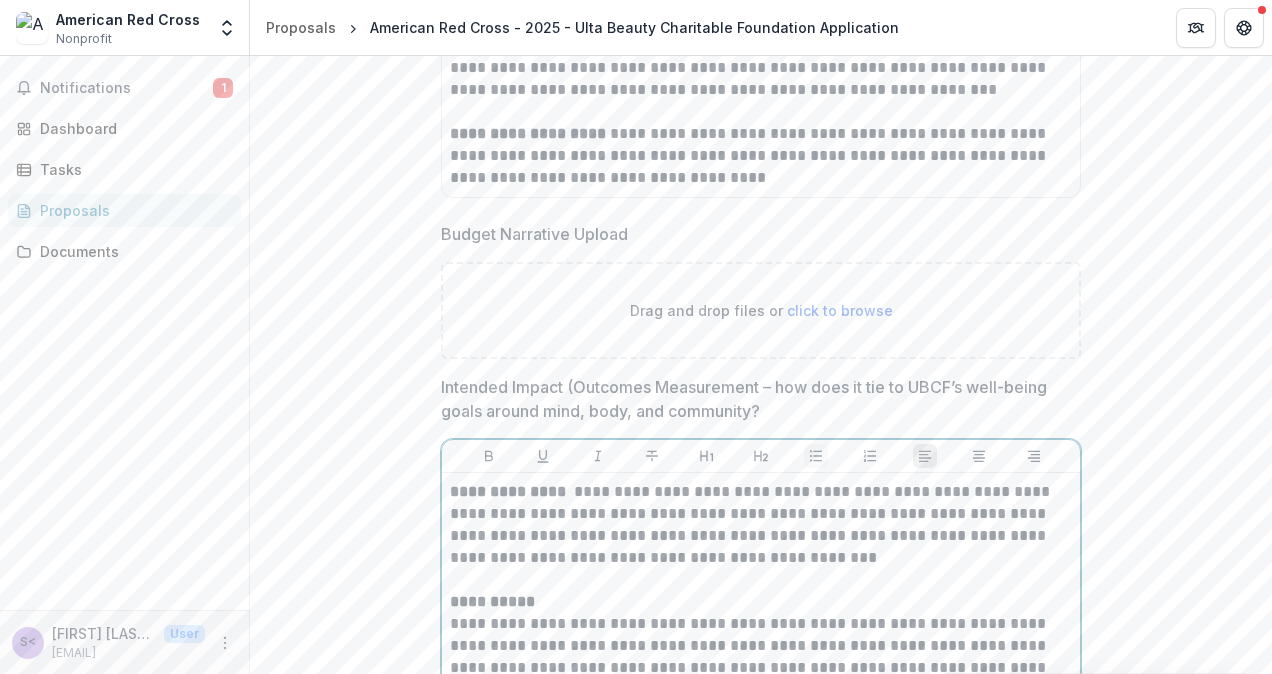 click 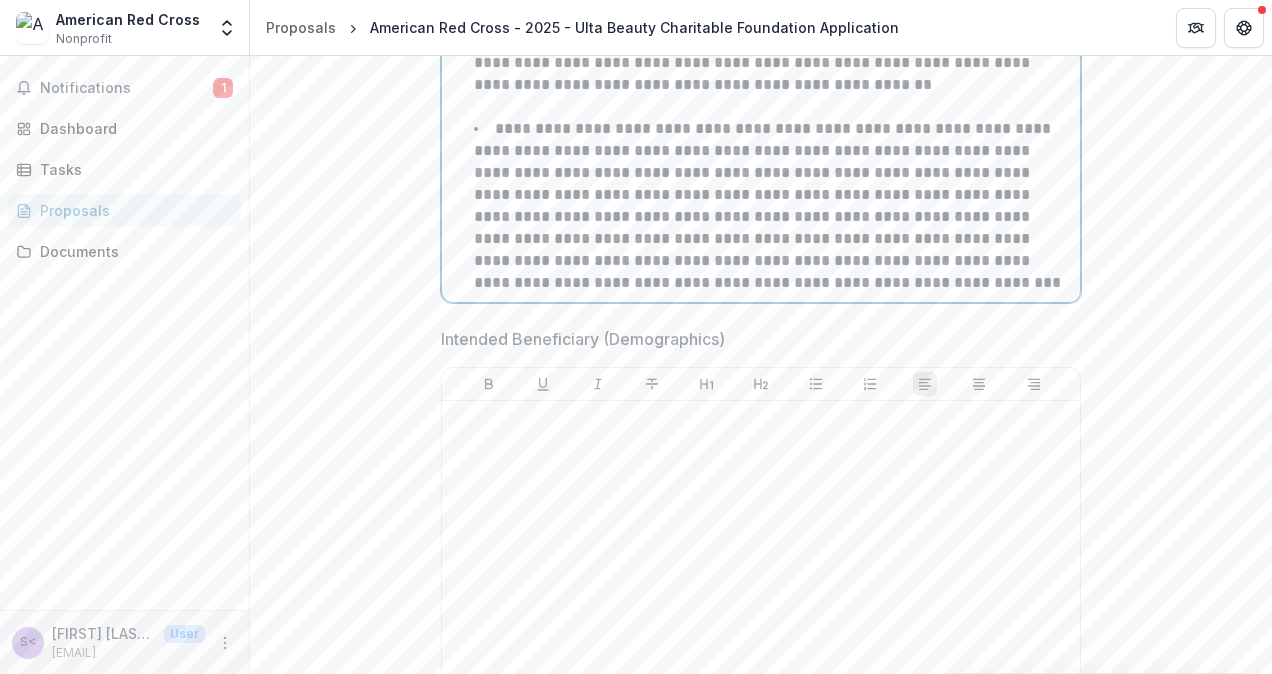 scroll, scrollTop: 3732, scrollLeft: 0, axis: vertical 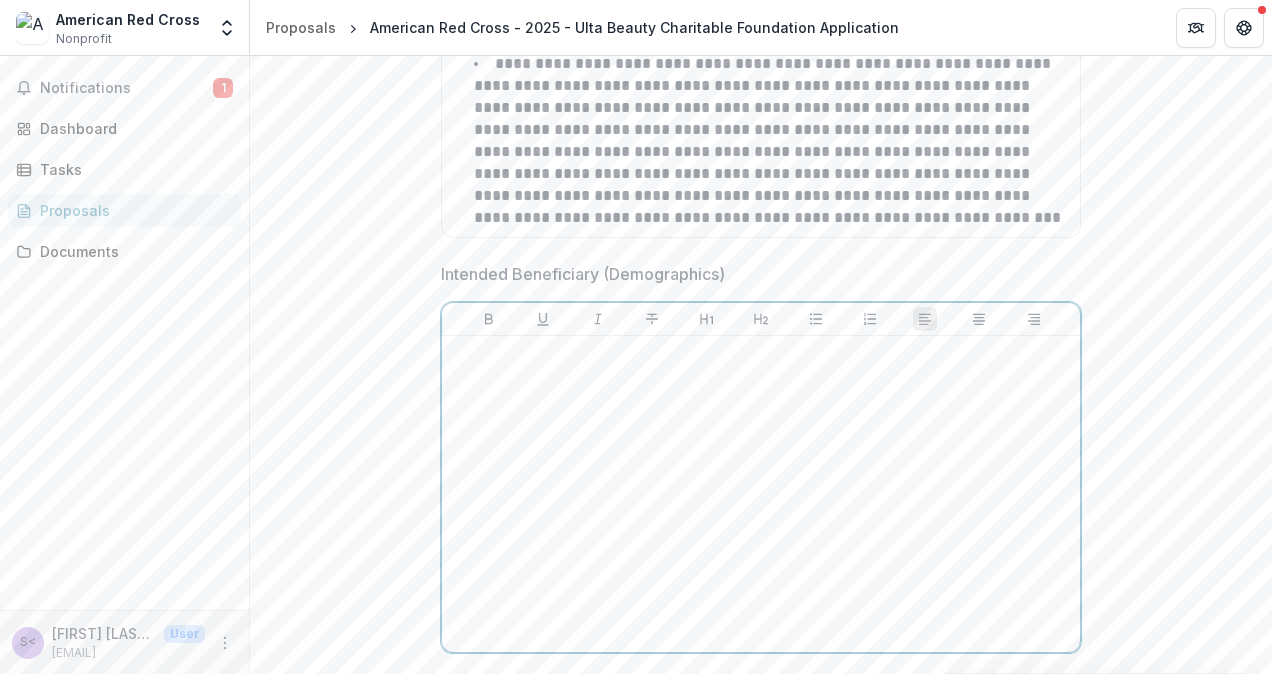 click at bounding box center (761, 494) 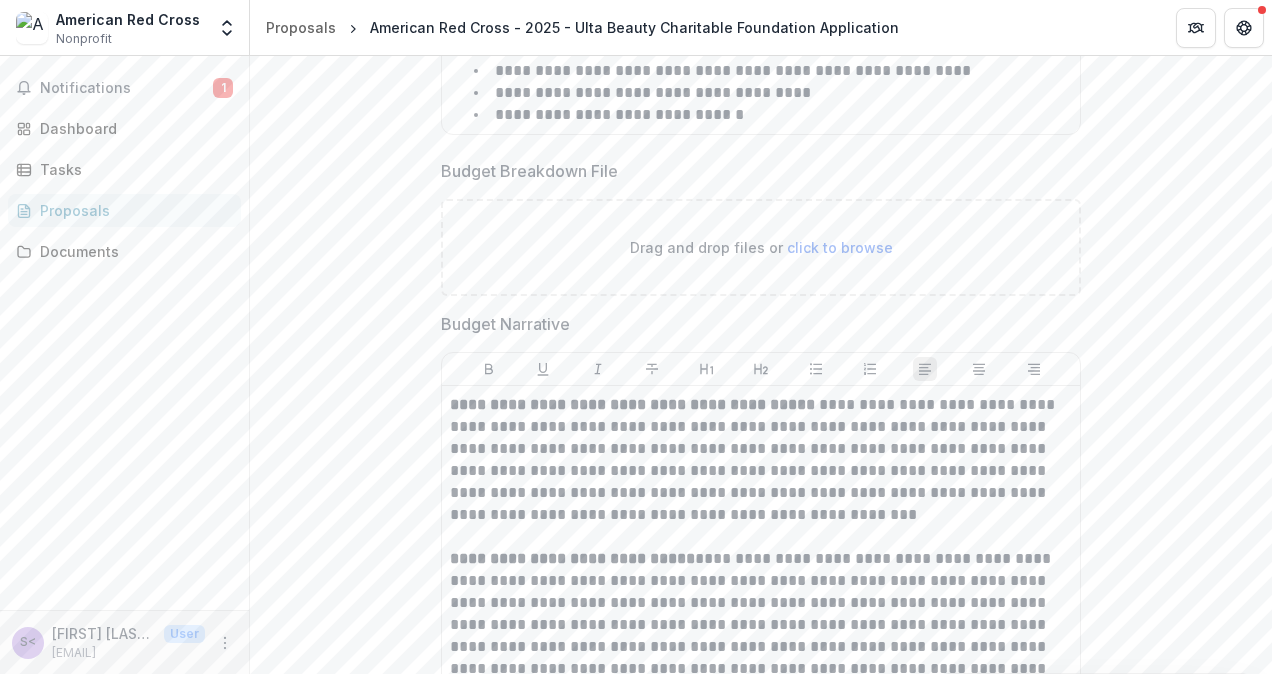 scroll, scrollTop: 1732, scrollLeft: 0, axis: vertical 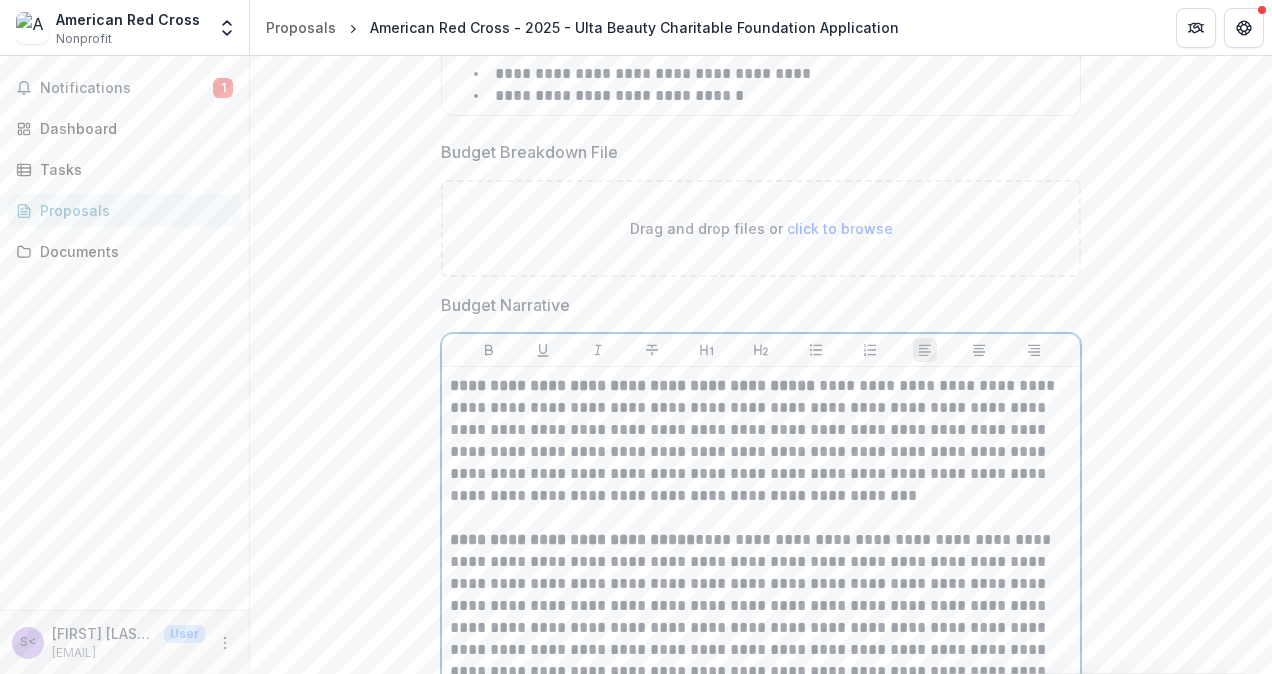 click on "**********" at bounding box center [761, 683] 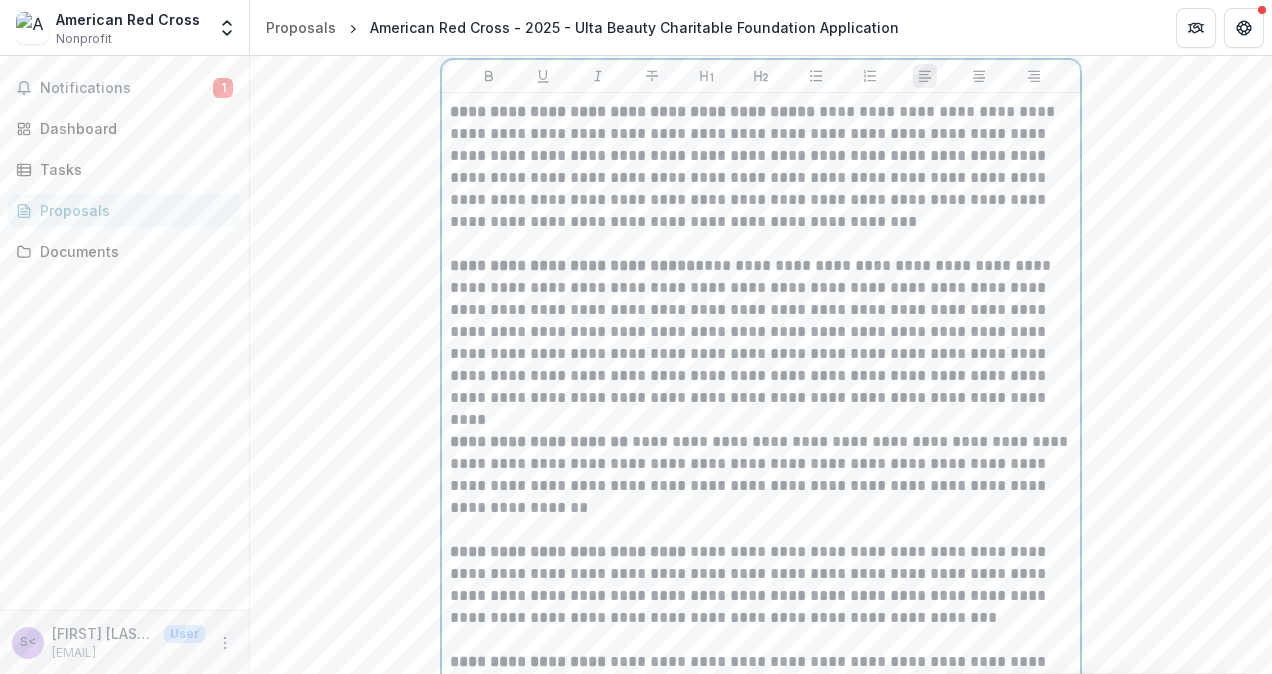 click on "**********" at bounding box center (634, 111) 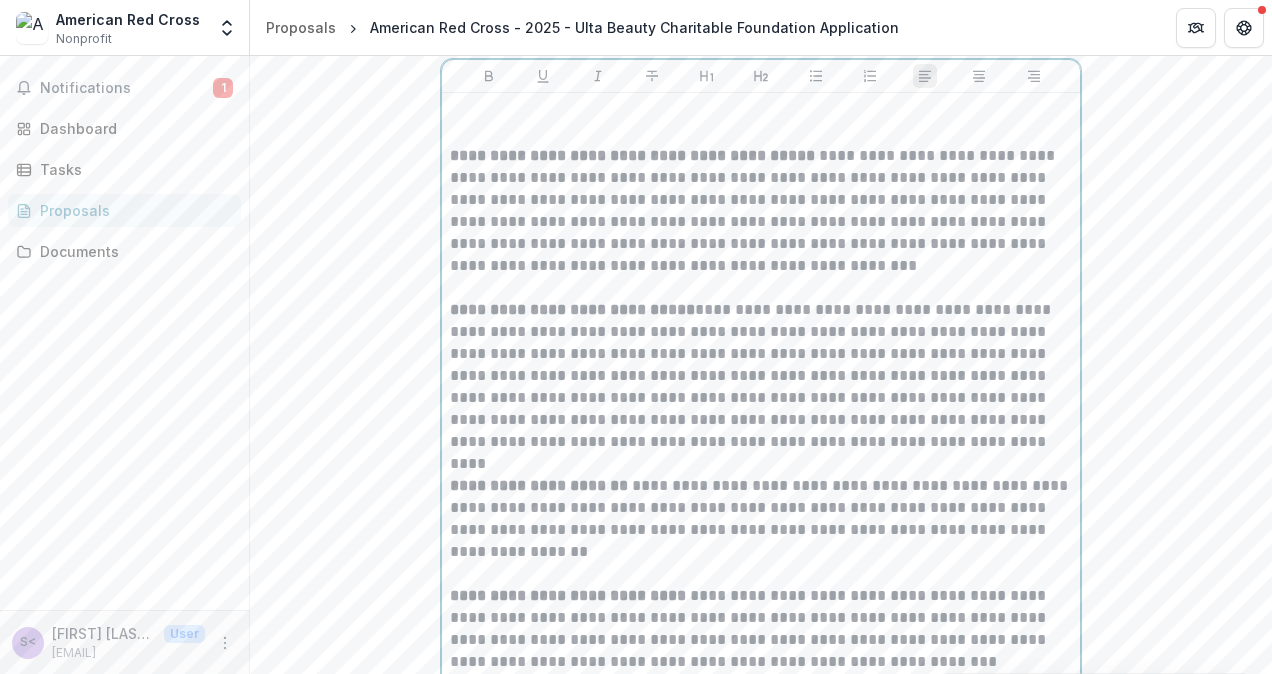 click at bounding box center (761, 112) 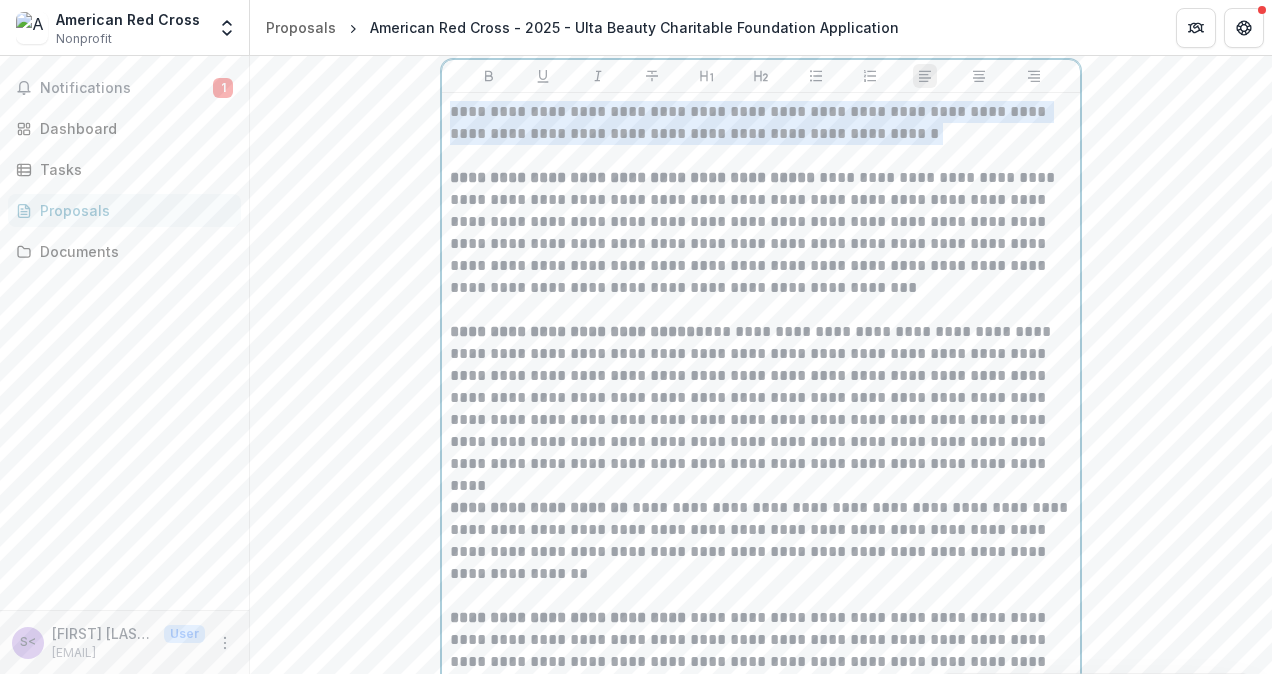drag, startPoint x: 878, startPoint y: 132, endPoint x: 445, endPoint y: 110, distance: 433.55853 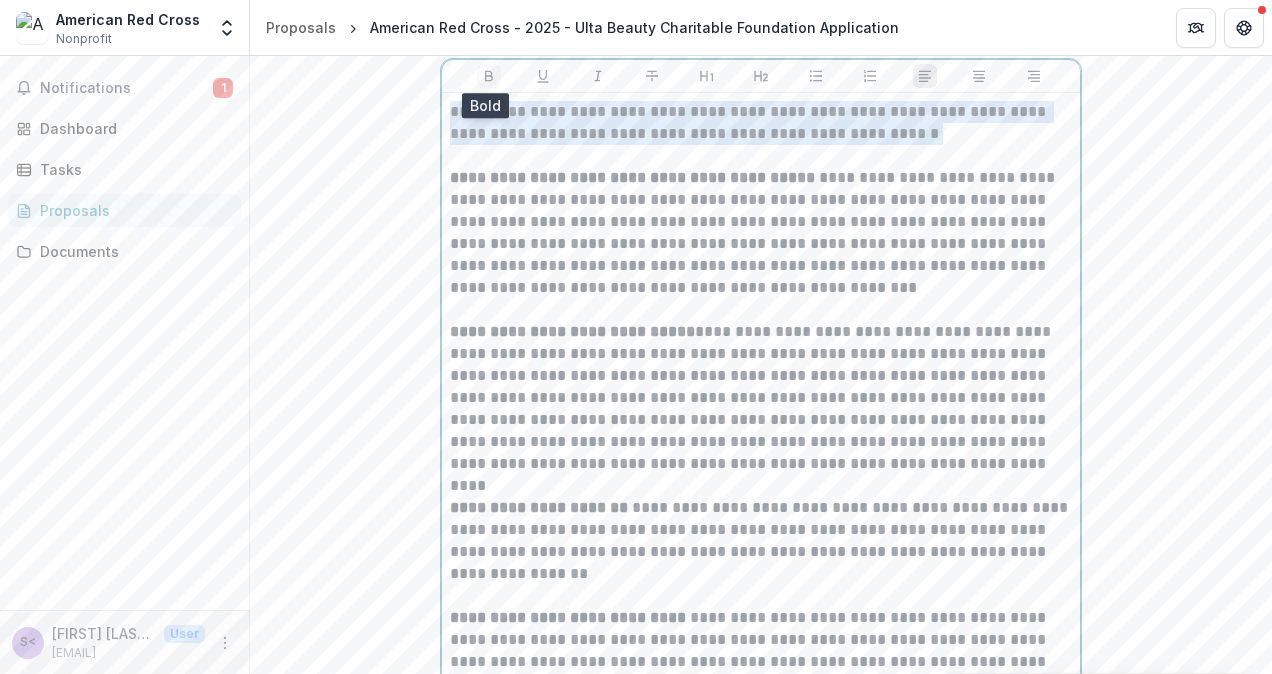 click 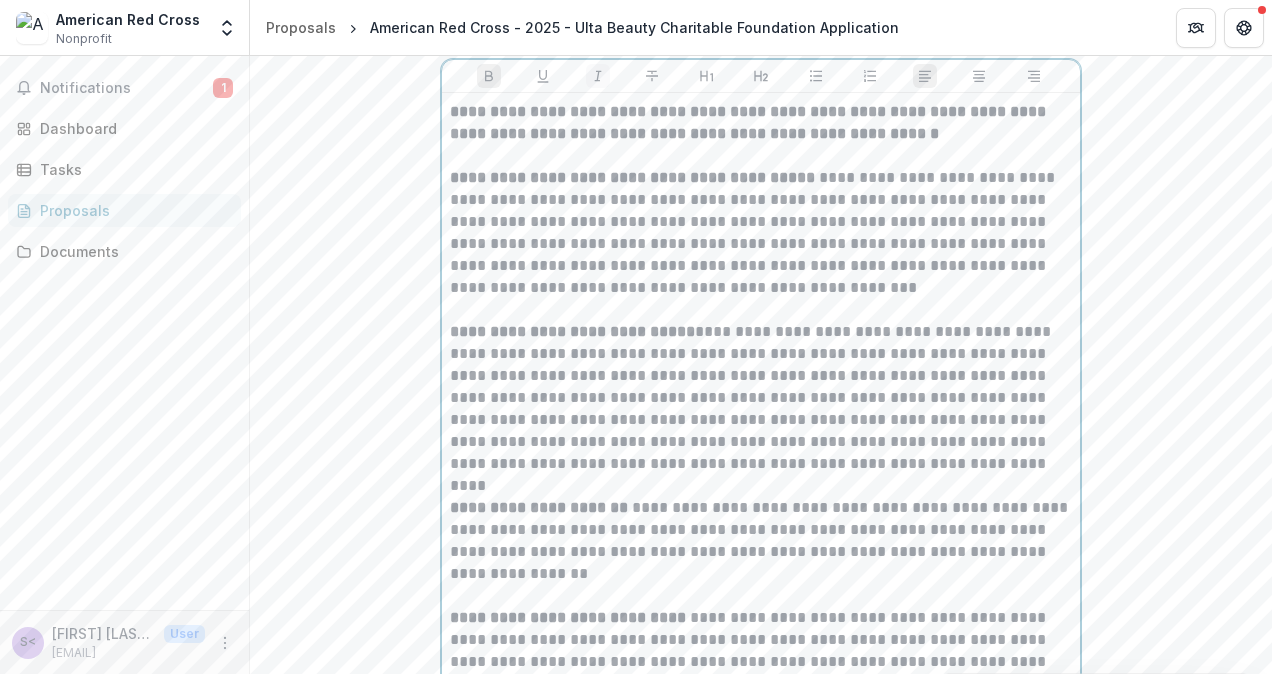 click 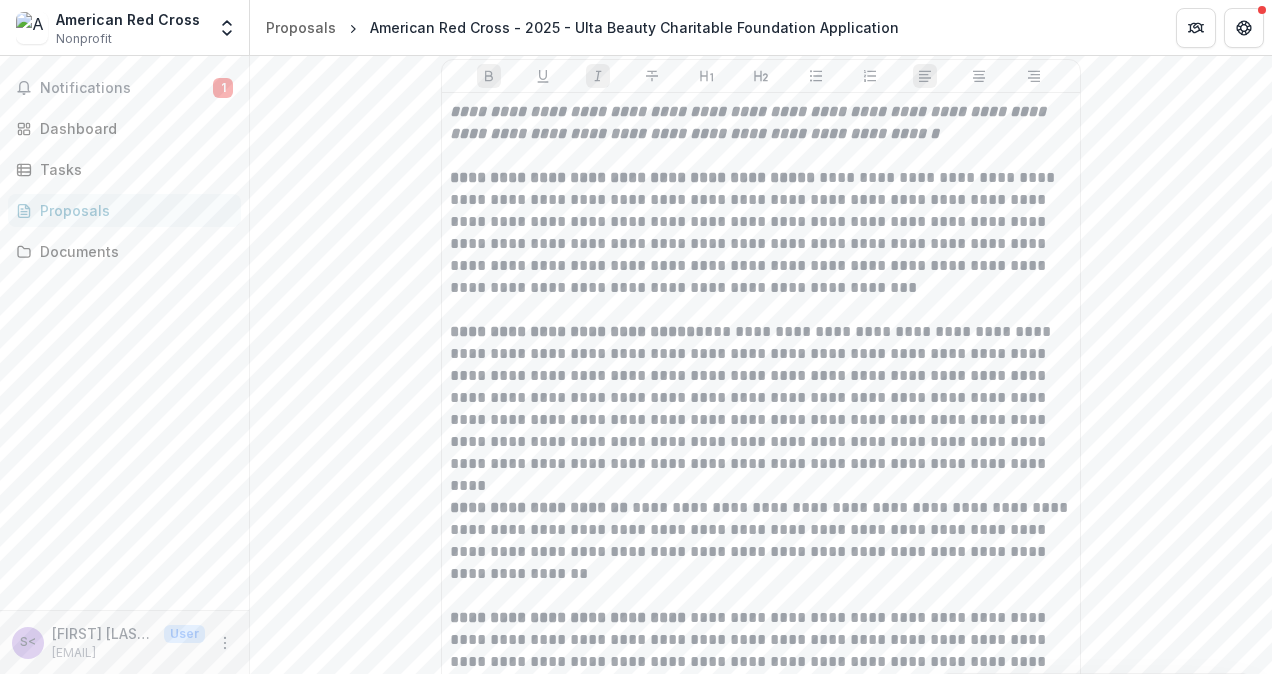 click on "**********" at bounding box center (761, 830) 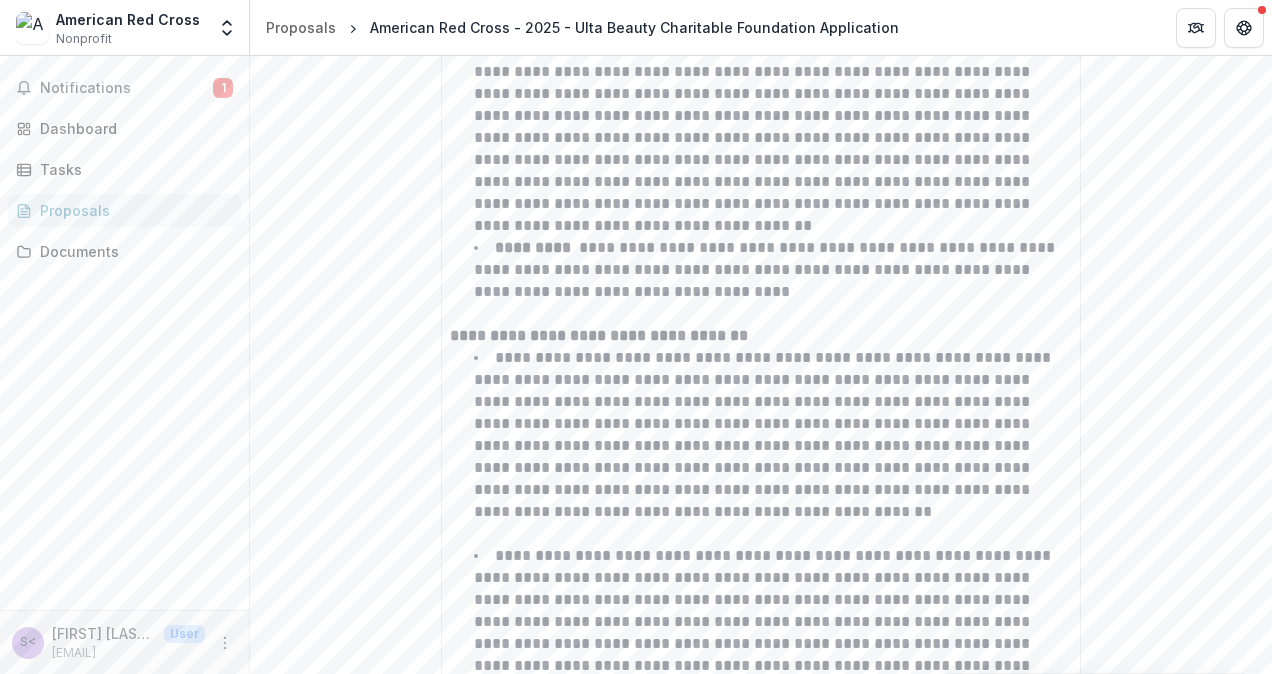 scroll, scrollTop: 3706, scrollLeft: 0, axis: vertical 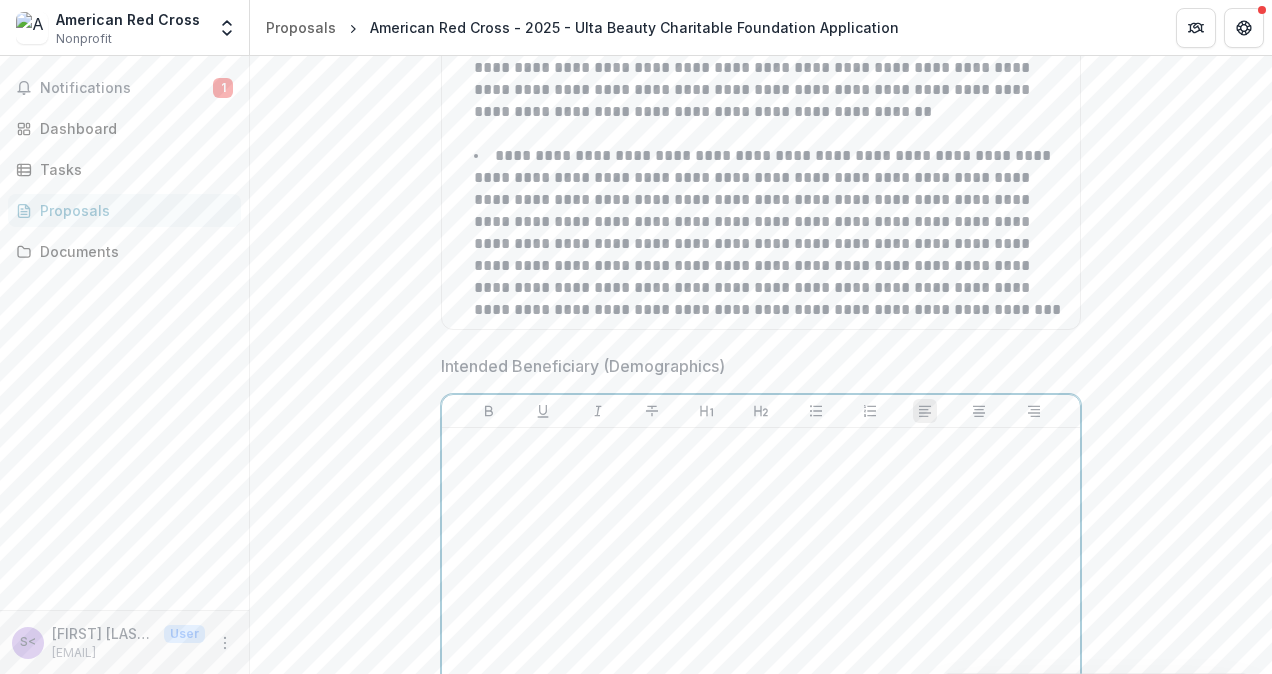 click at bounding box center (761, 447) 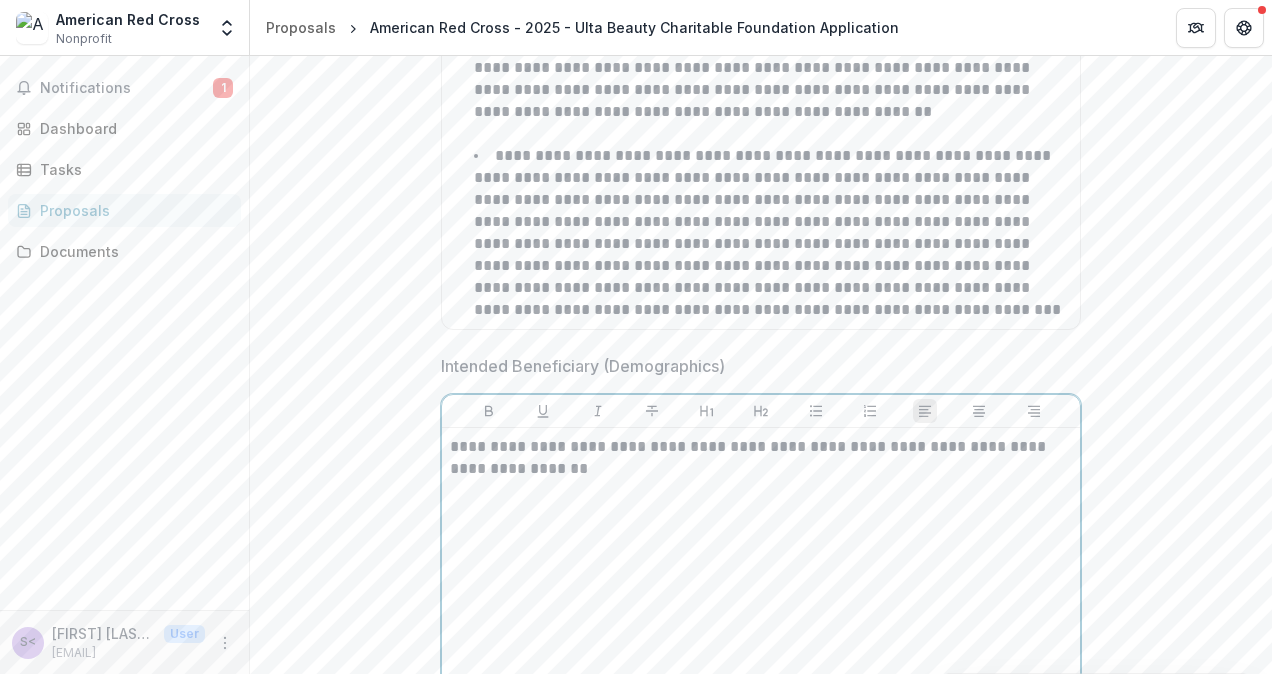 click on "**********" at bounding box center [761, 458] 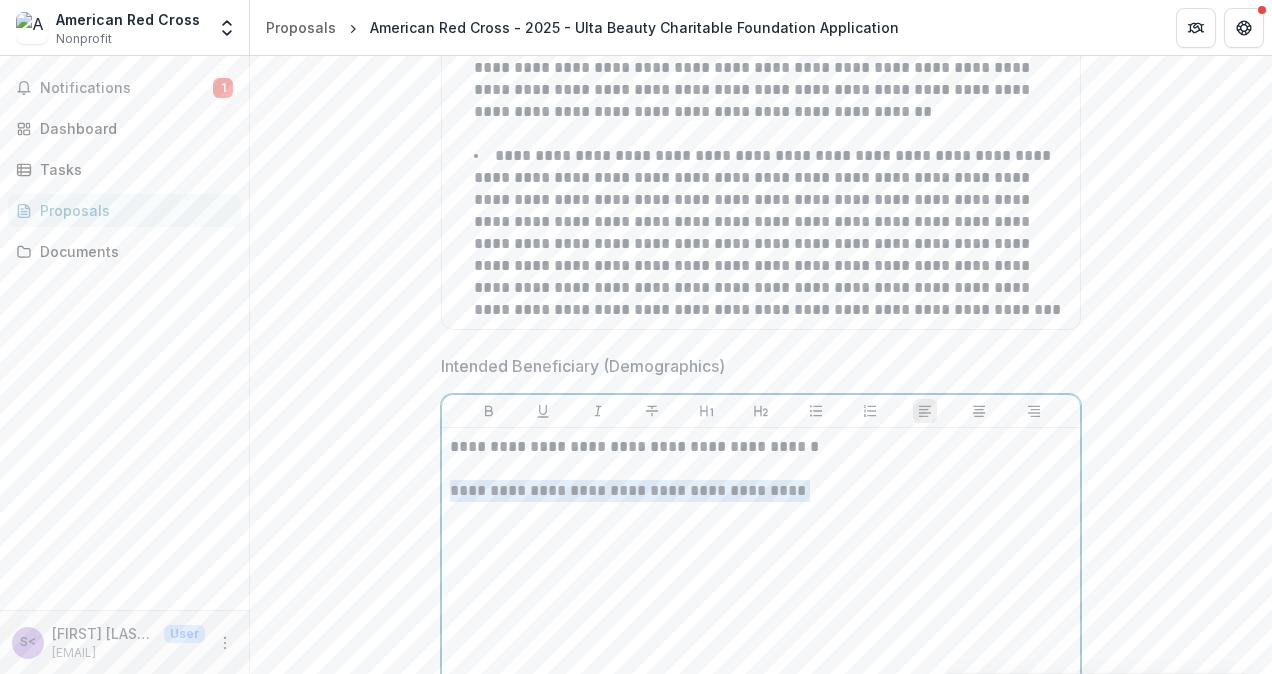 drag, startPoint x: 798, startPoint y: 487, endPoint x: 437, endPoint y: 478, distance: 361.11218 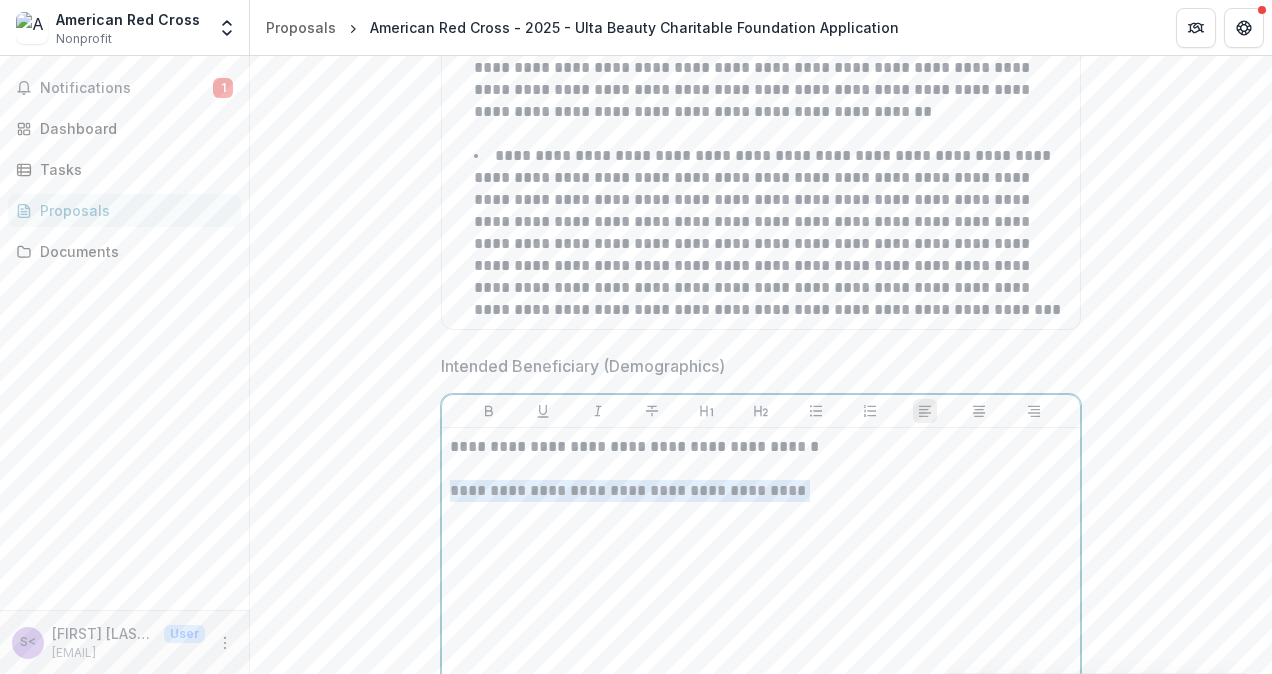click on "**********" at bounding box center [761, -870] 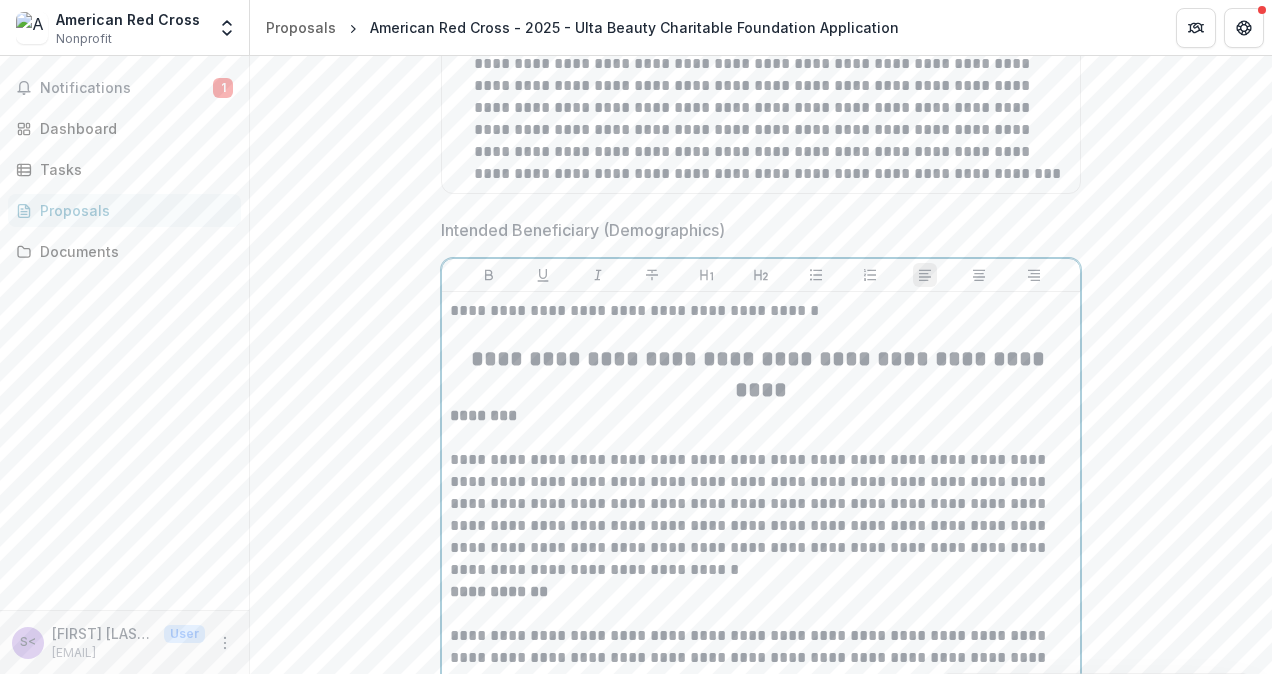 scroll, scrollTop: 3833, scrollLeft: 0, axis: vertical 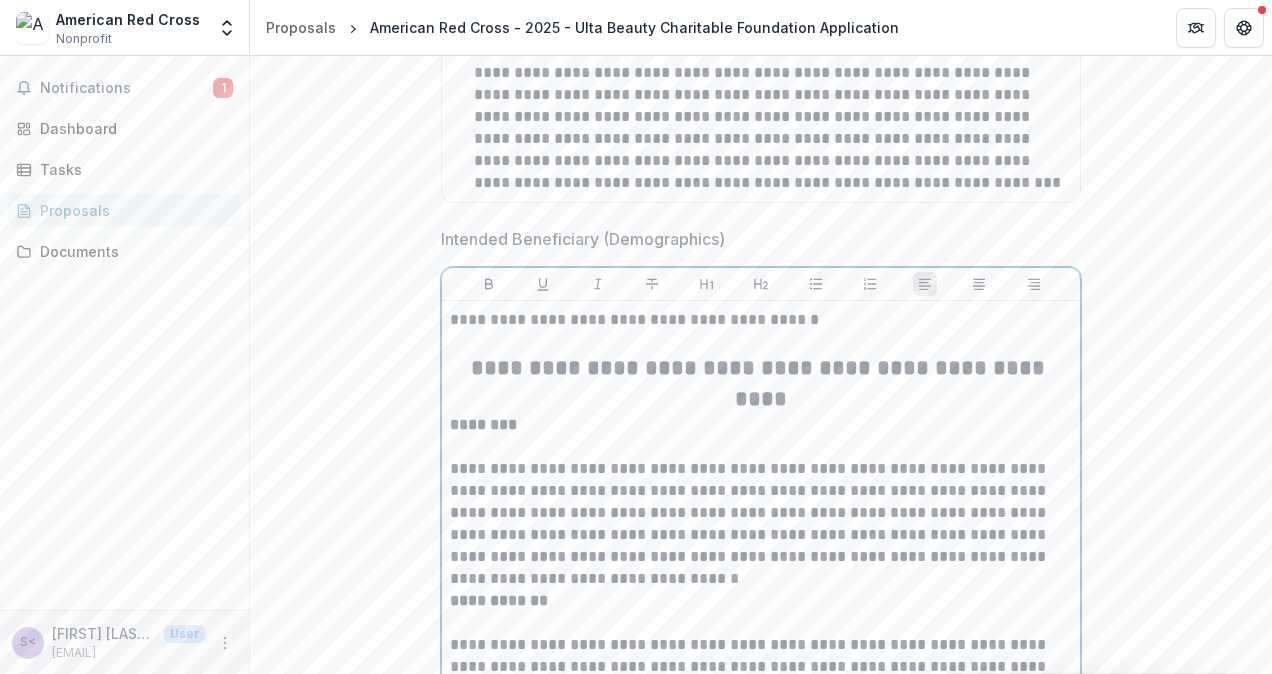 click on "**********" at bounding box center (761, 384) 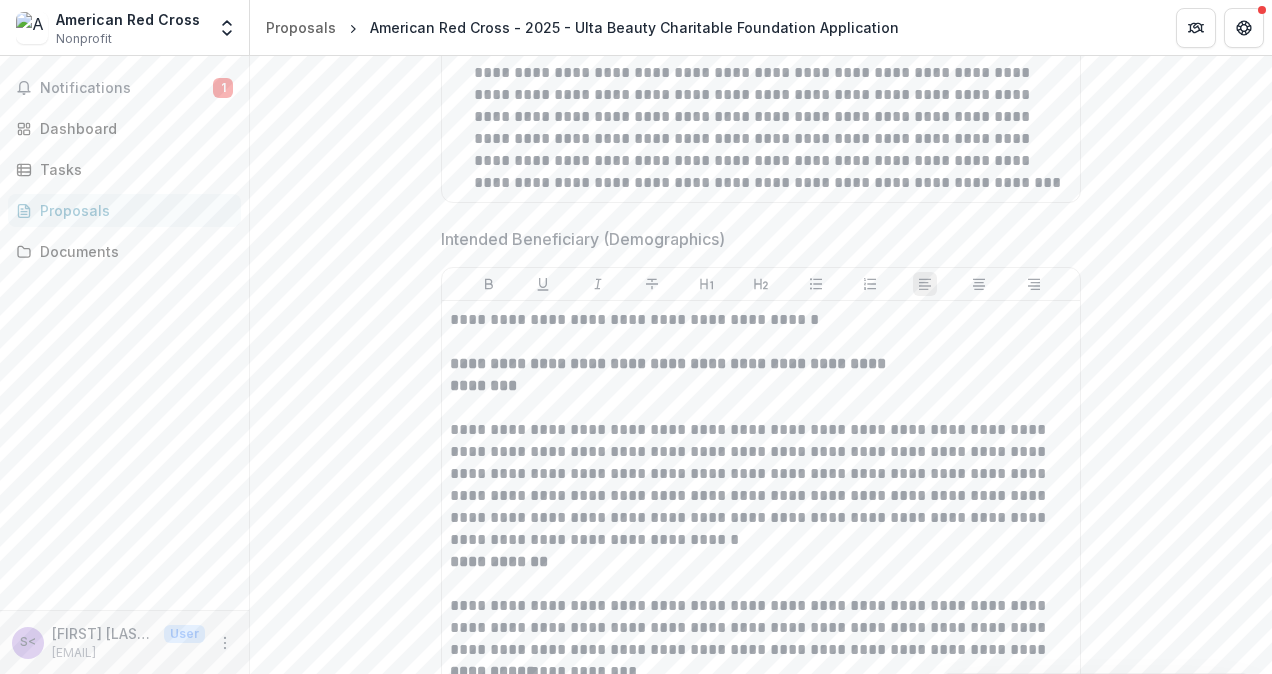 click on "**********" at bounding box center [761, 738] 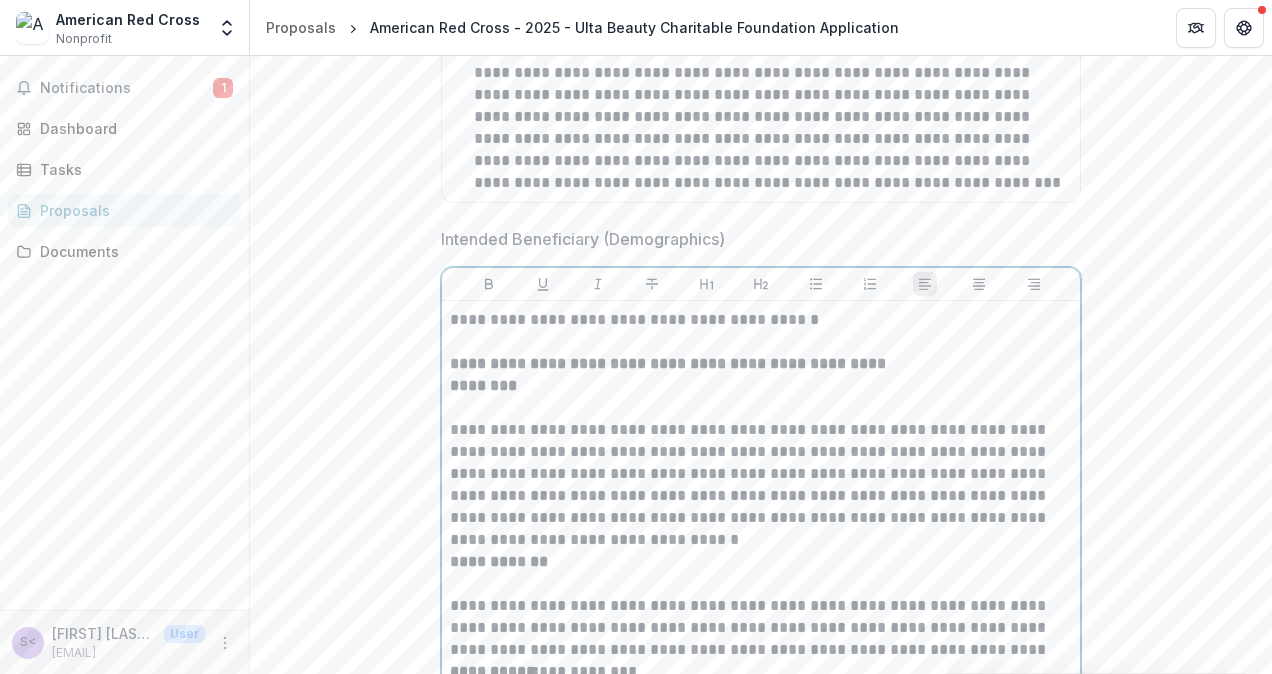 click on "**********" at bounding box center [761, 738] 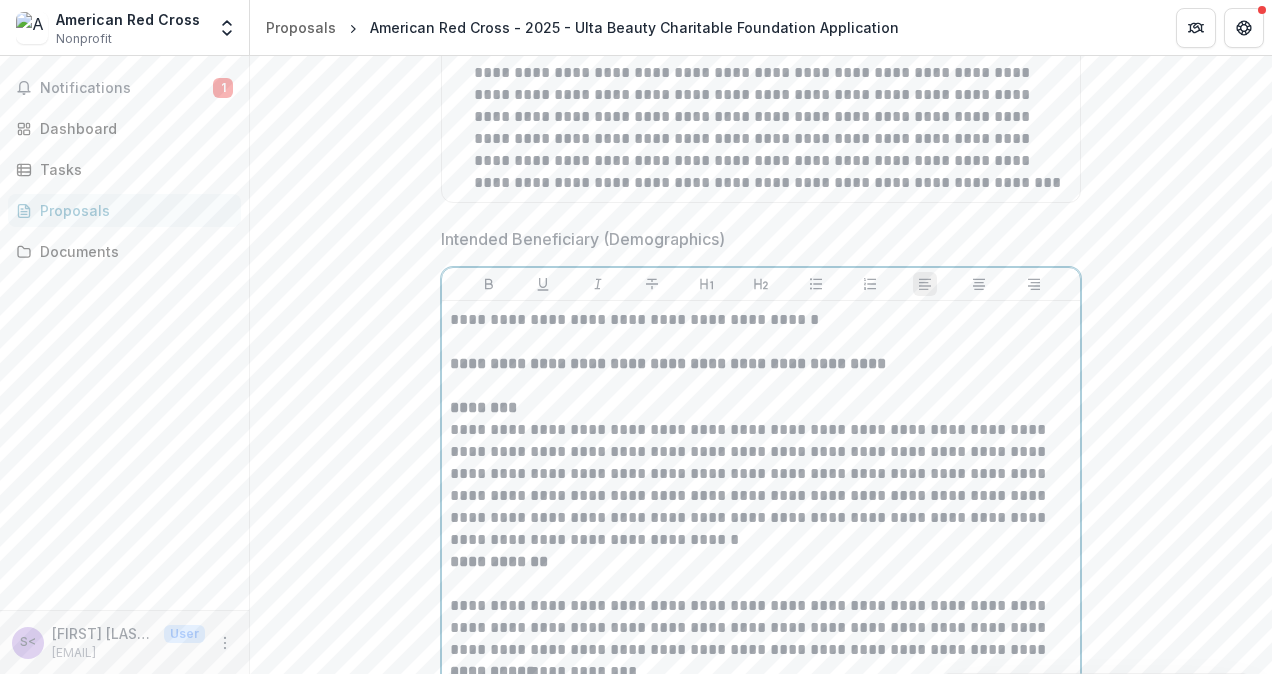 click on "**********" at bounding box center (761, 485) 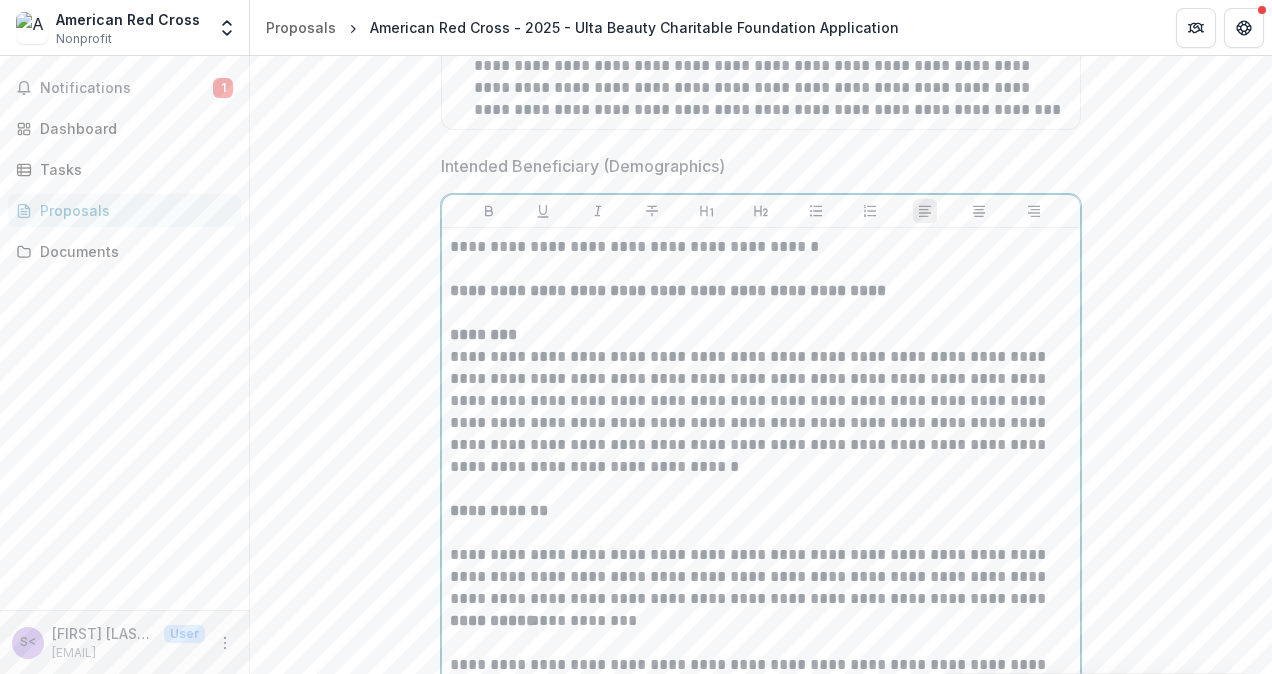 scroll, scrollTop: 3933, scrollLeft: 0, axis: vertical 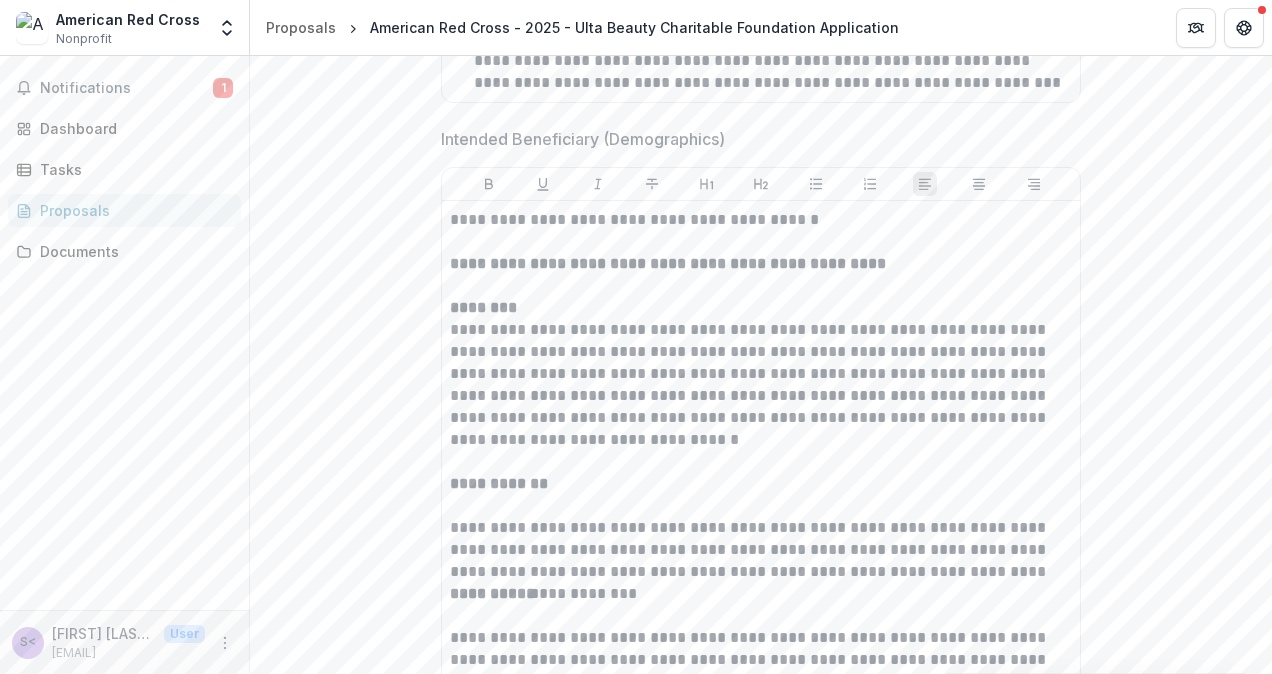 click on "**********" at bounding box center [761, 649] 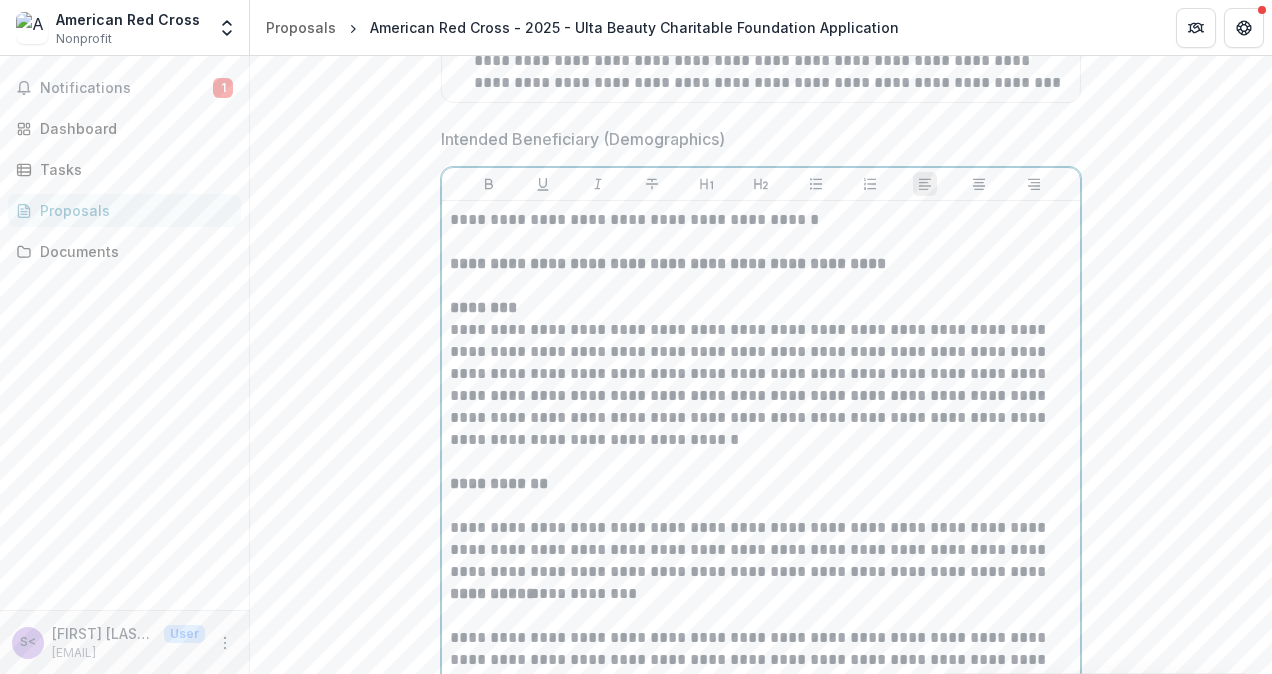 click on "**********" at bounding box center (761, 550) 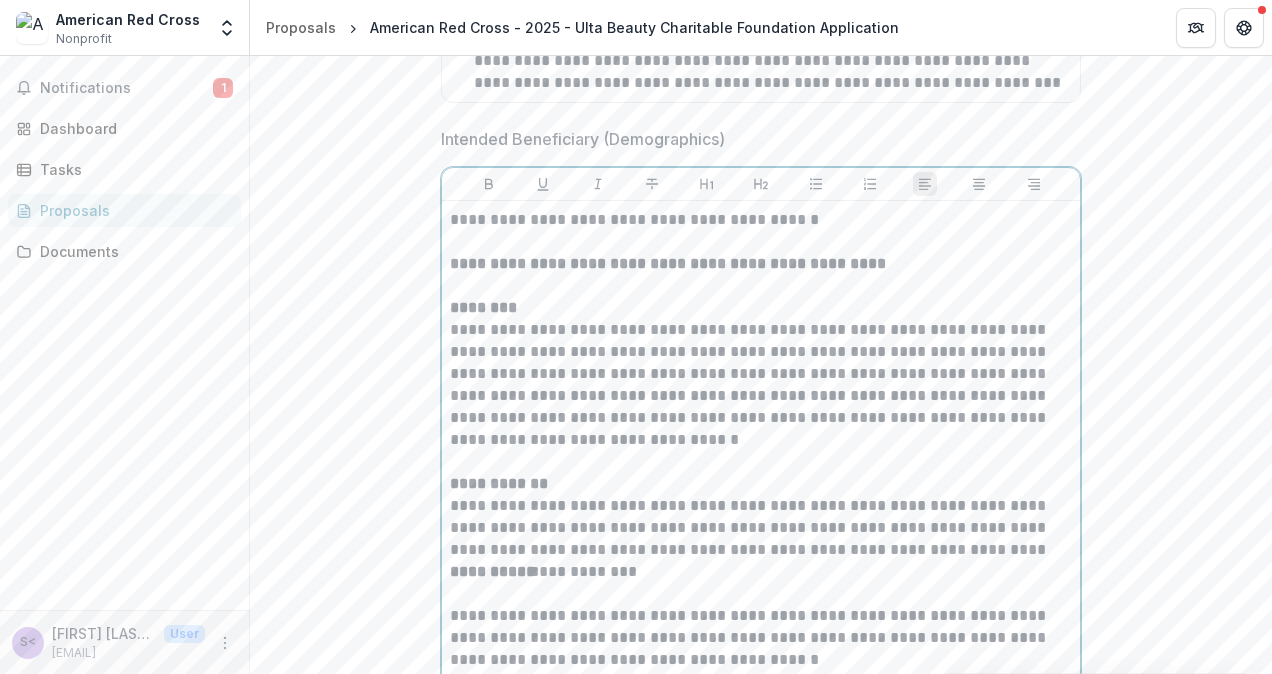 click on "**********" at bounding box center (492, 571) 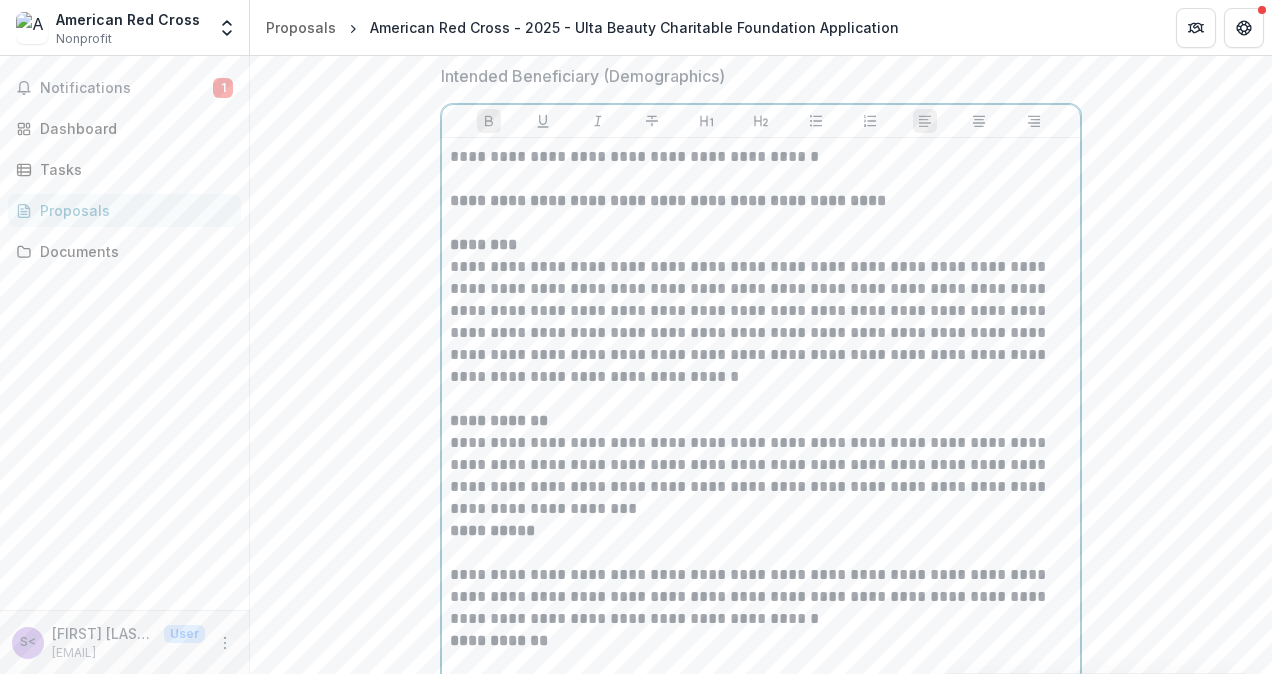 scroll, scrollTop: 4233, scrollLeft: 0, axis: vertical 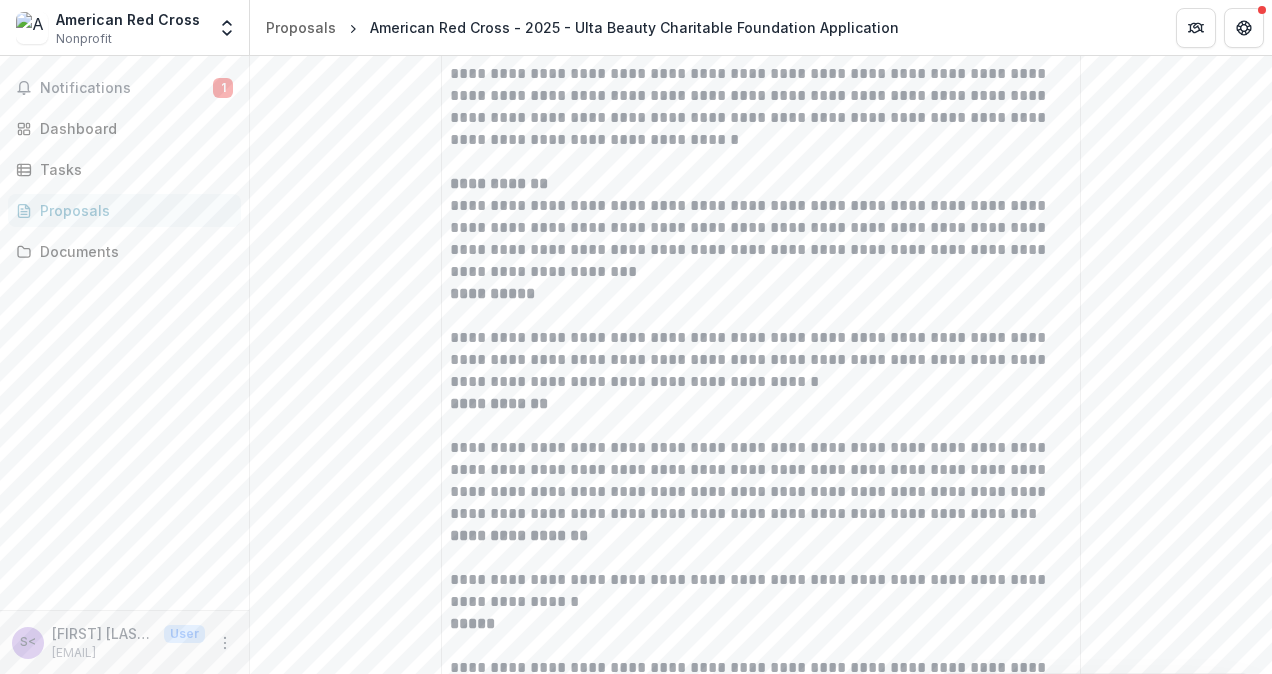click on "**********" at bounding box center [761, 349] 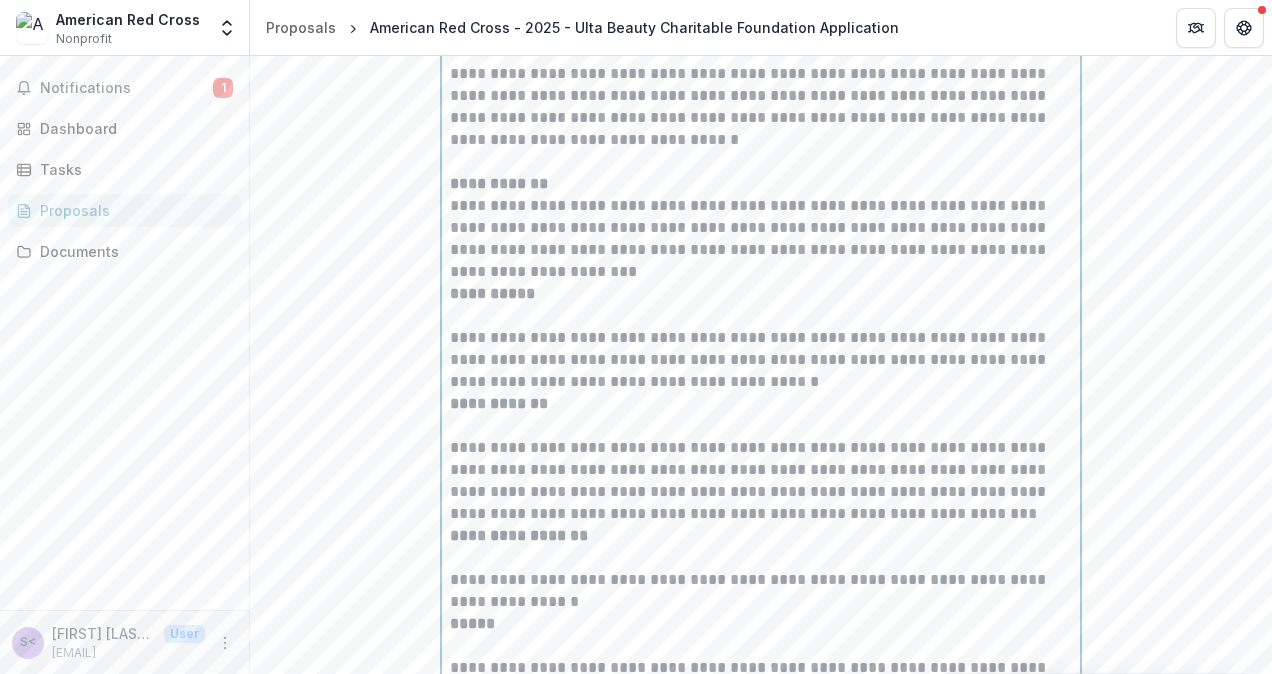click on "**********" at bounding box center [761, 360] 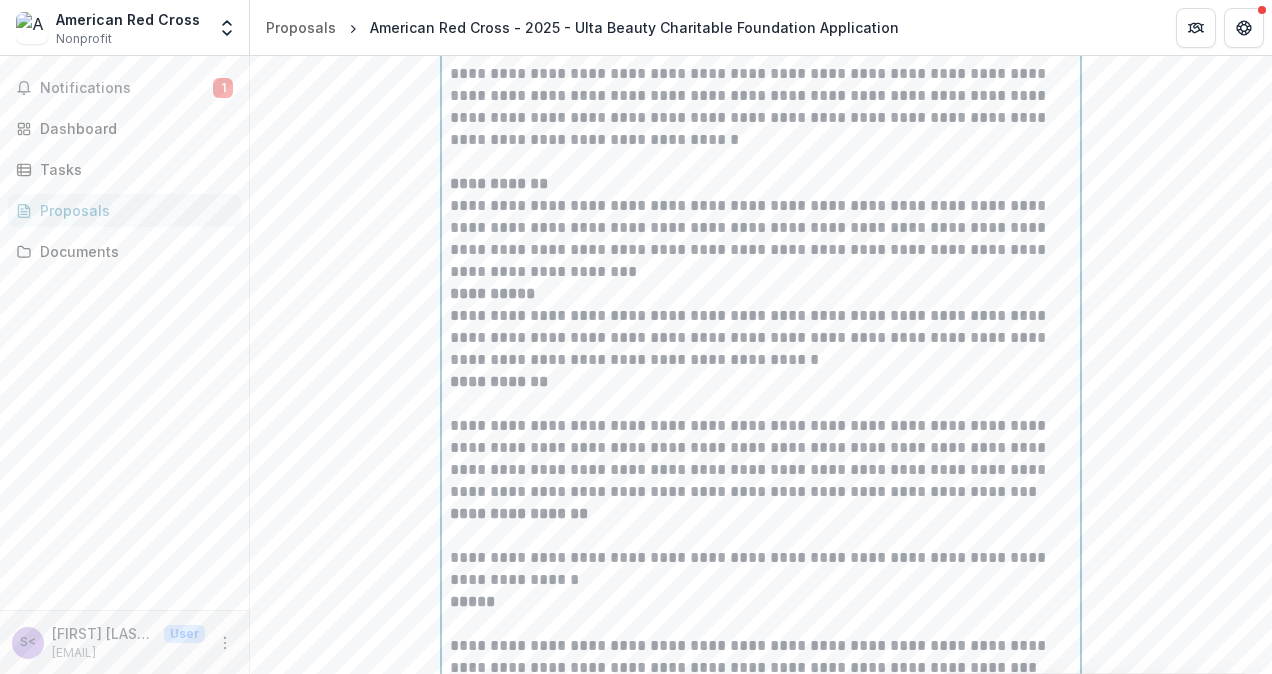 click on "**********" at bounding box center (499, 381) 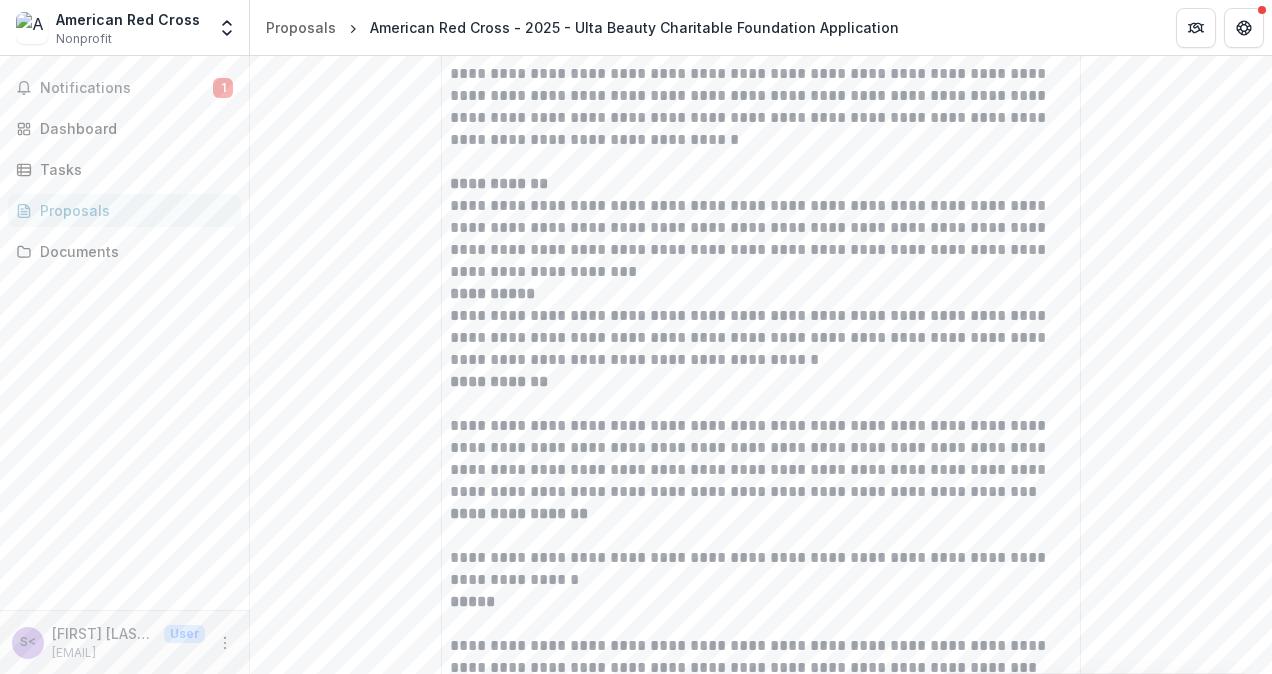 click on "**********" at bounding box center (761, 338) 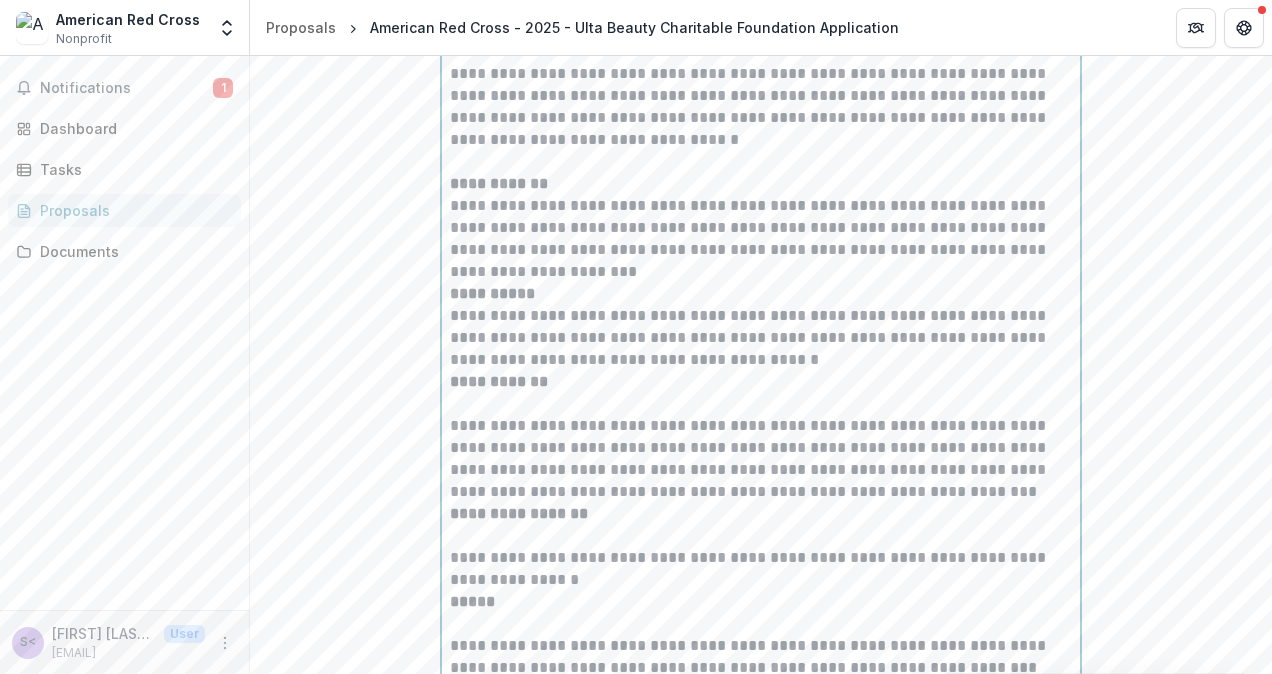 click on "**********" at bounding box center [761, 338] 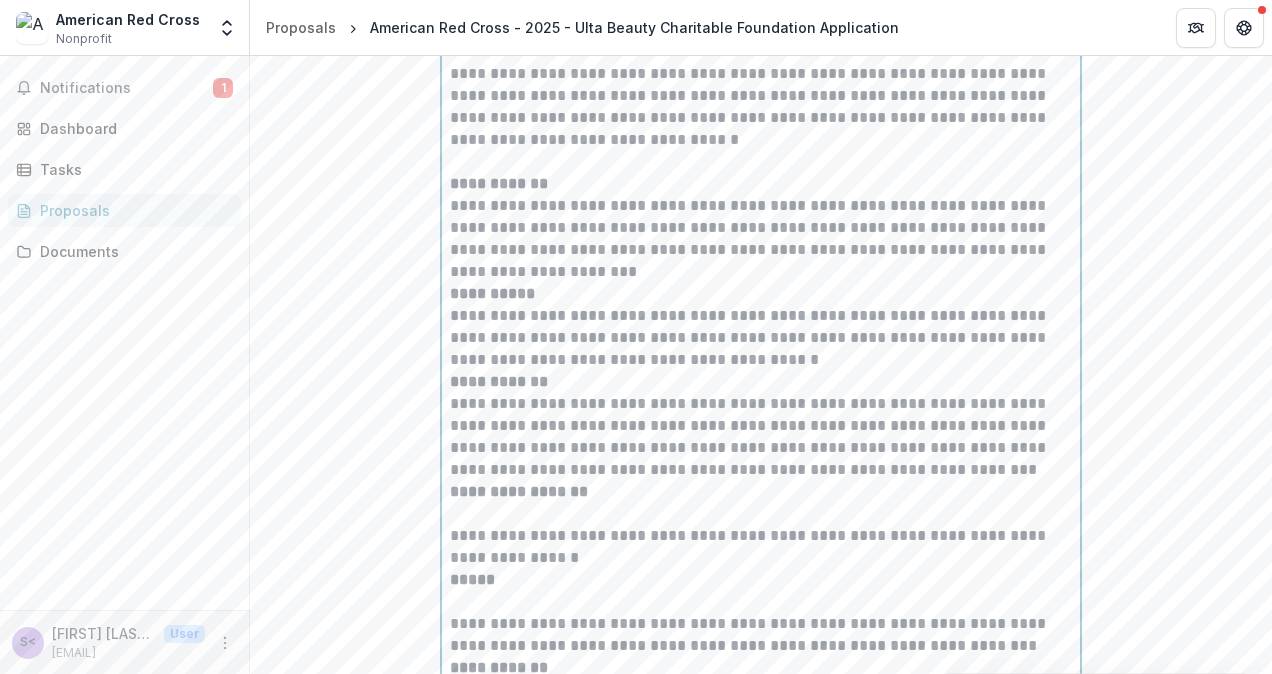 click on "**********" at bounding box center [499, 381] 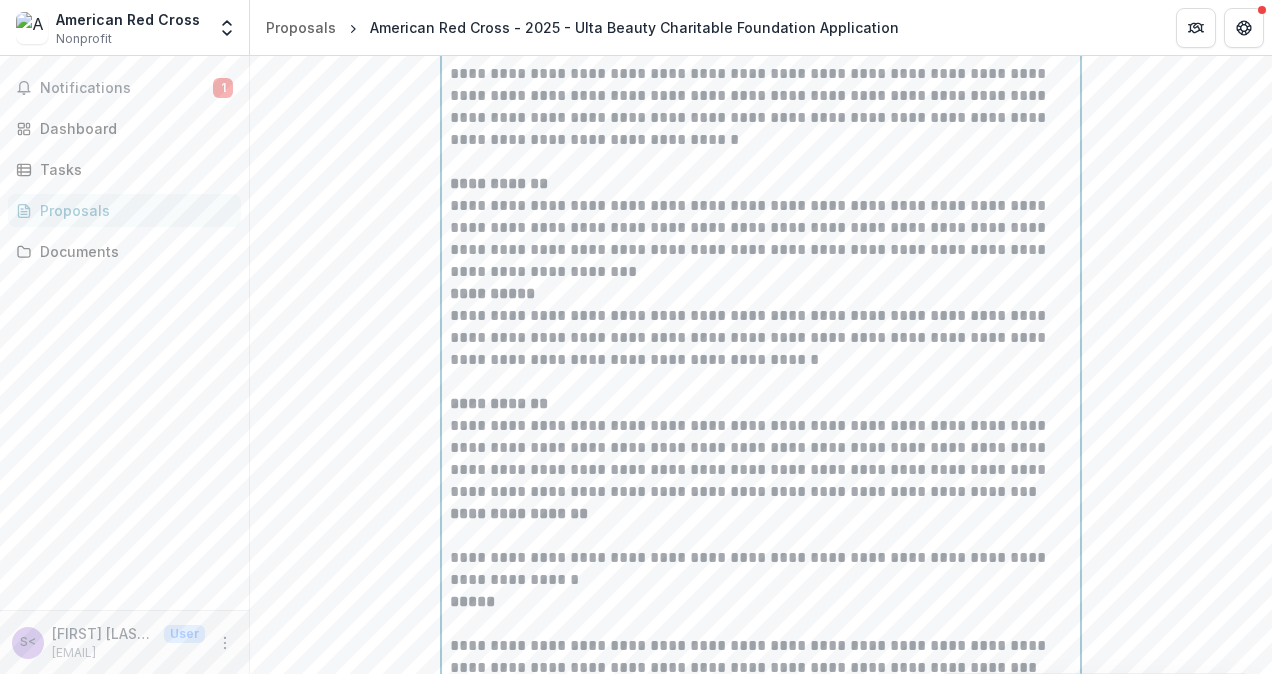 click on "**********" at bounding box center (519, 513) 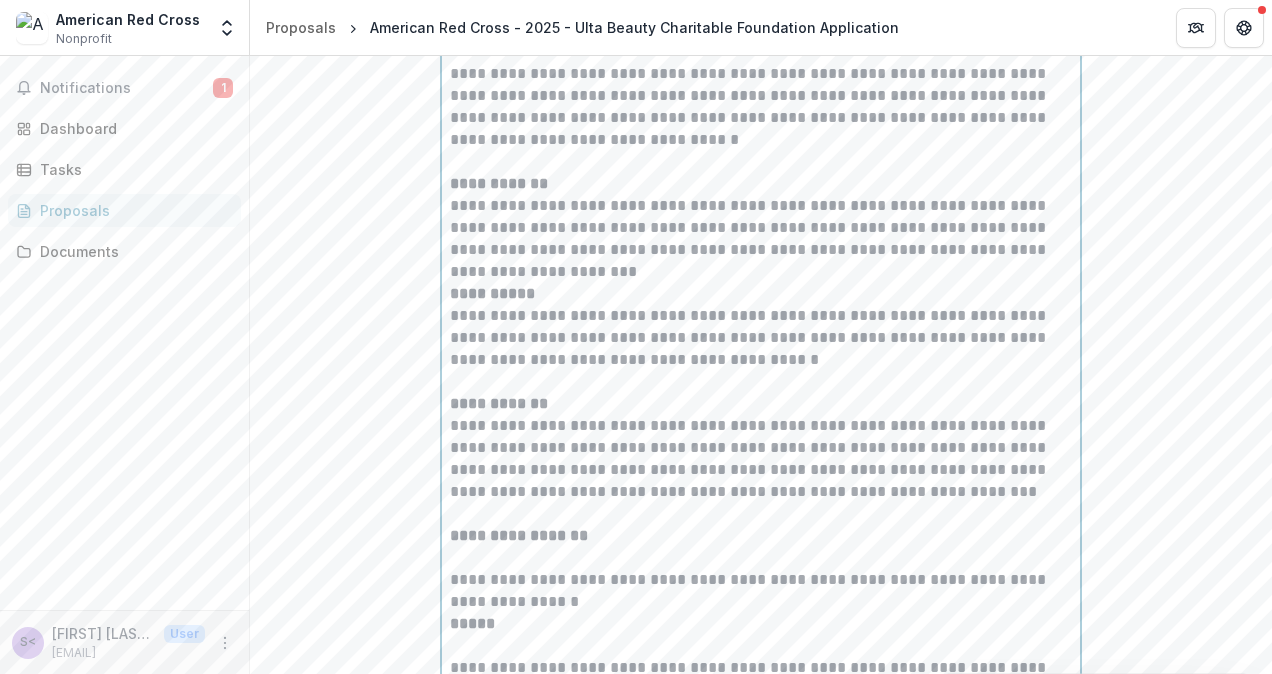 click on "**********" at bounding box center (761, 591) 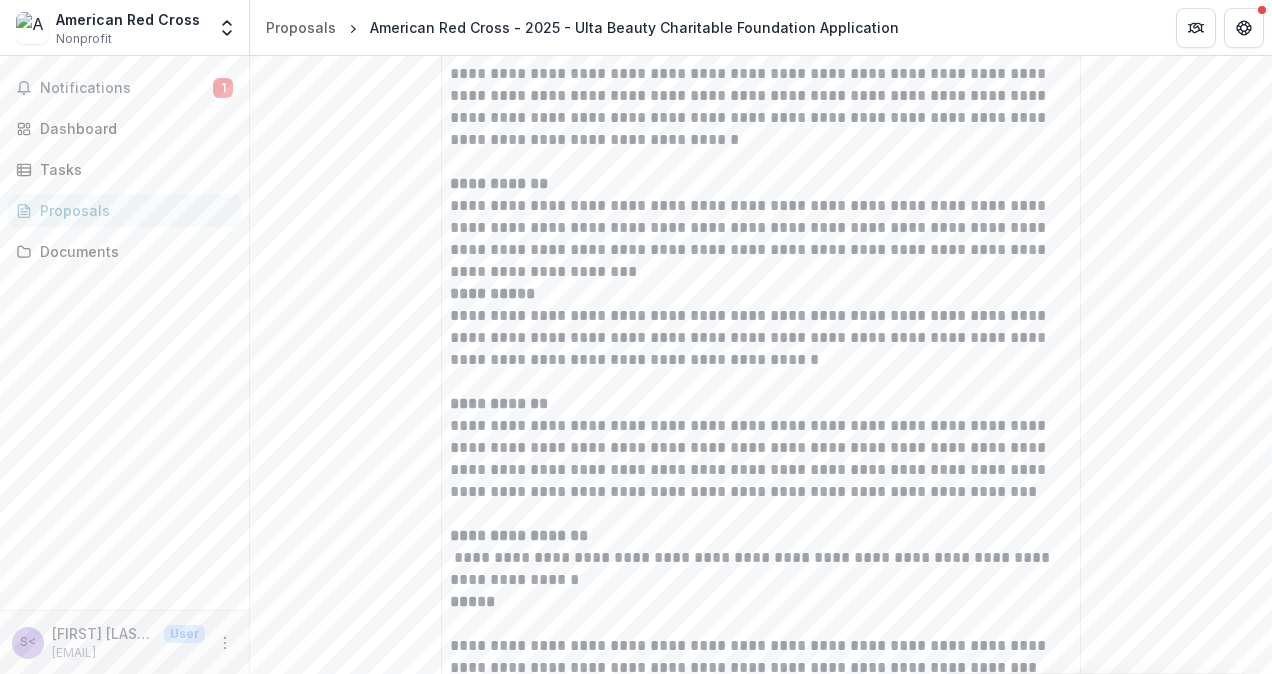 click on "**********" at bounding box center [761, 338] 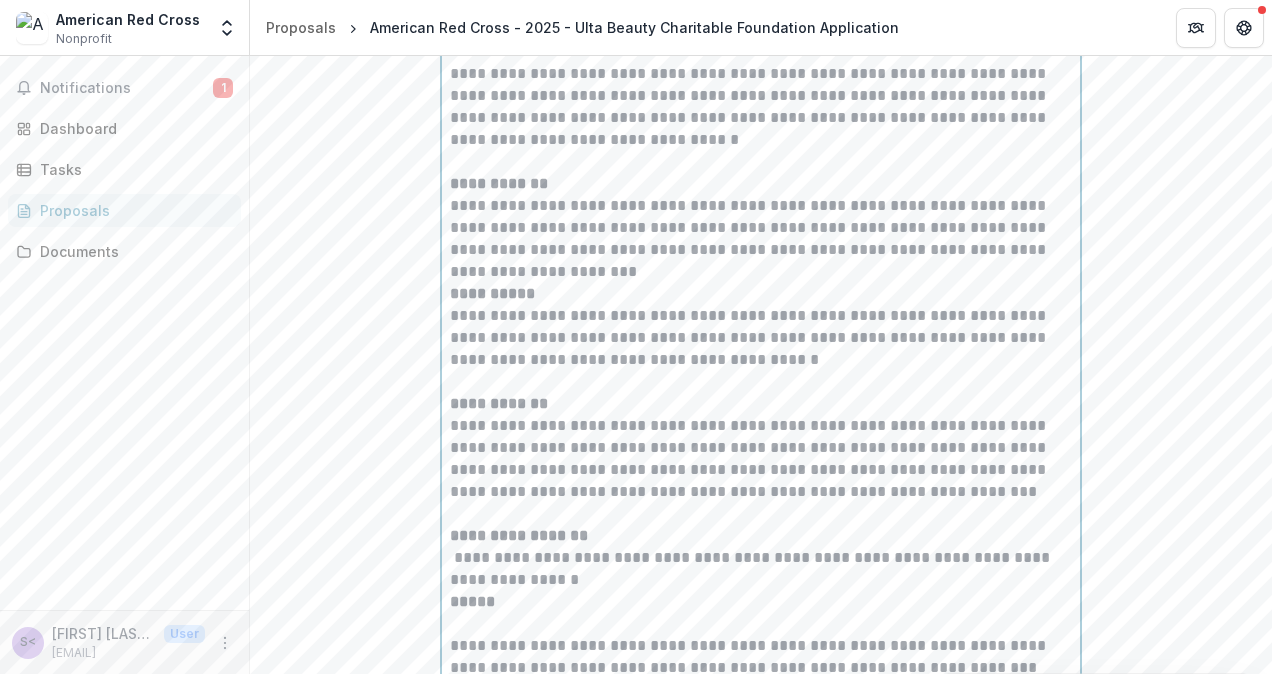 click on "*****" at bounding box center [472, 601] 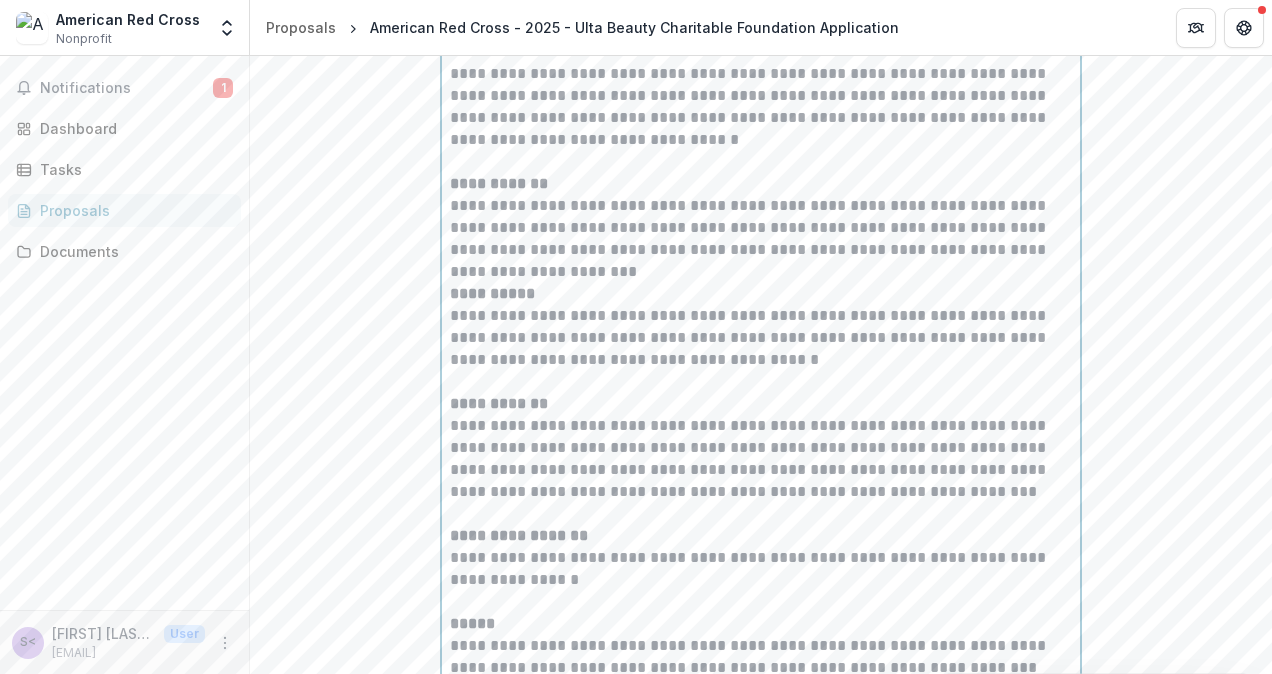 scroll, scrollTop: 4433, scrollLeft: 0, axis: vertical 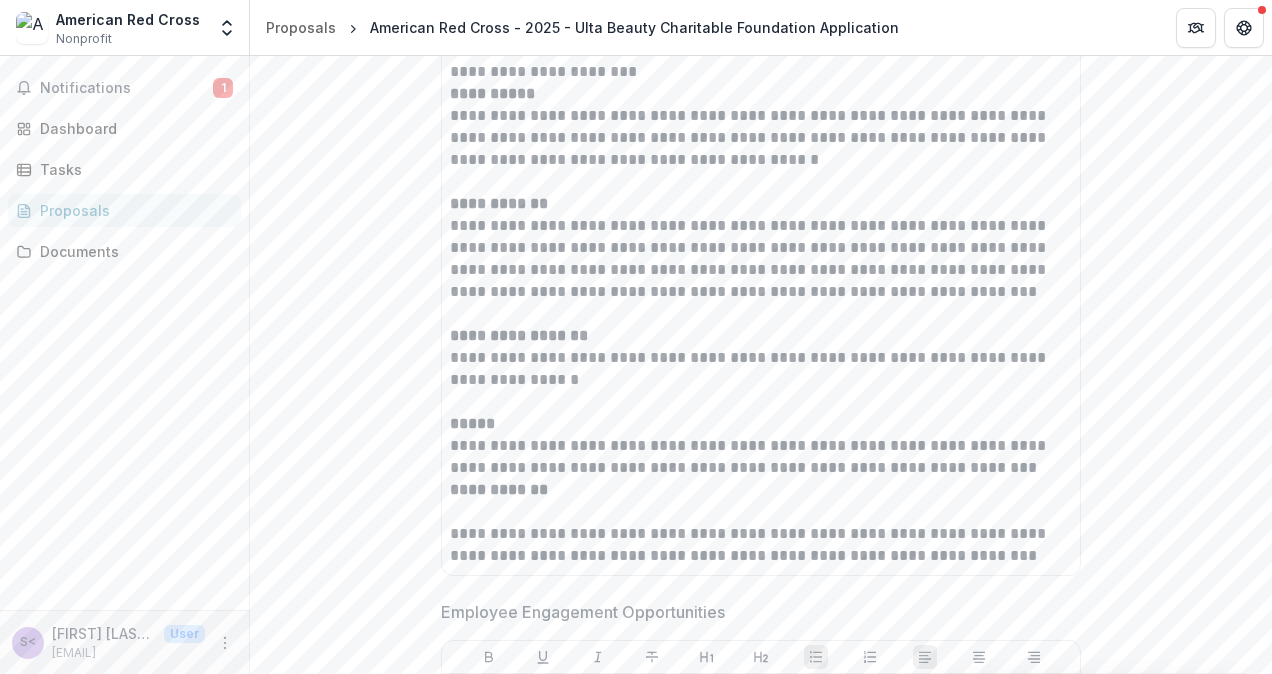 click on "**********" at bounding box center (761, 138) 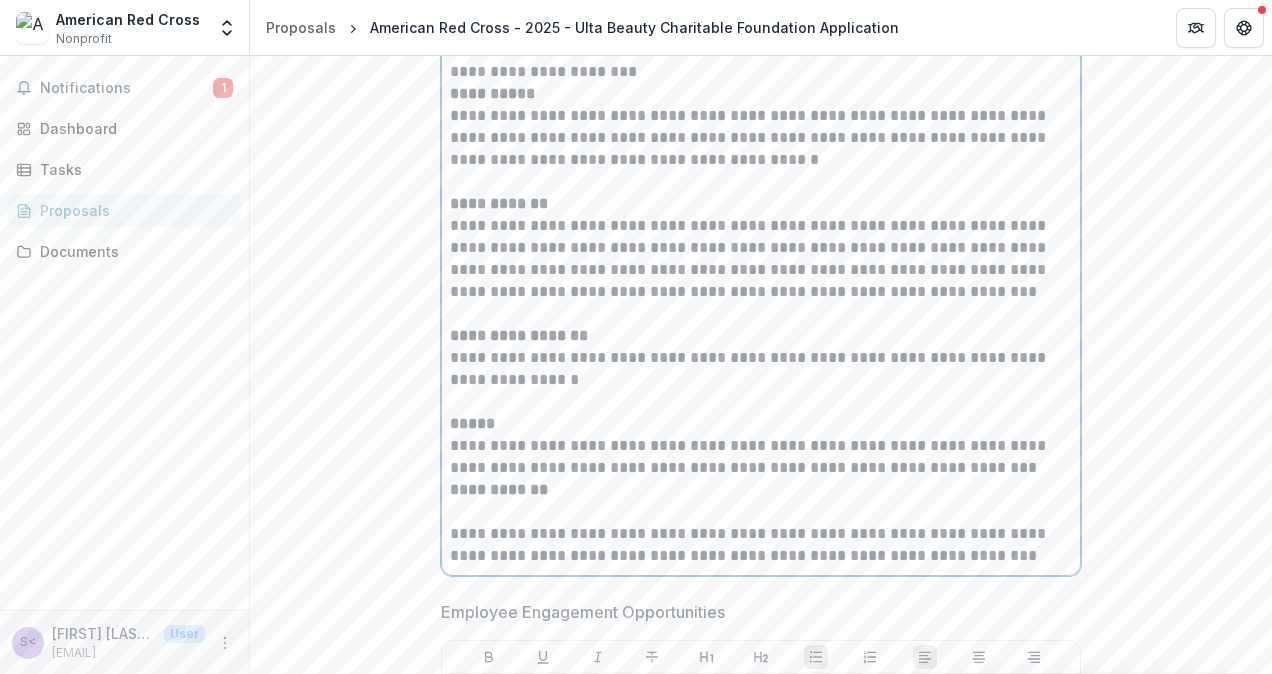click on "**********" at bounding box center [761, 138] 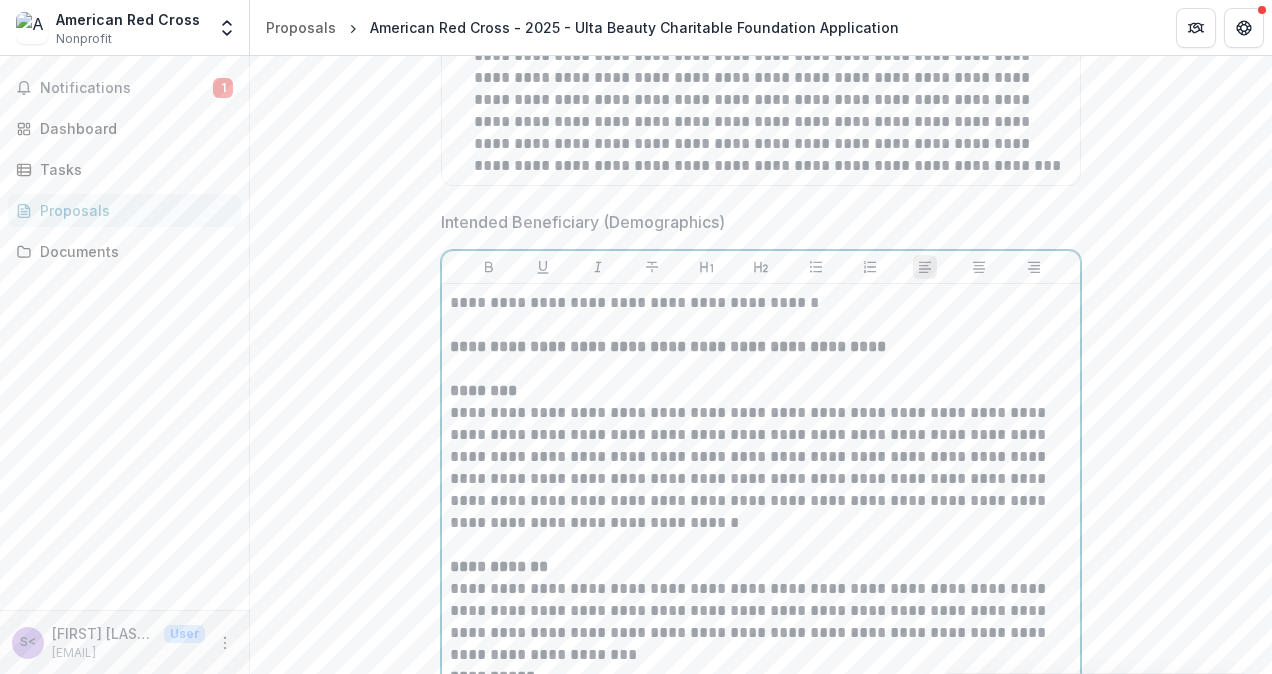 scroll, scrollTop: 3833, scrollLeft: 0, axis: vertical 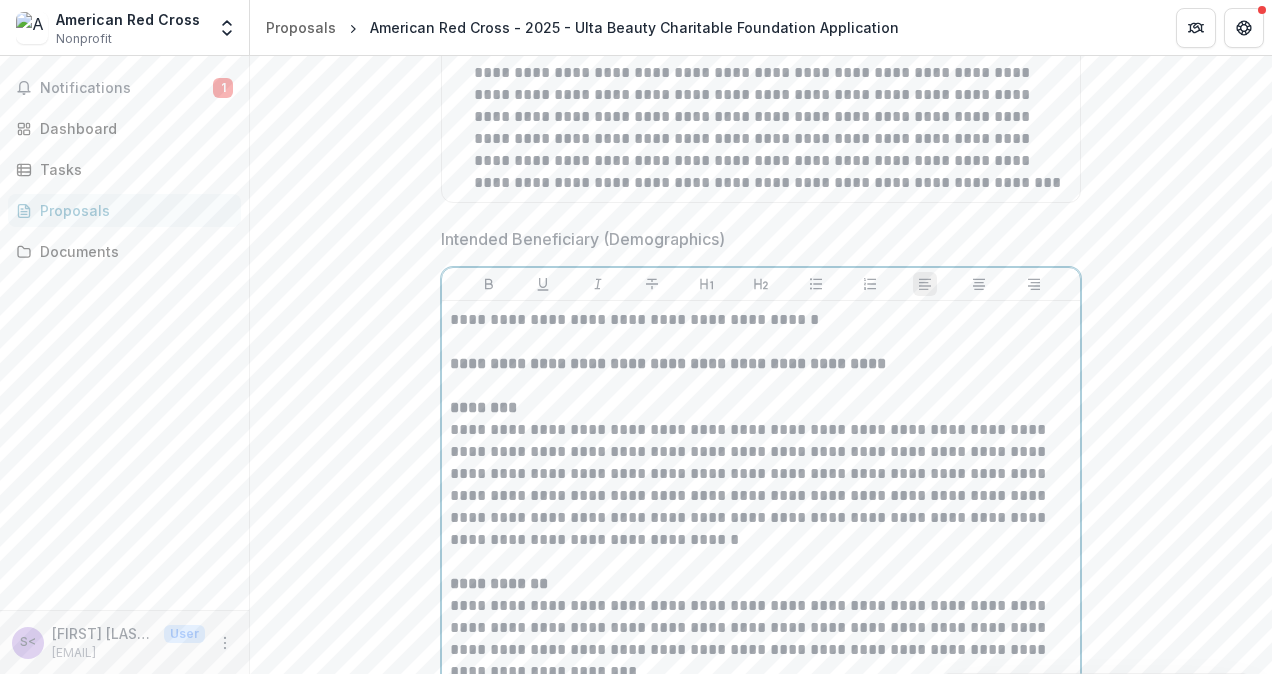 click on "**********" at bounding box center (668, 363) 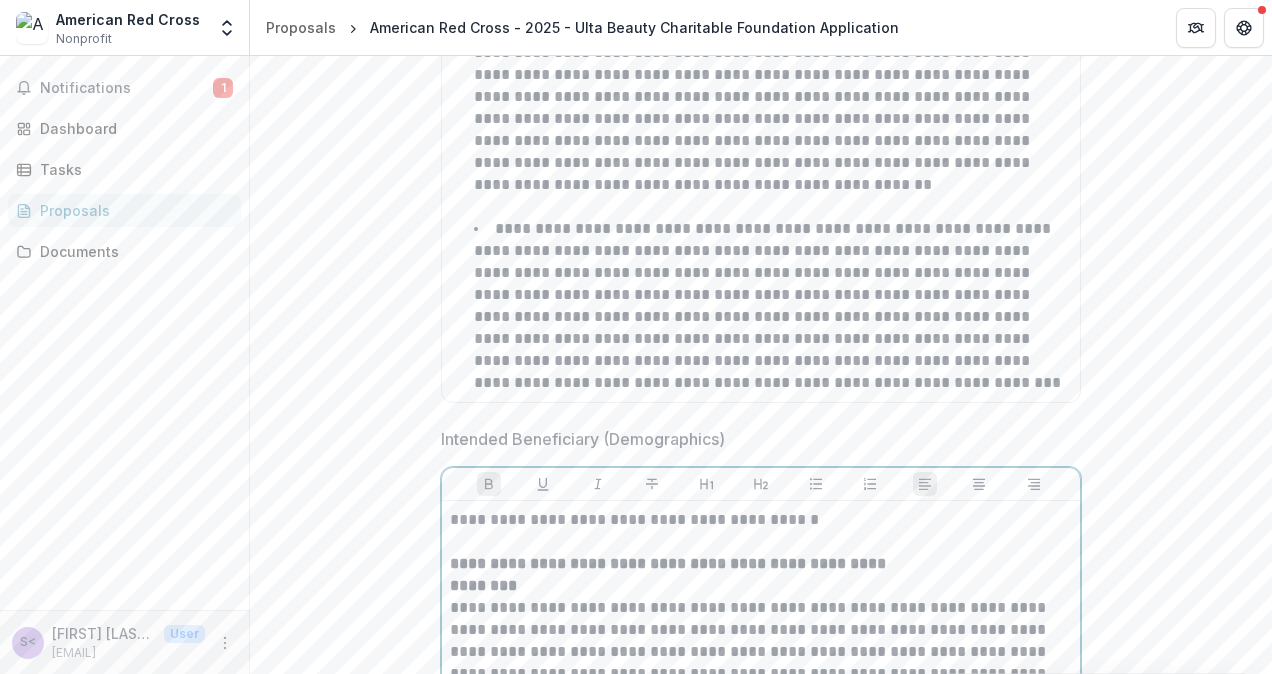 scroll, scrollTop: 3733, scrollLeft: 0, axis: vertical 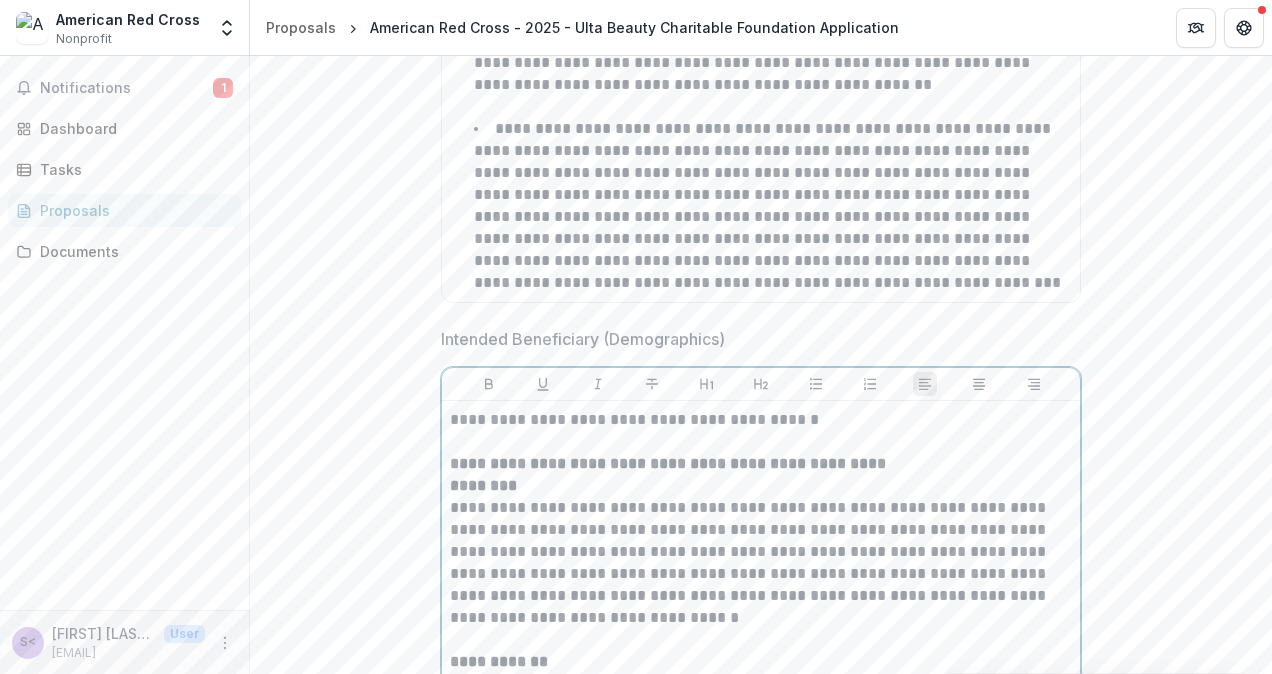 drag, startPoint x: 842, startPoint y: 410, endPoint x: 864, endPoint y: 427, distance: 27.802877 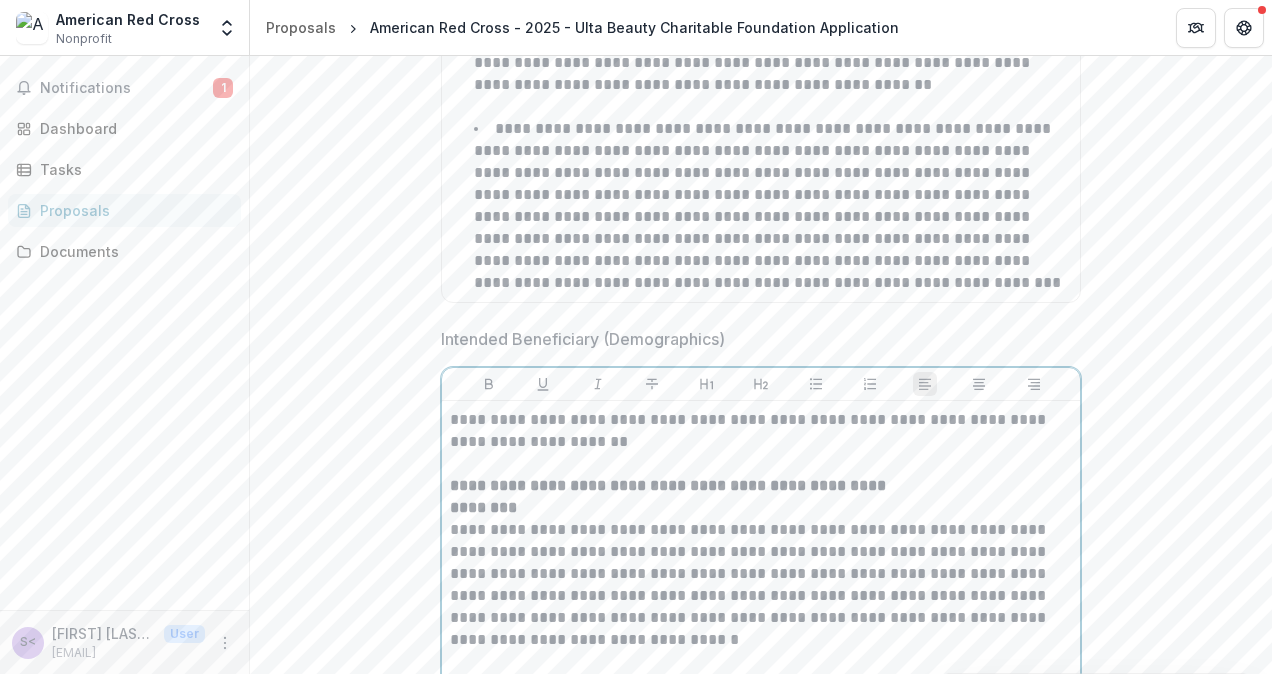 click on "**********" at bounding box center (761, 431) 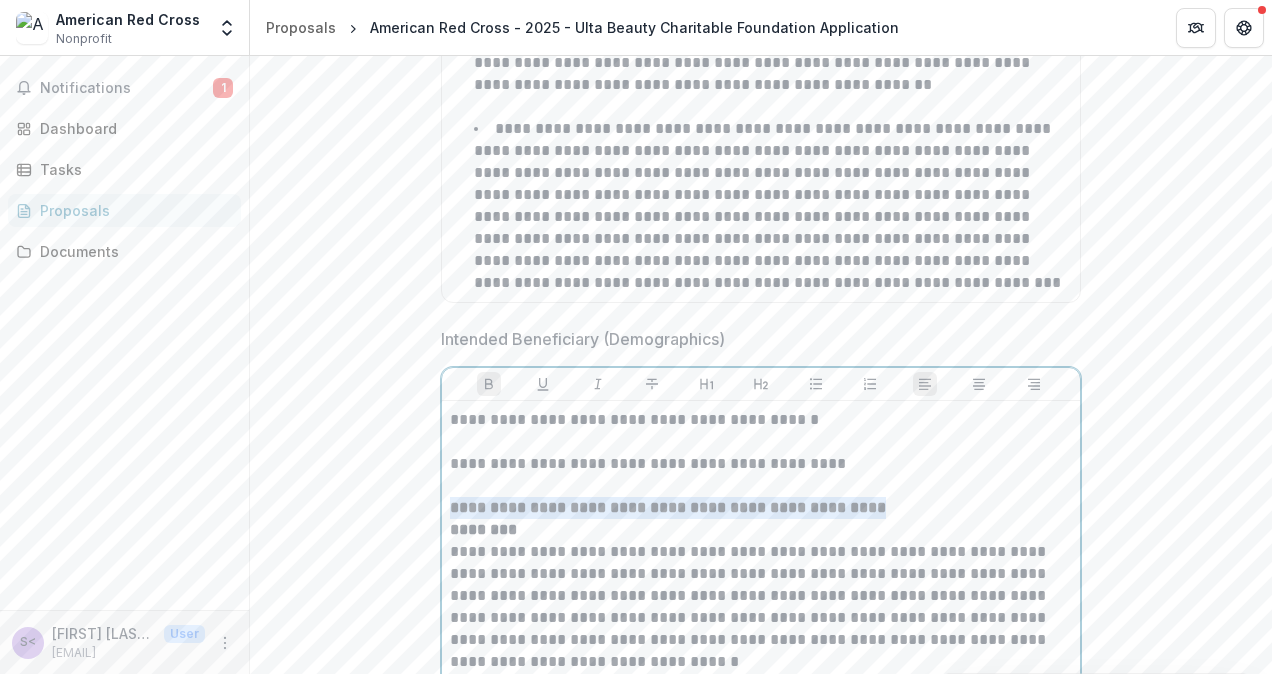 drag, startPoint x: 900, startPoint y: 504, endPoint x: 444, endPoint y: 500, distance: 456.01755 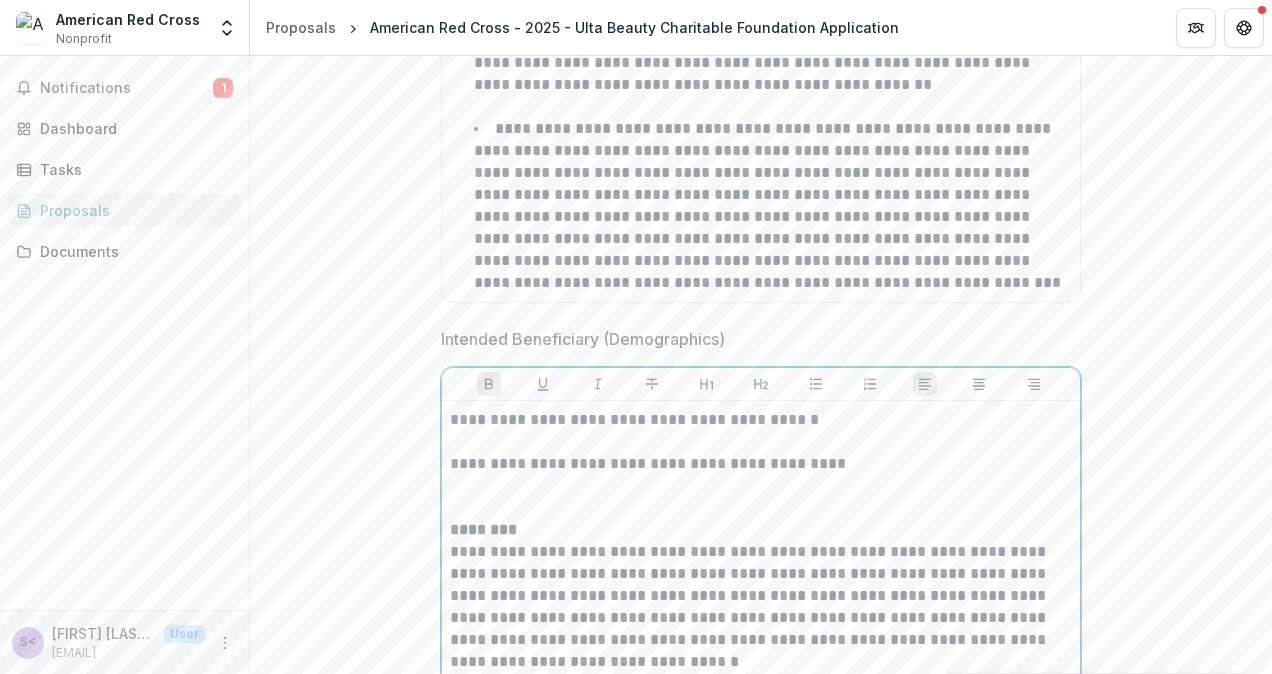 click on "**********" at bounding box center [761, 464] 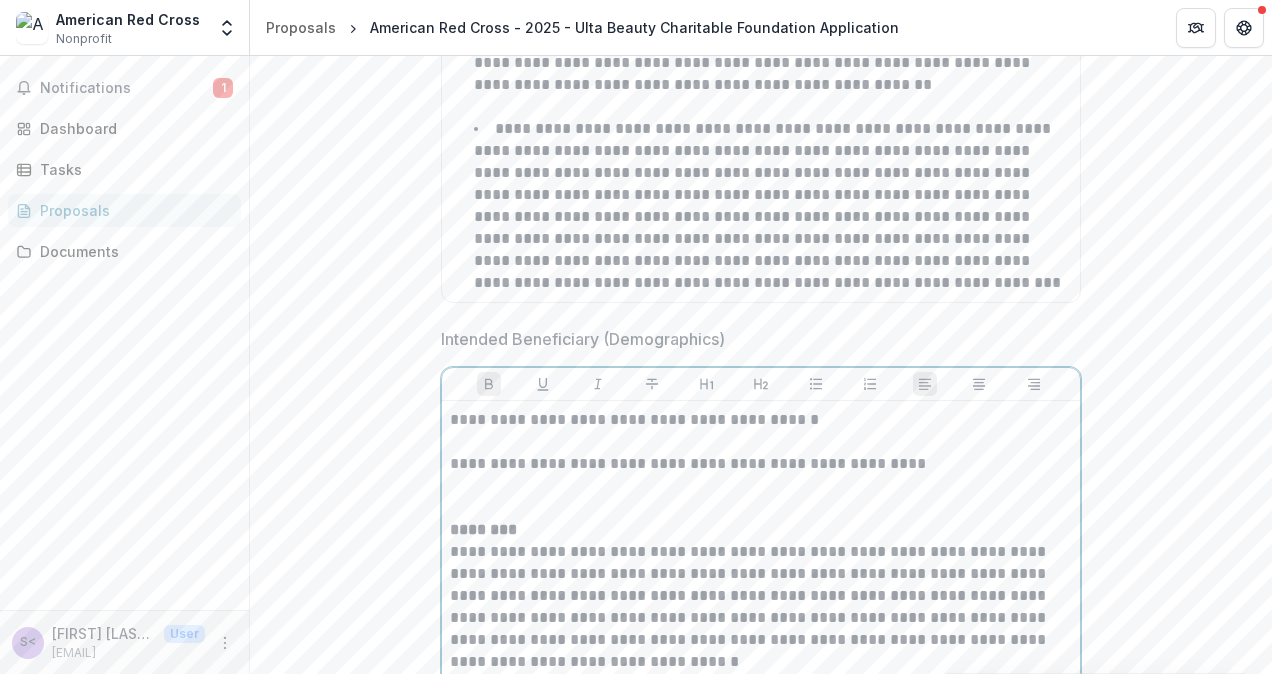 click on "********" at bounding box center (483, 529) 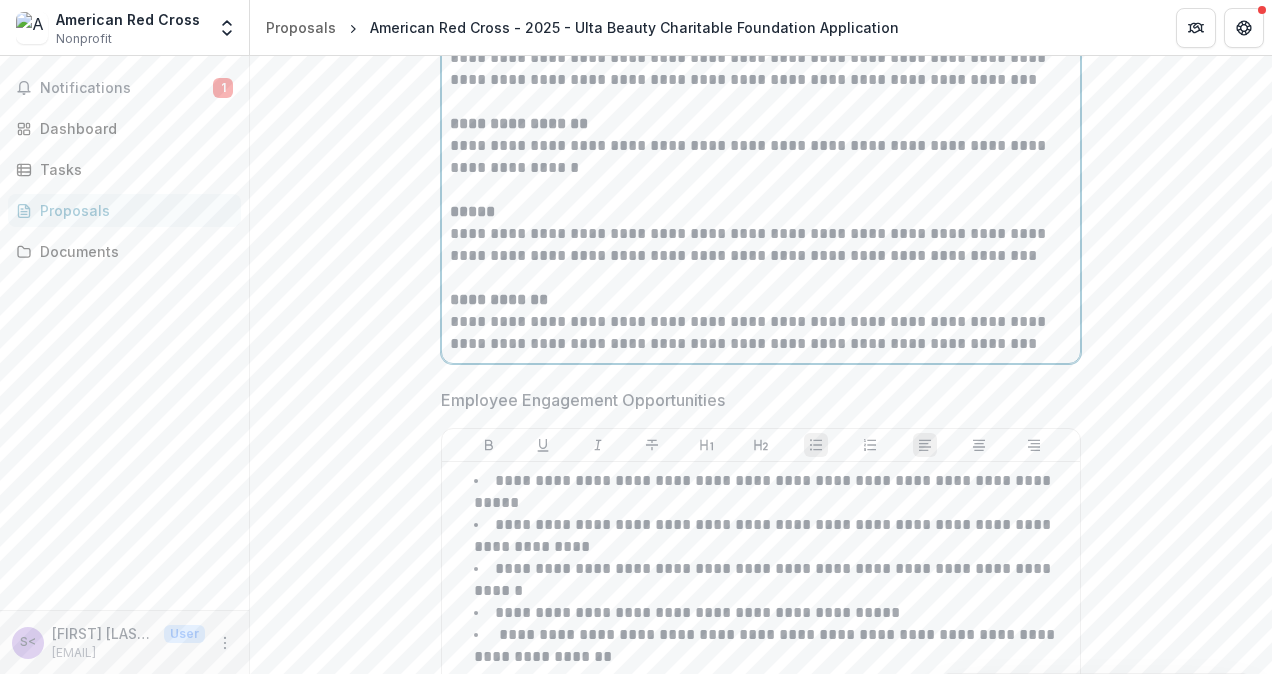 scroll, scrollTop: 4633, scrollLeft: 0, axis: vertical 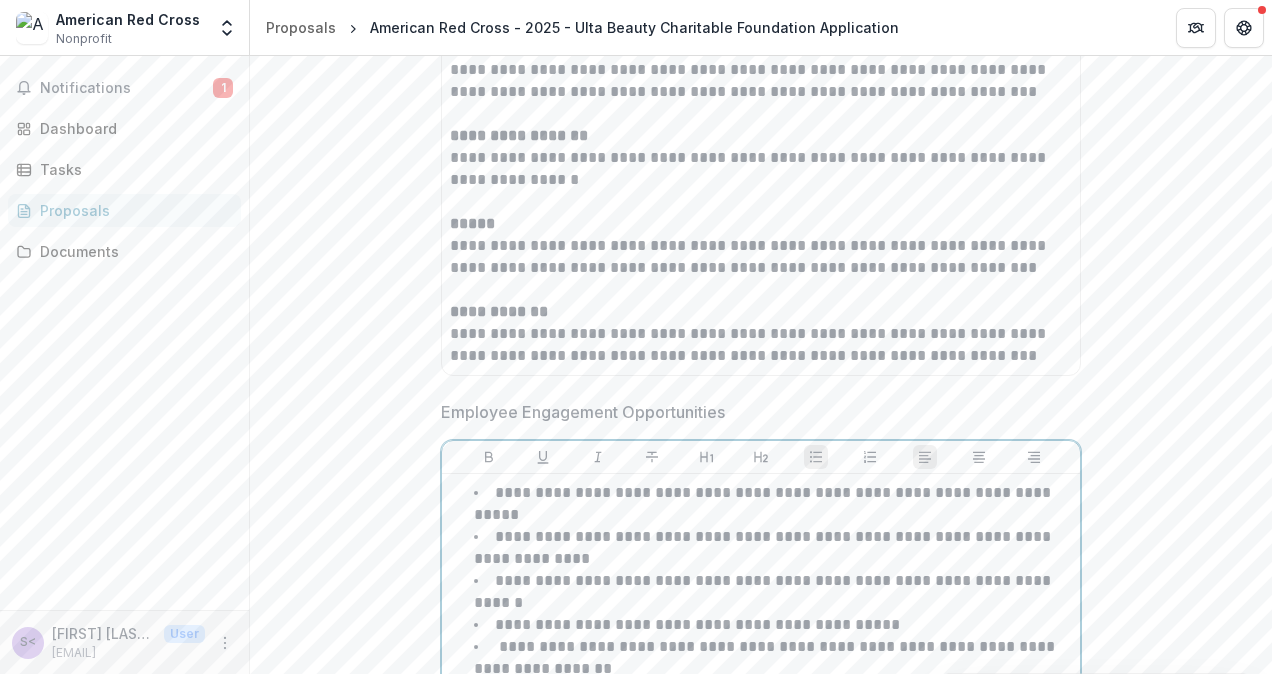 click on "**********" at bounding box center (761, 603) 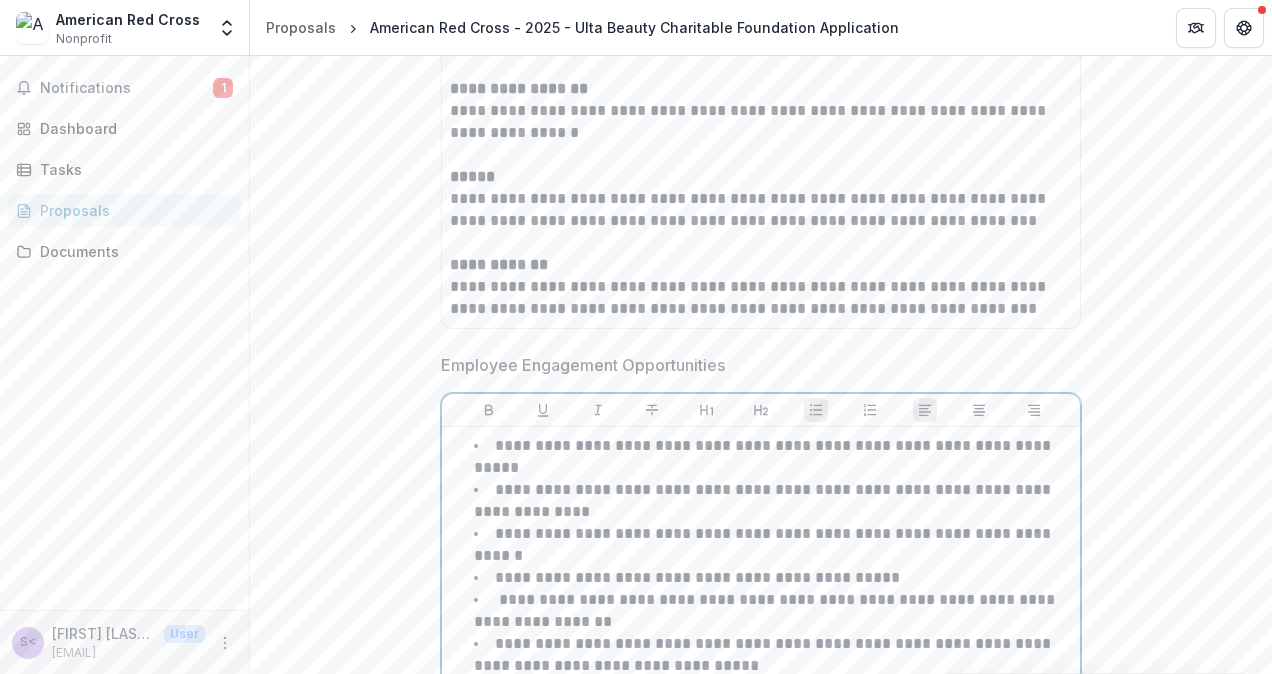 click on "**********" at bounding box center (773, 457) 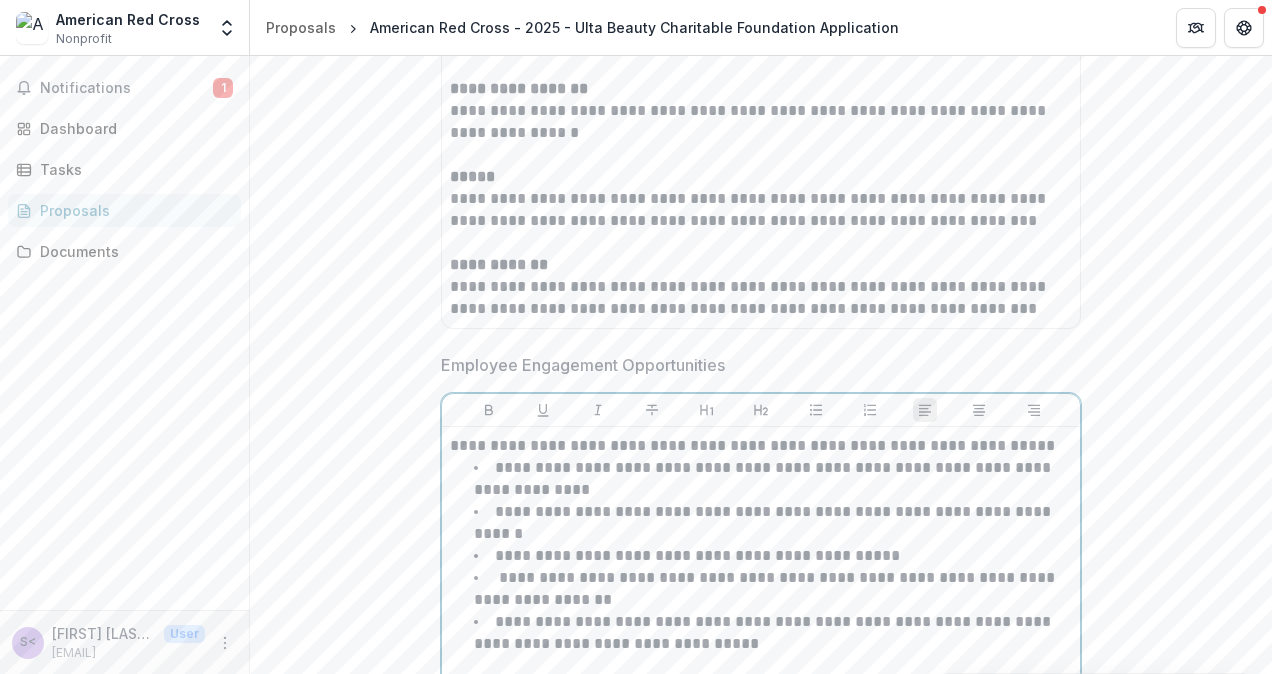 click on "**********" at bounding box center (764, 478) 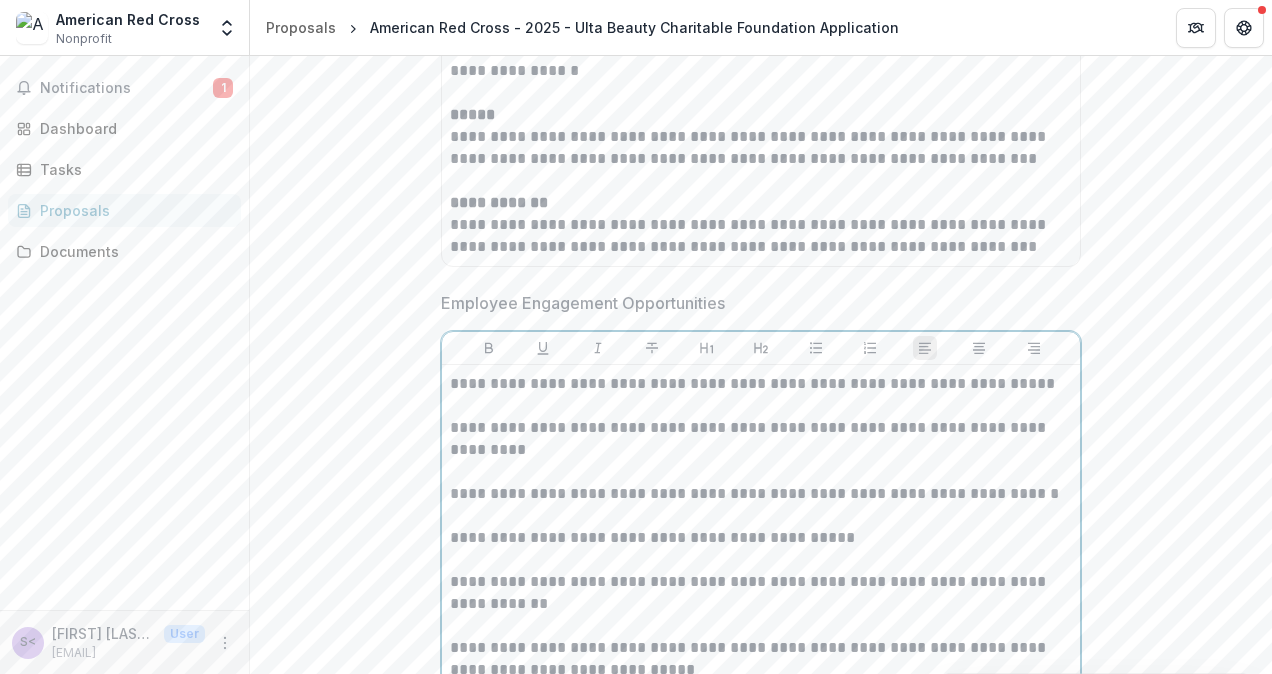 scroll, scrollTop: 5042, scrollLeft: 0, axis: vertical 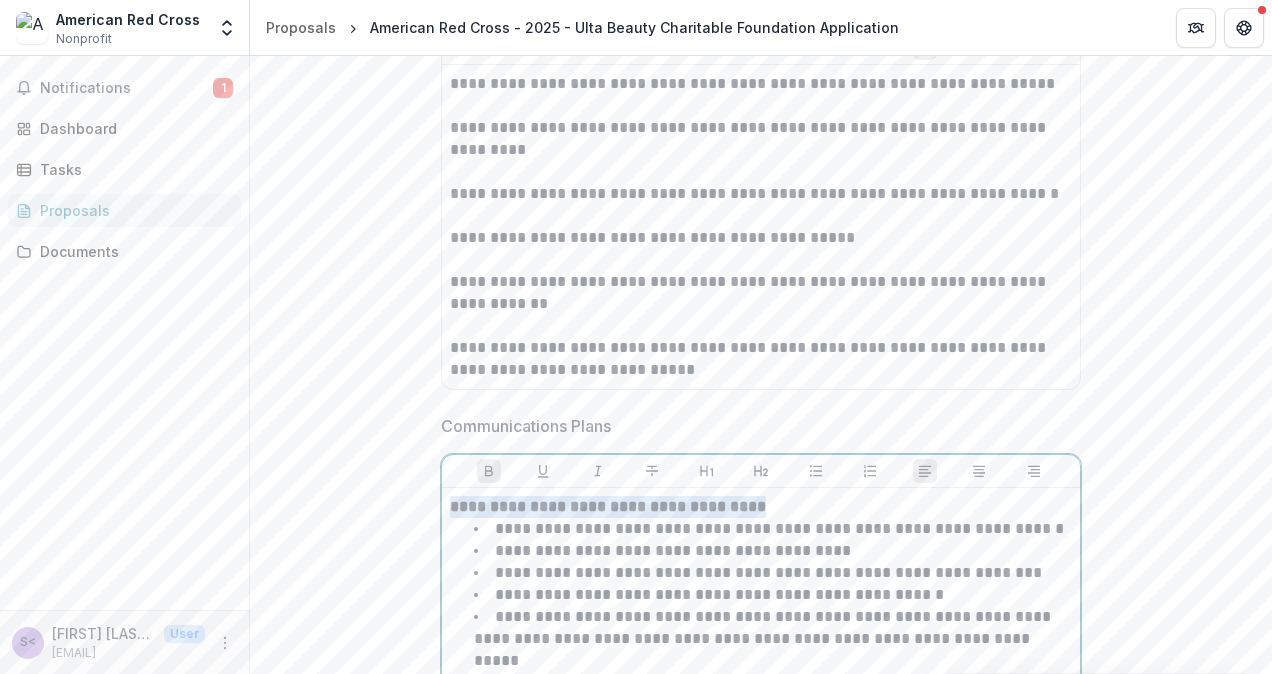 drag, startPoint x: 788, startPoint y: 500, endPoint x: 302, endPoint y: 503, distance: 486.00925 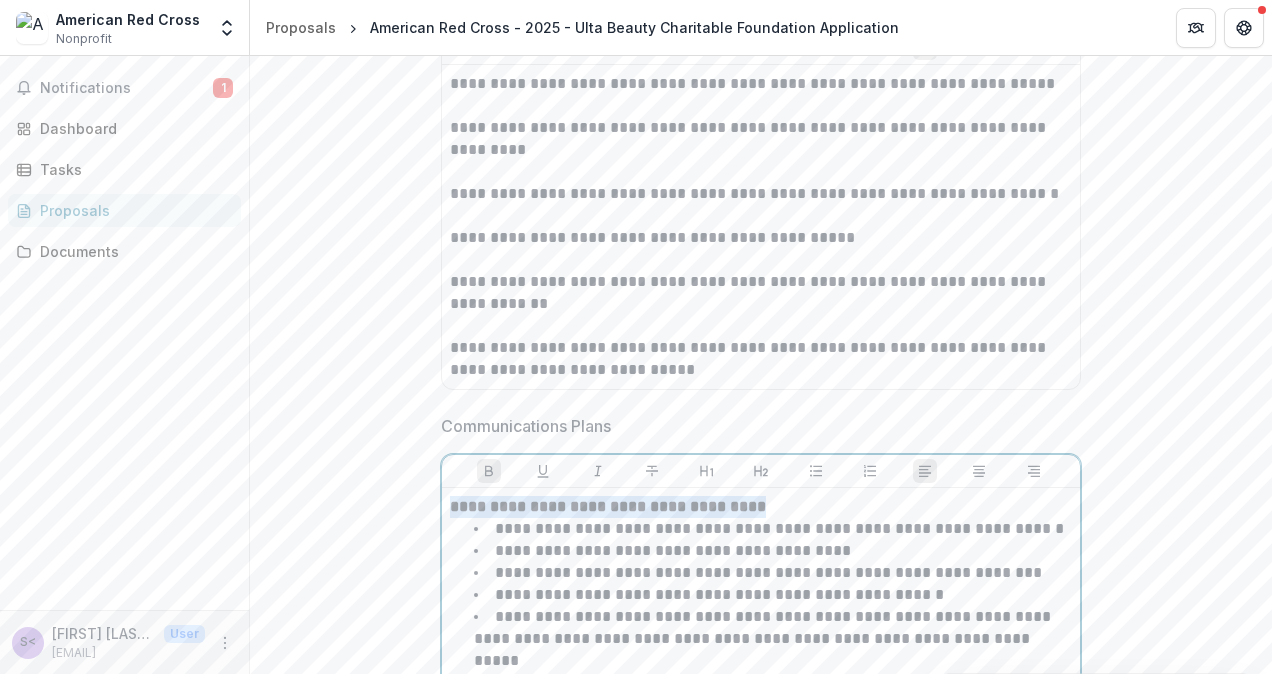 click on "**********" at bounding box center (761, -1923) 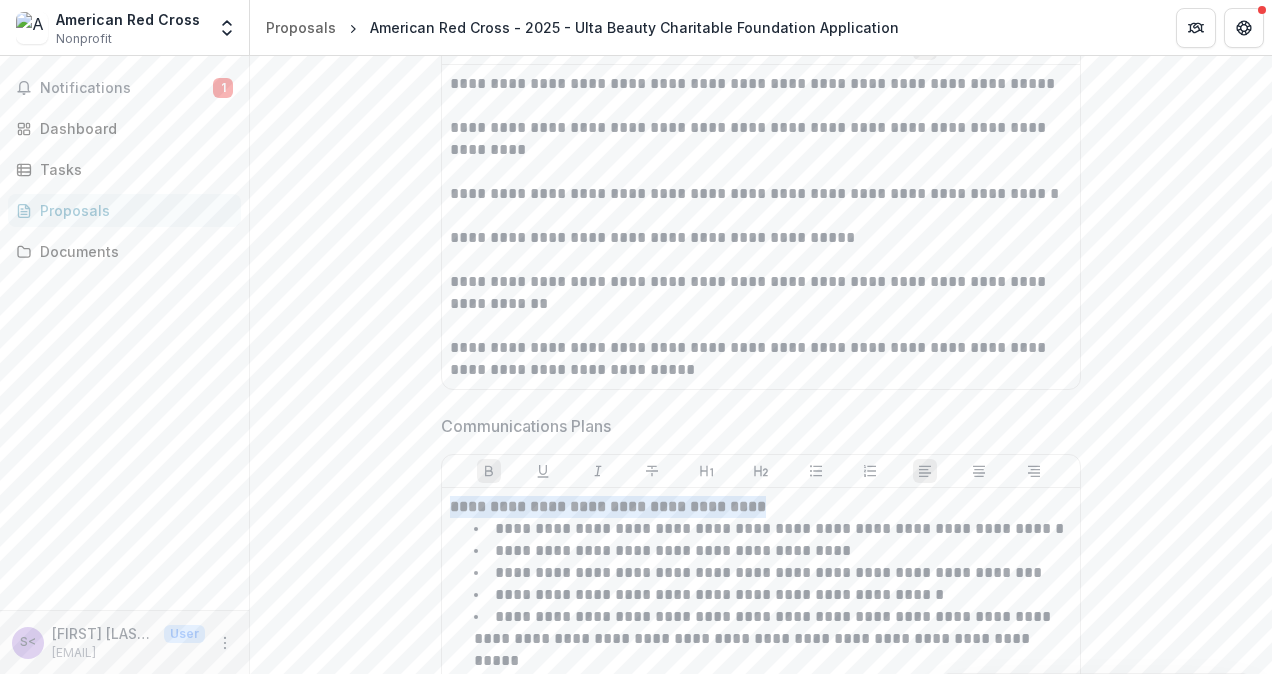 click on "**********" at bounding box center [761, -1923] 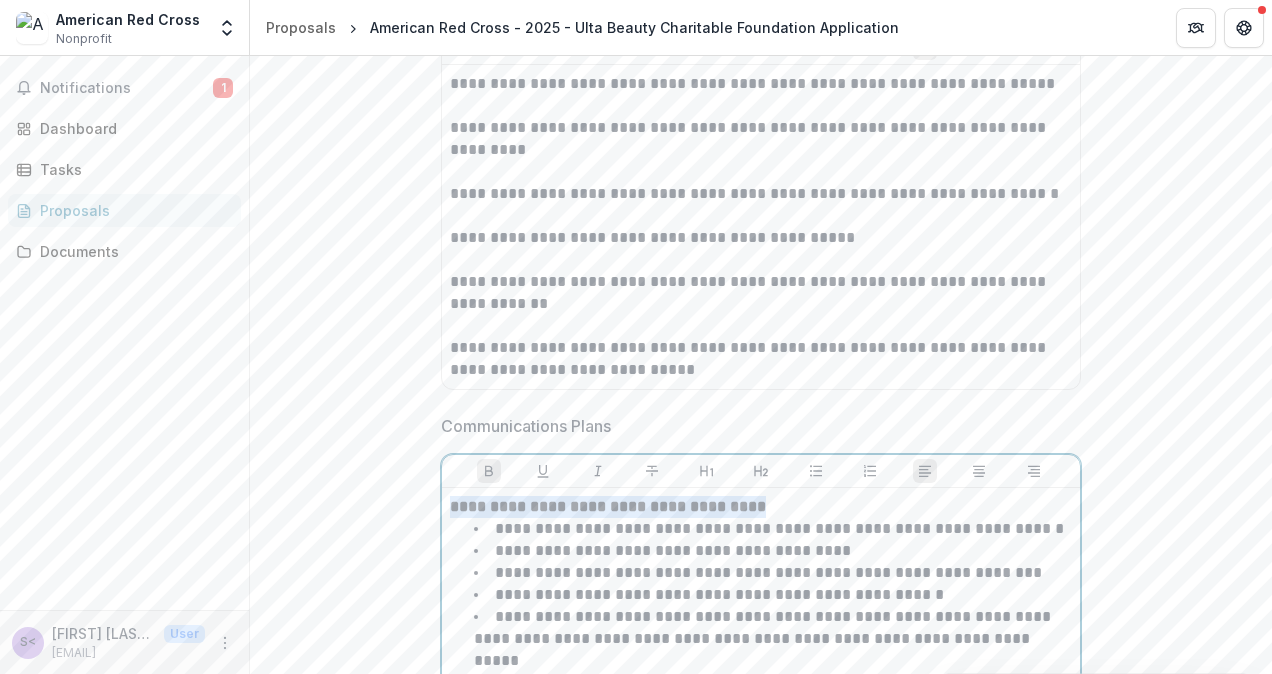 click on "**********" at bounding box center (761, 507) 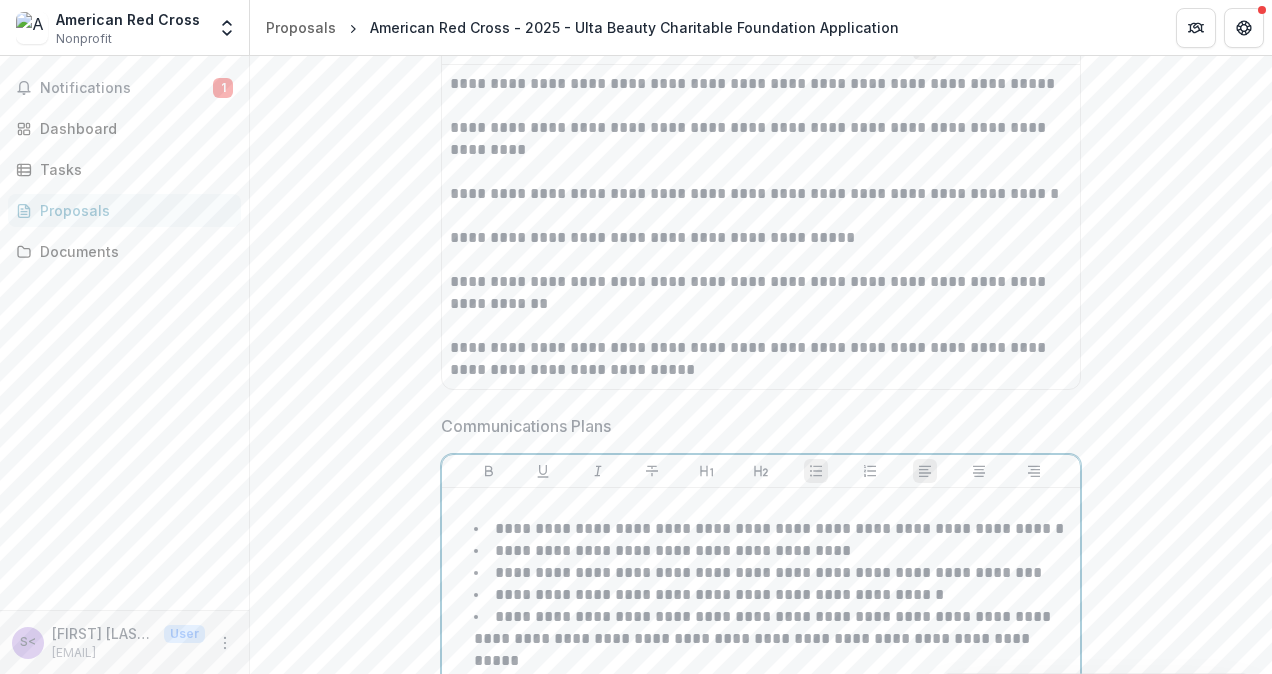 click on "**********" at bounding box center (779, 528) 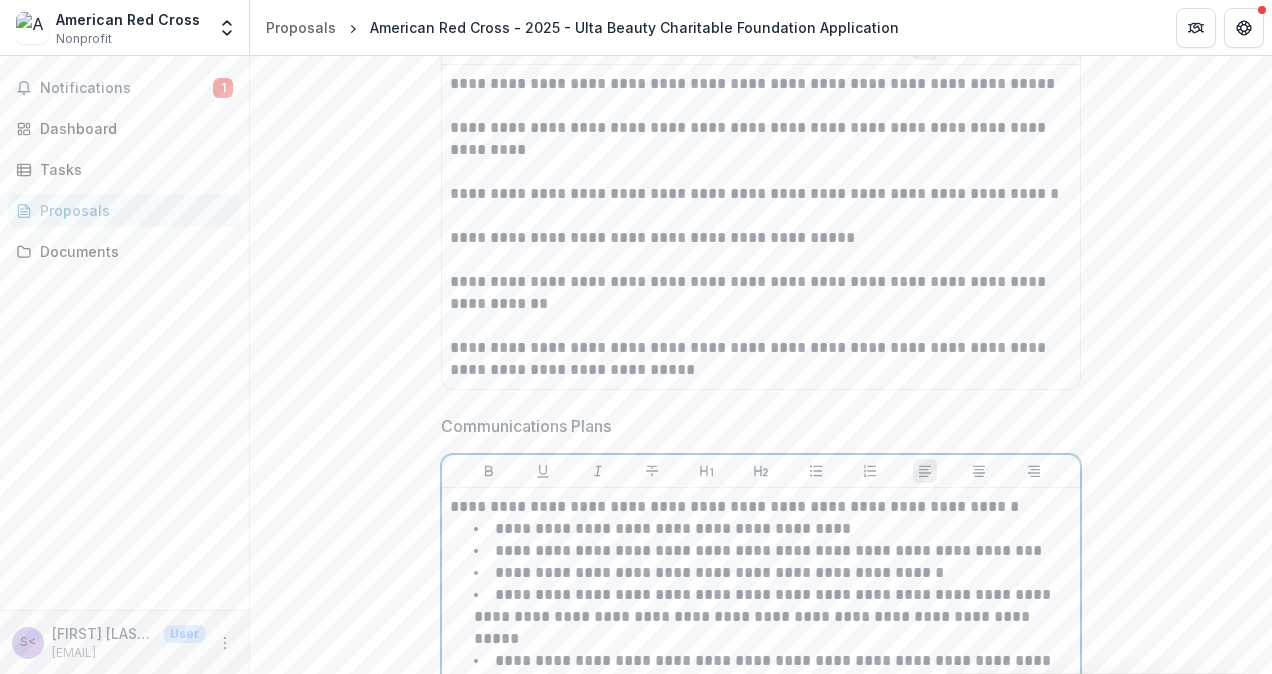 click on "**********" at bounding box center (673, 528) 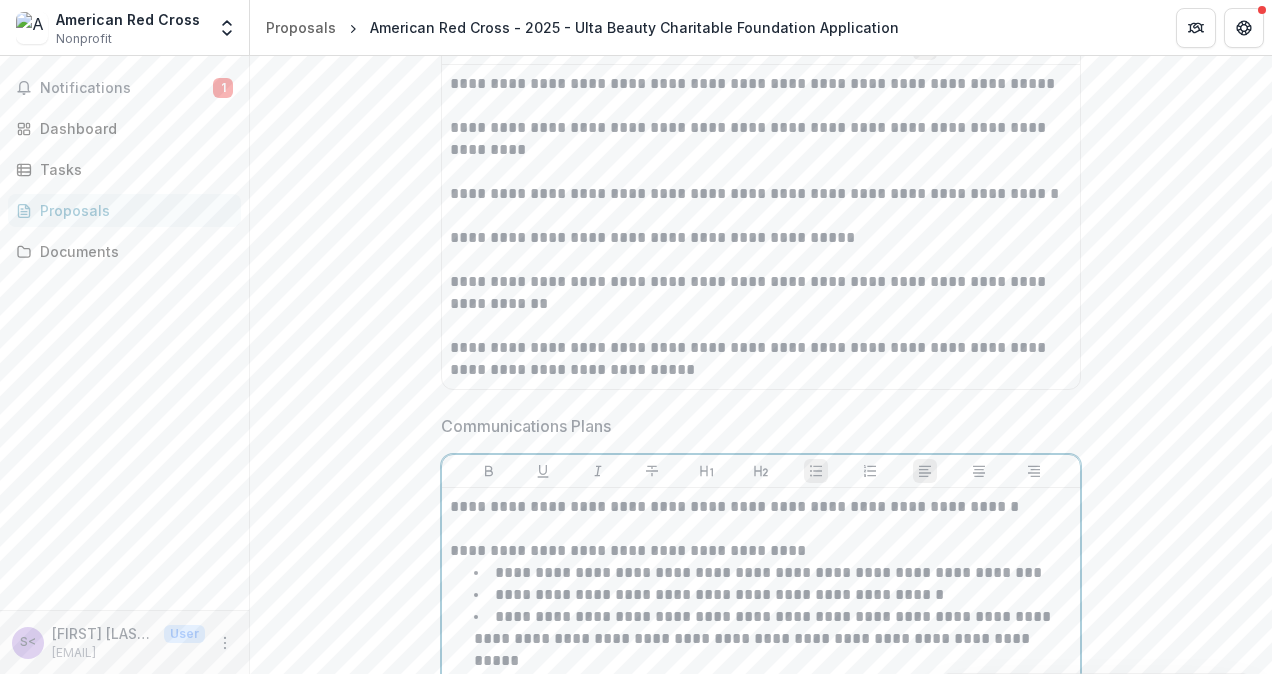 click on "**********" at bounding box center (768, 572) 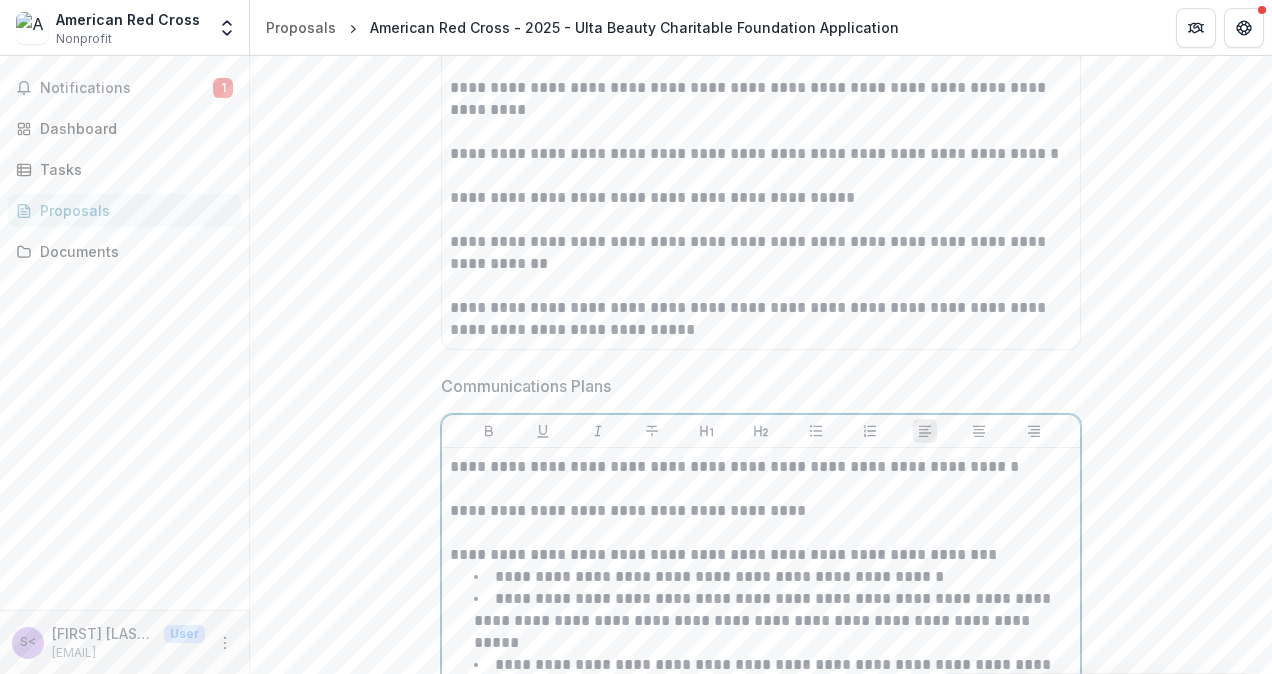 scroll, scrollTop: 5142, scrollLeft: 0, axis: vertical 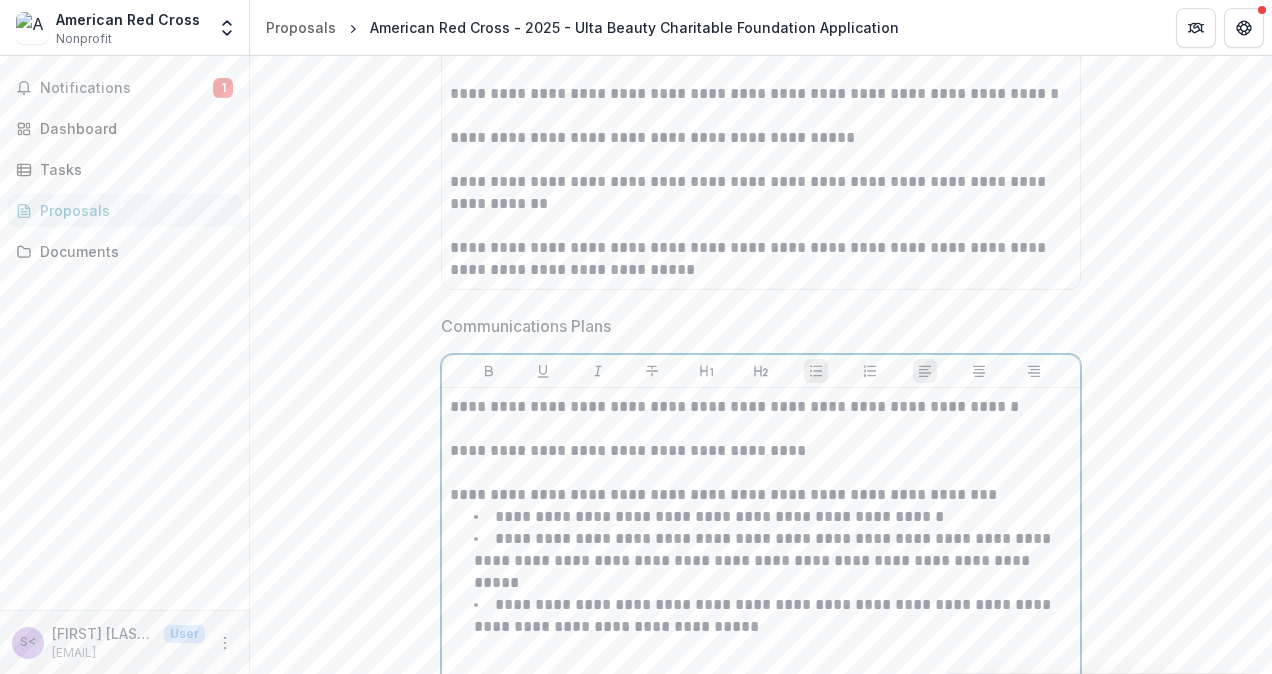 click on "**********" at bounding box center (719, 516) 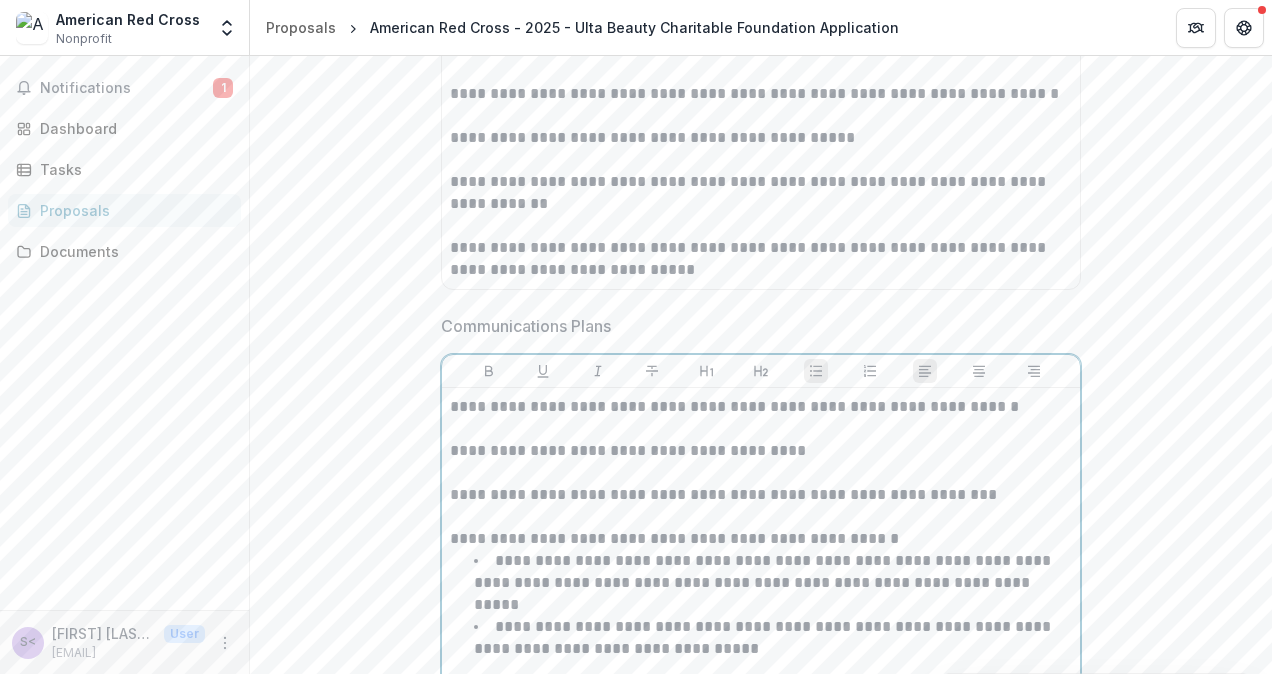 click on "**********" at bounding box center (773, 583) 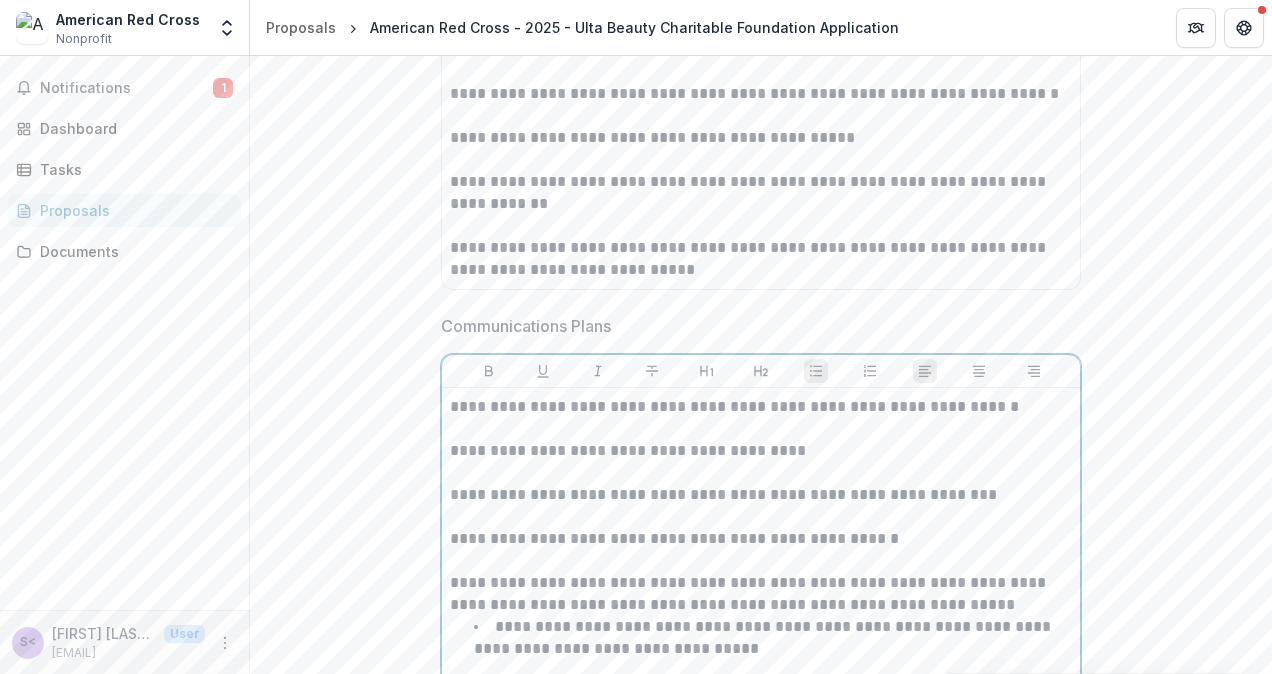 click on "**********" at bounding box center (764, 637) 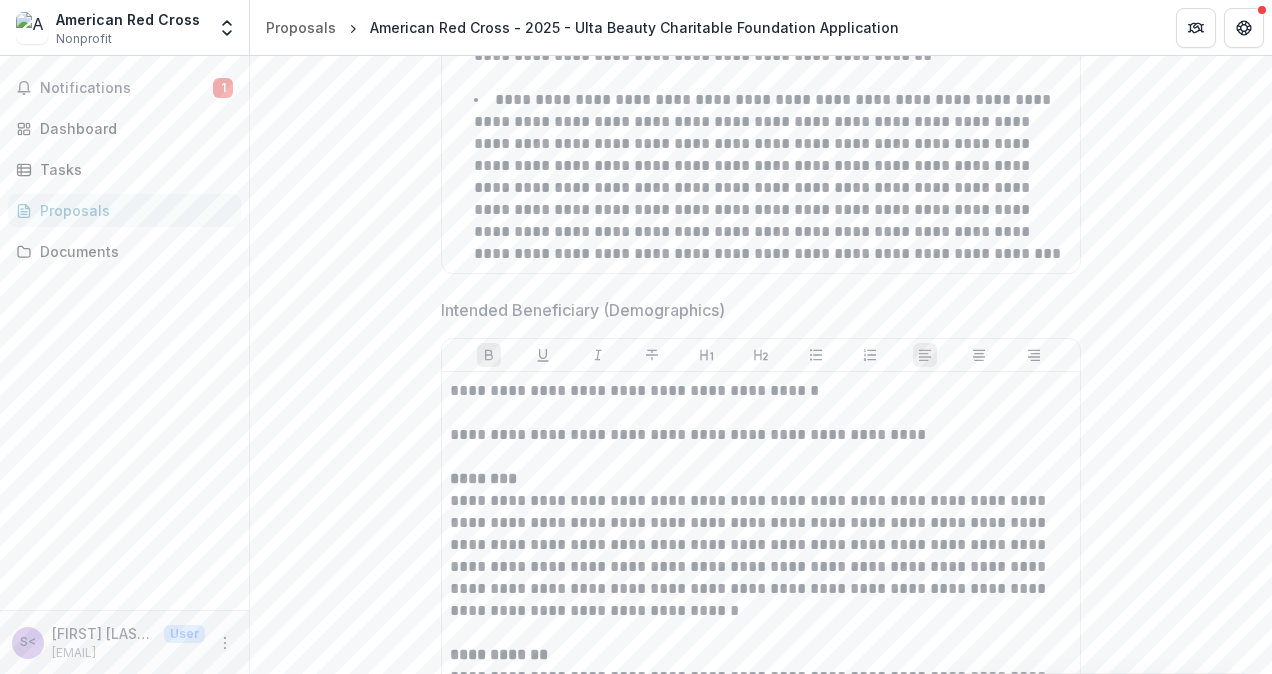 scroll, scrollTop: 3362, scrollLeft: 0, axis: vertical 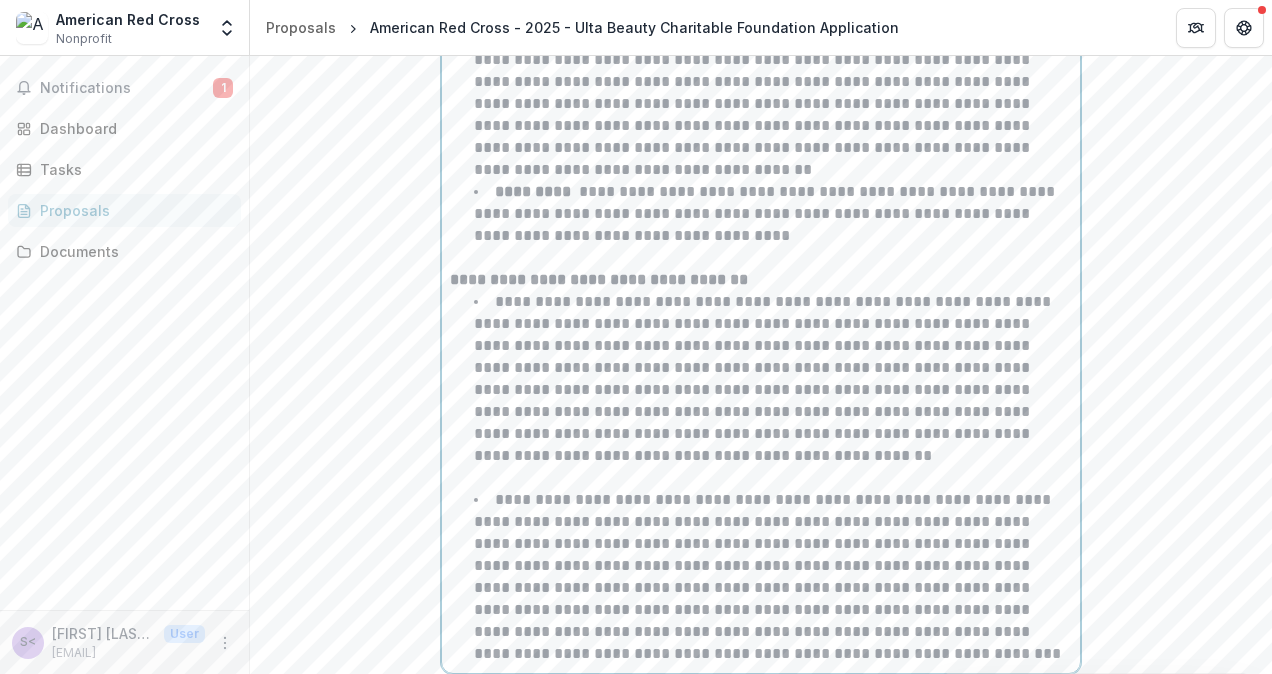 click on "**********" at bounding box center [764, 378] 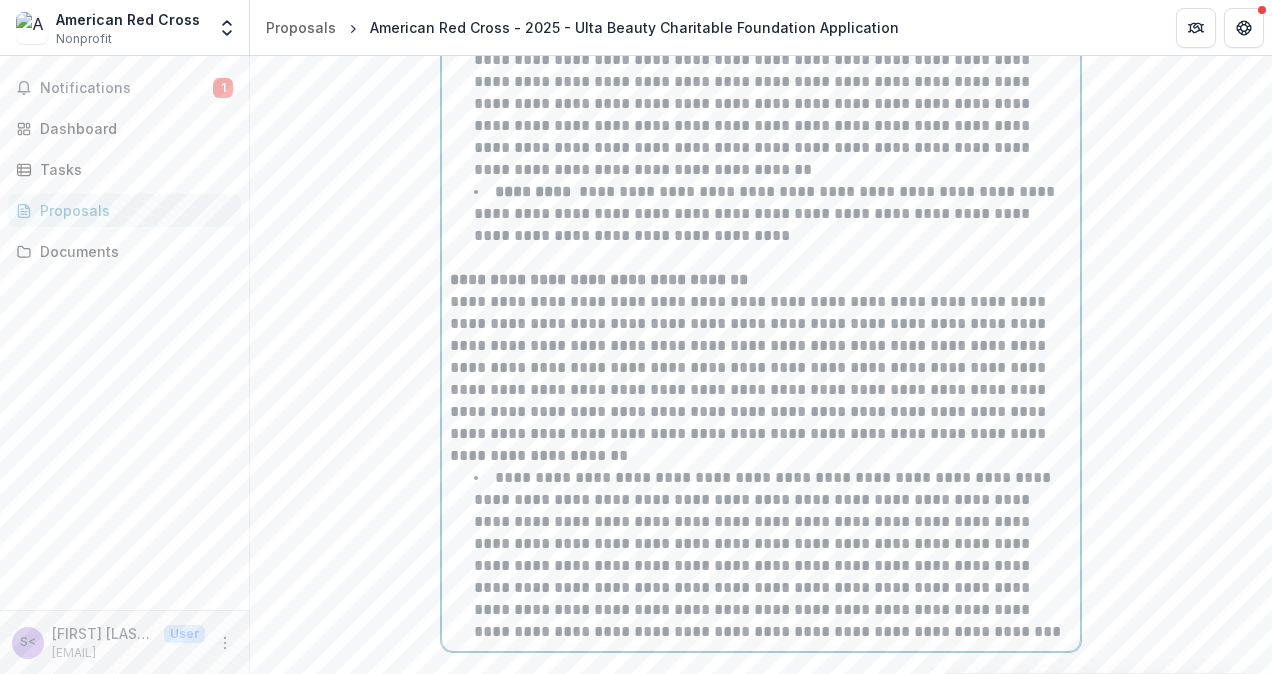 click on "**********" at bounding box center (767, 554) 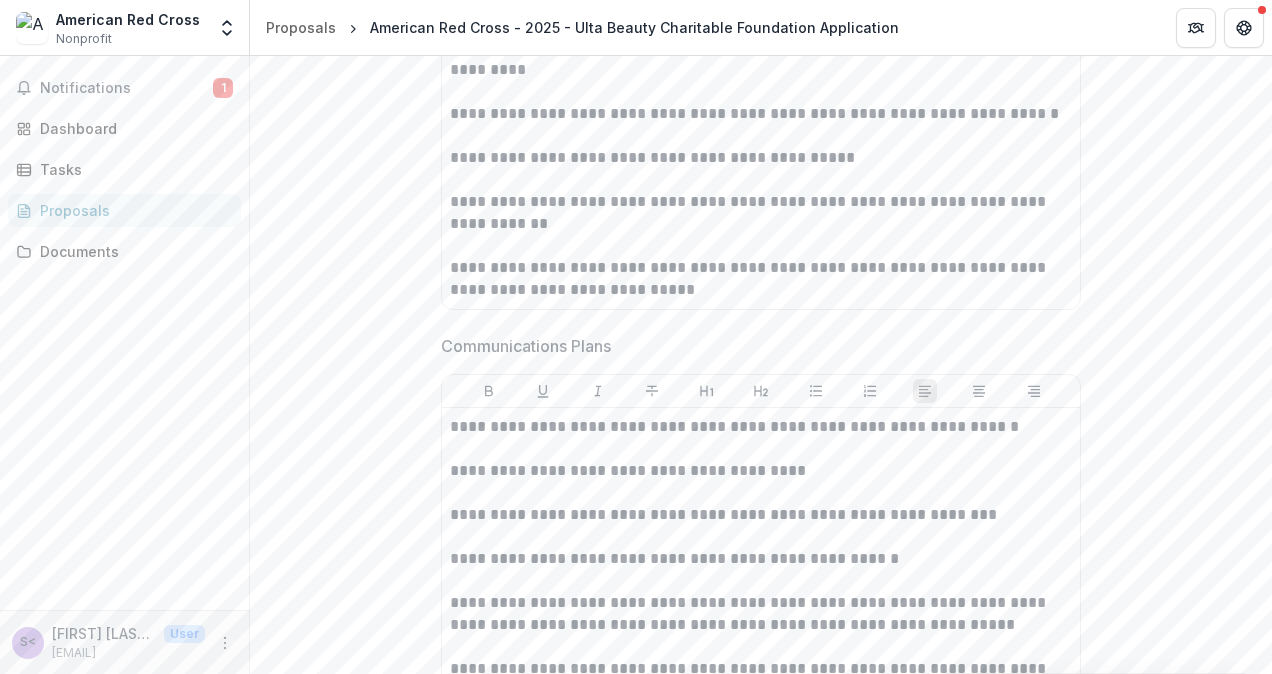 scroll, scrollTop: 5240, scrollLeft: 0, axis: vertical 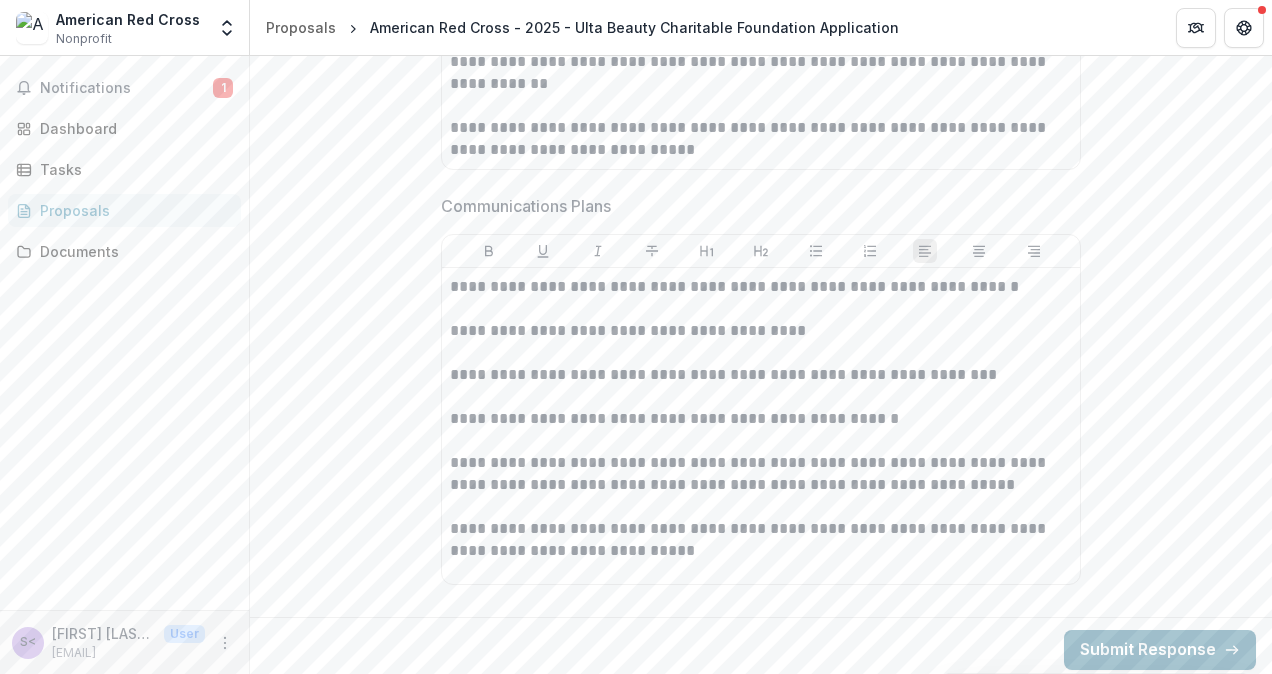 click on "Submit Response" at bounding box center [1160, 650] 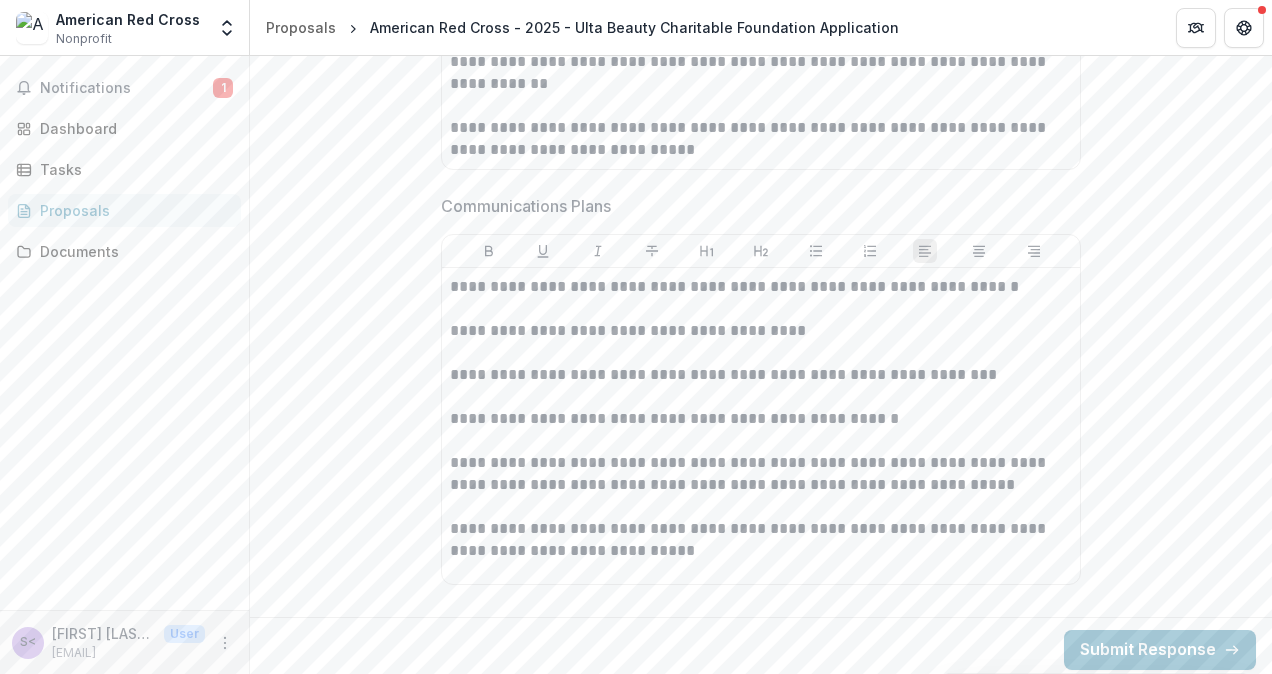 click on "Confirm" at bounding box center [82, 734] 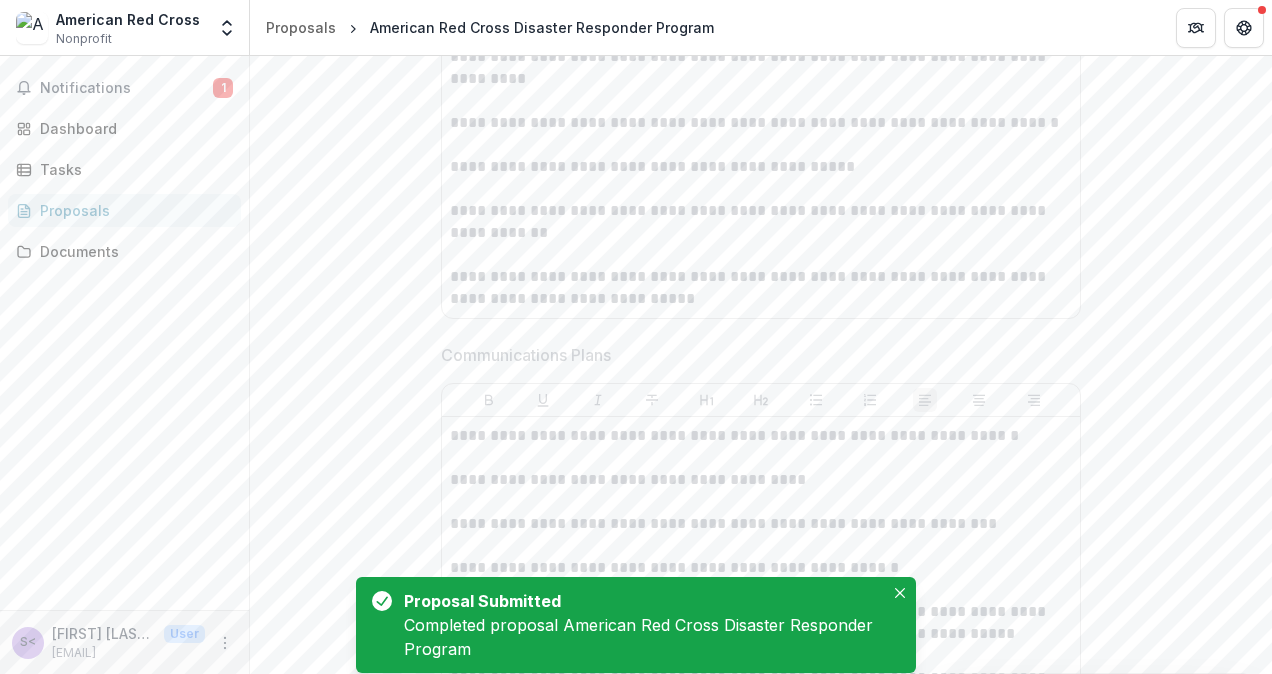 scroll, scrollTop: 17, scrollLeft: 0, axis: vertical 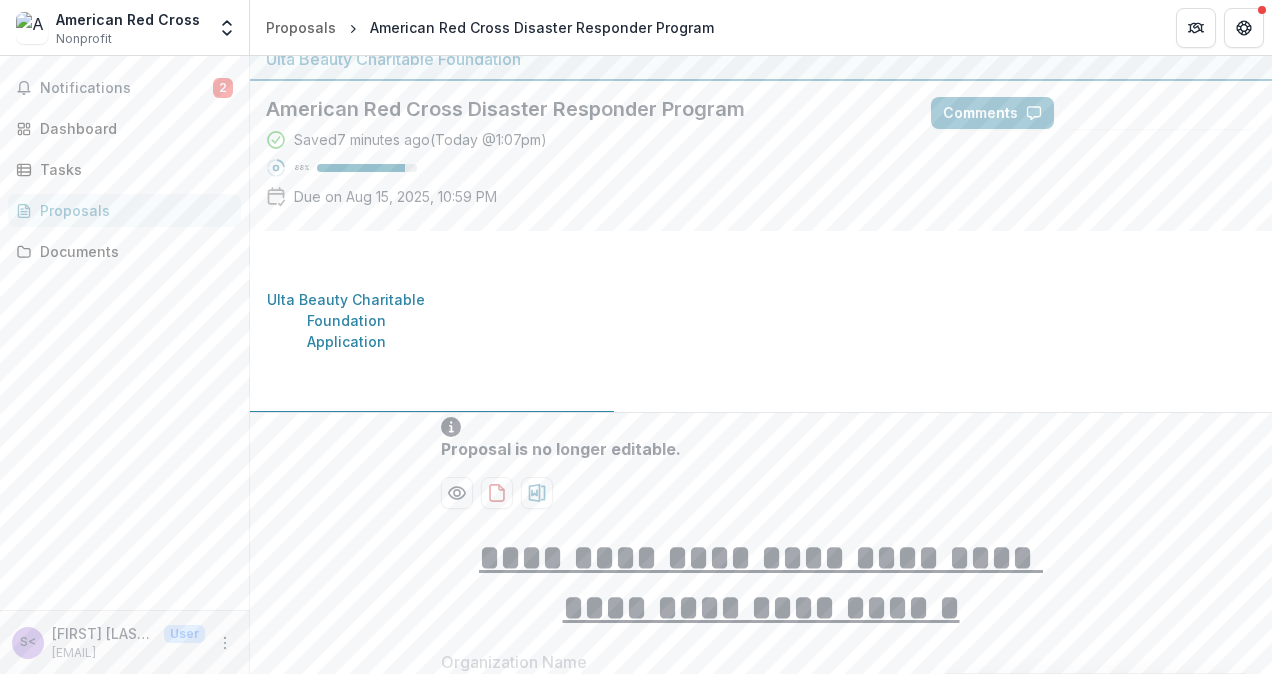 click at bounding box center [8, 686] 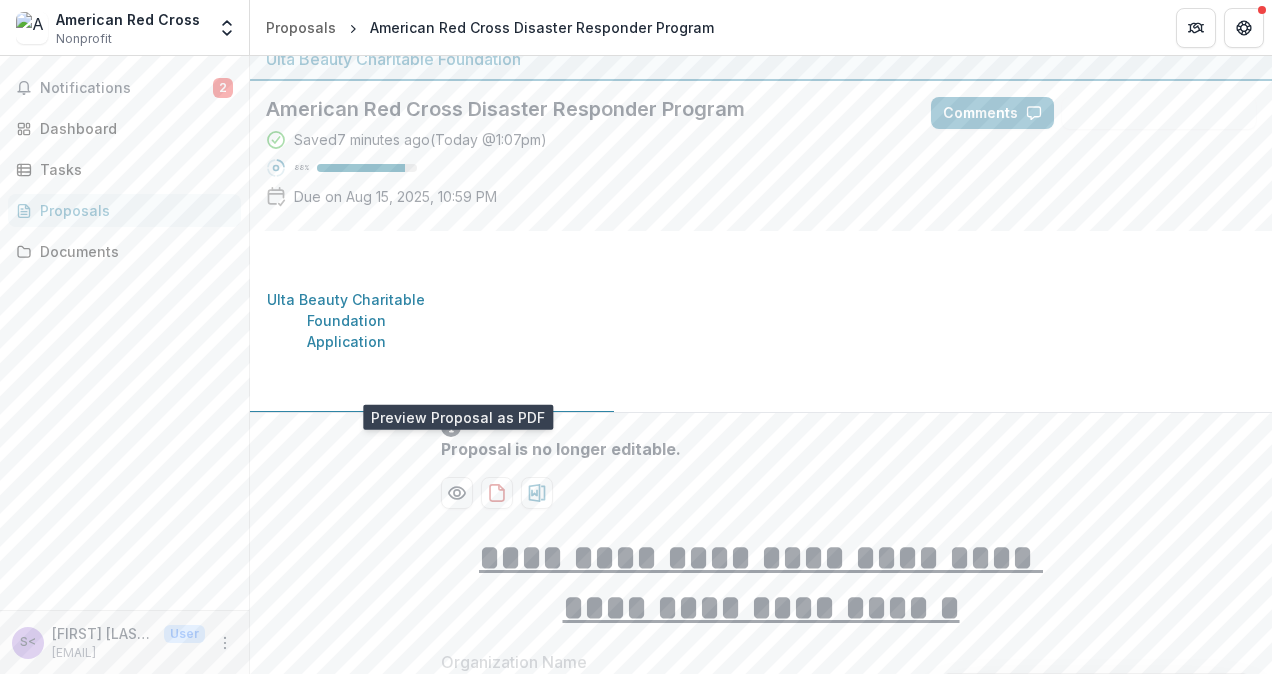 scroll, scrollTop: 0, scrollLeft: 0, axis: both 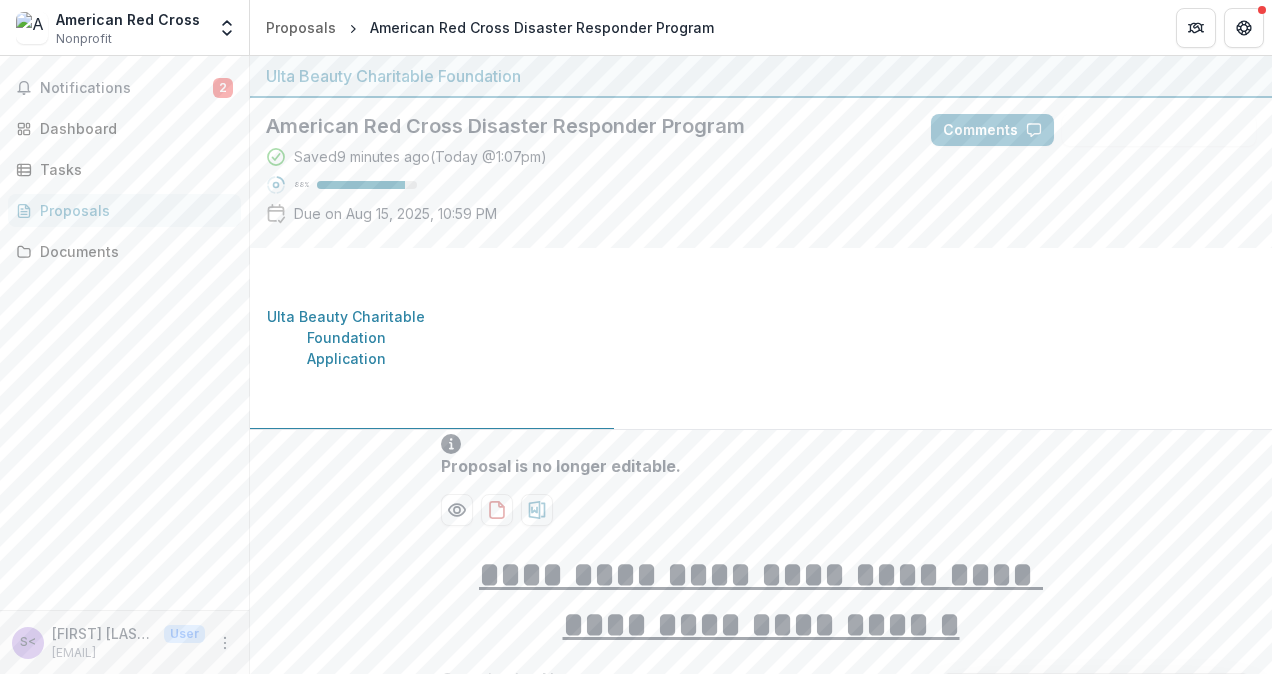 click on "American Red Cross Disaster Responder Program Saved  9 minutes ago  ( Today   @  1:07pm ) 88 % Due on   Aug 15, 2025, 10:59 PM Comments Answer Suggestions" at bounding box center (761, 173) 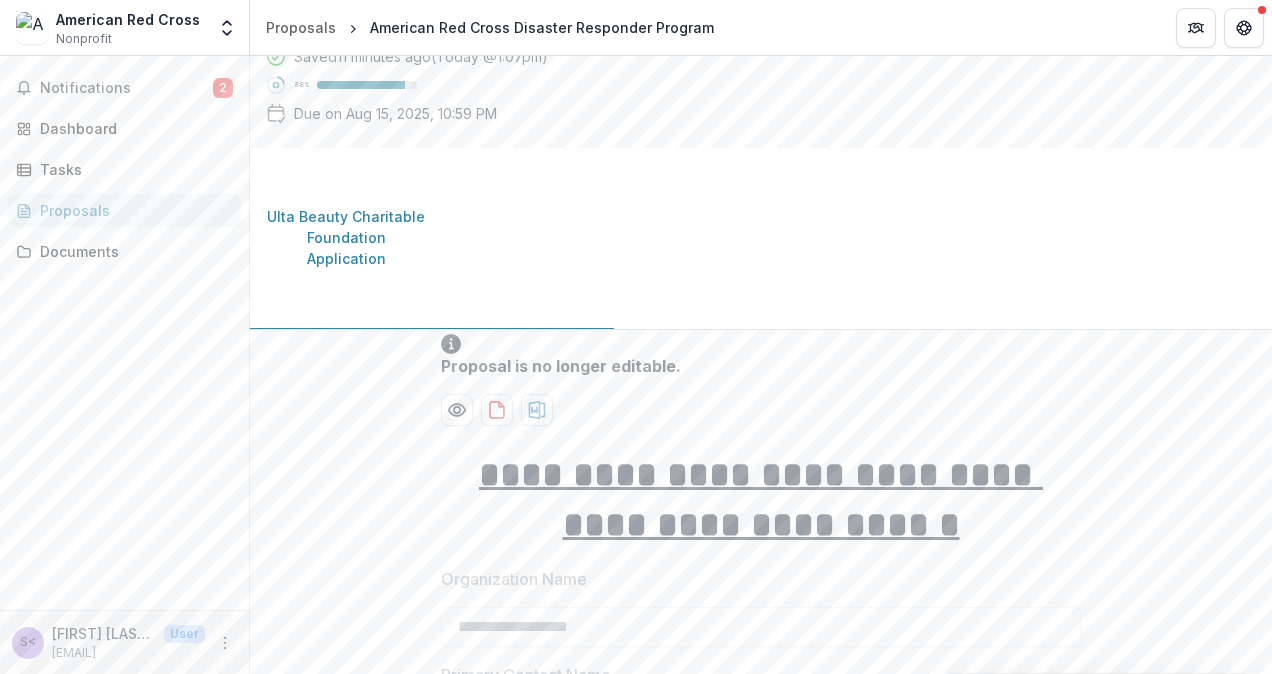 scroll, scrollTop: 0, scrollLeft: 0, axis: both 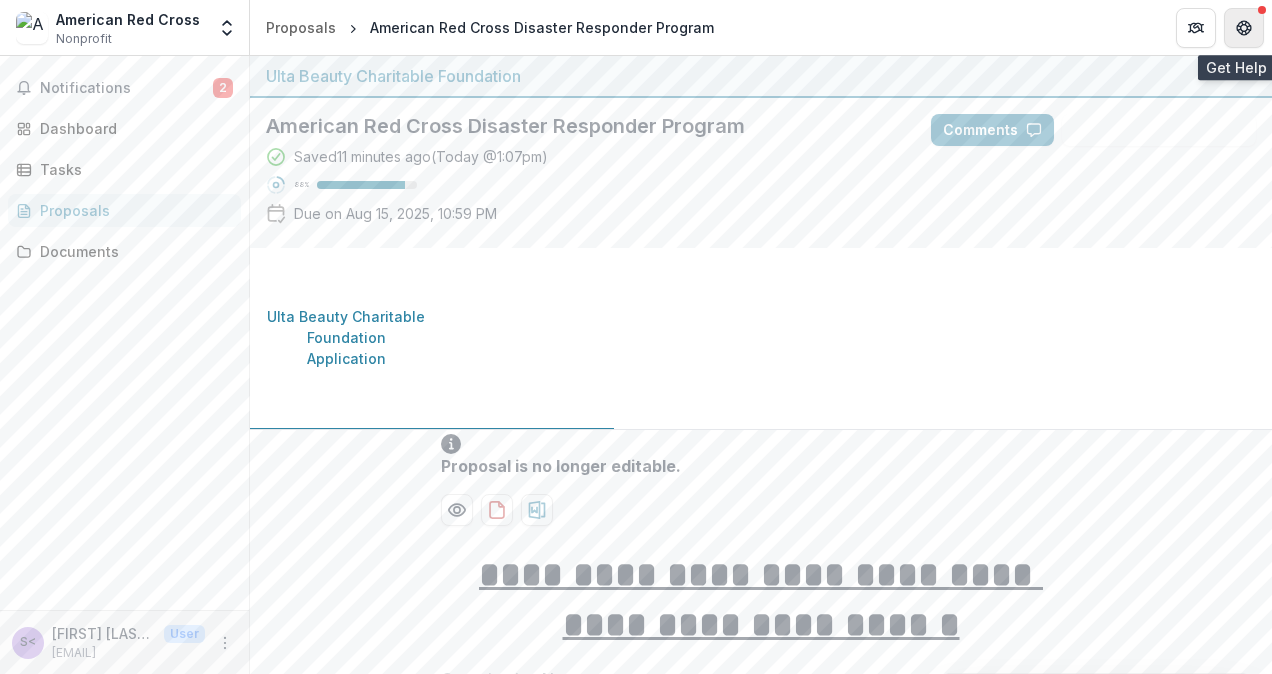 click 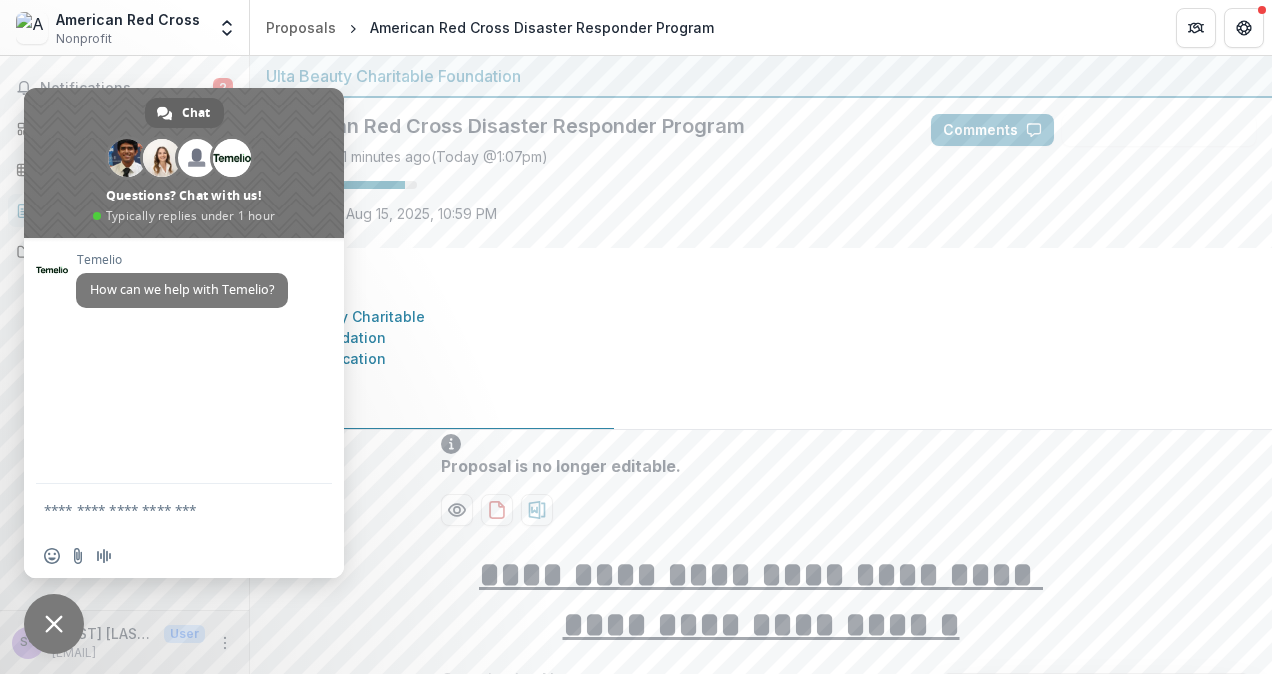 click at bounding box center (54, 624) 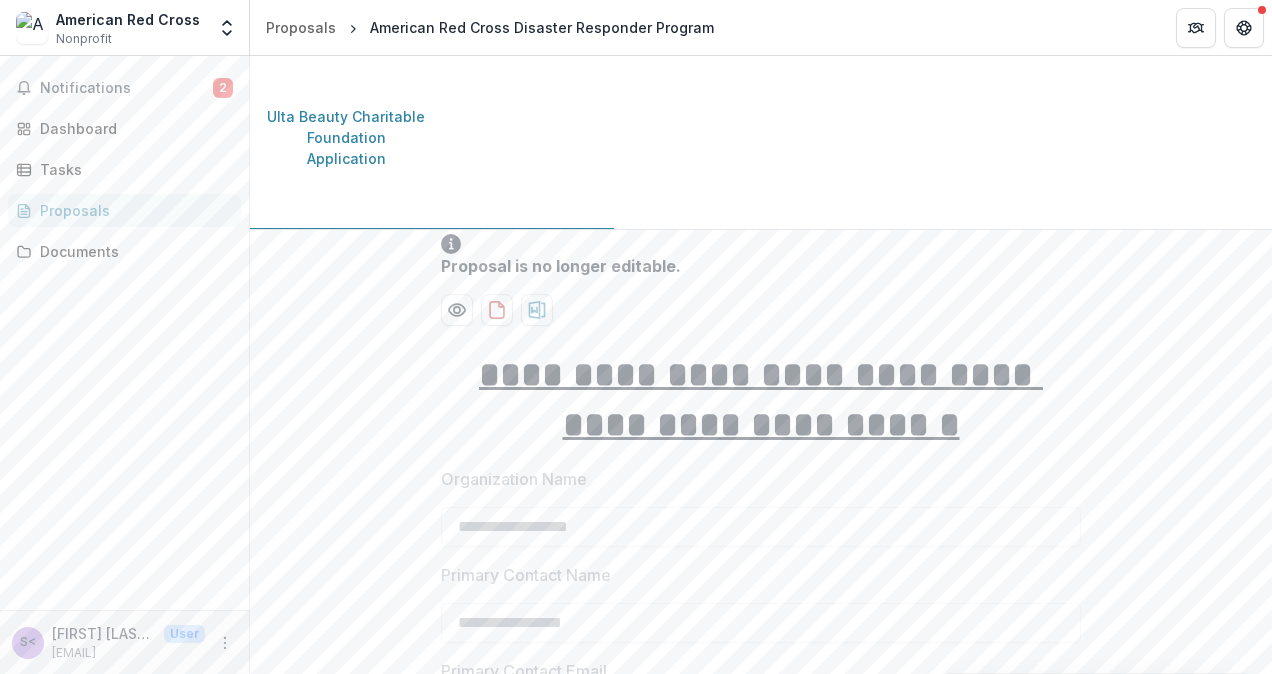 scroll, scrollTop: 0, scrollLeft: 0, axis: both 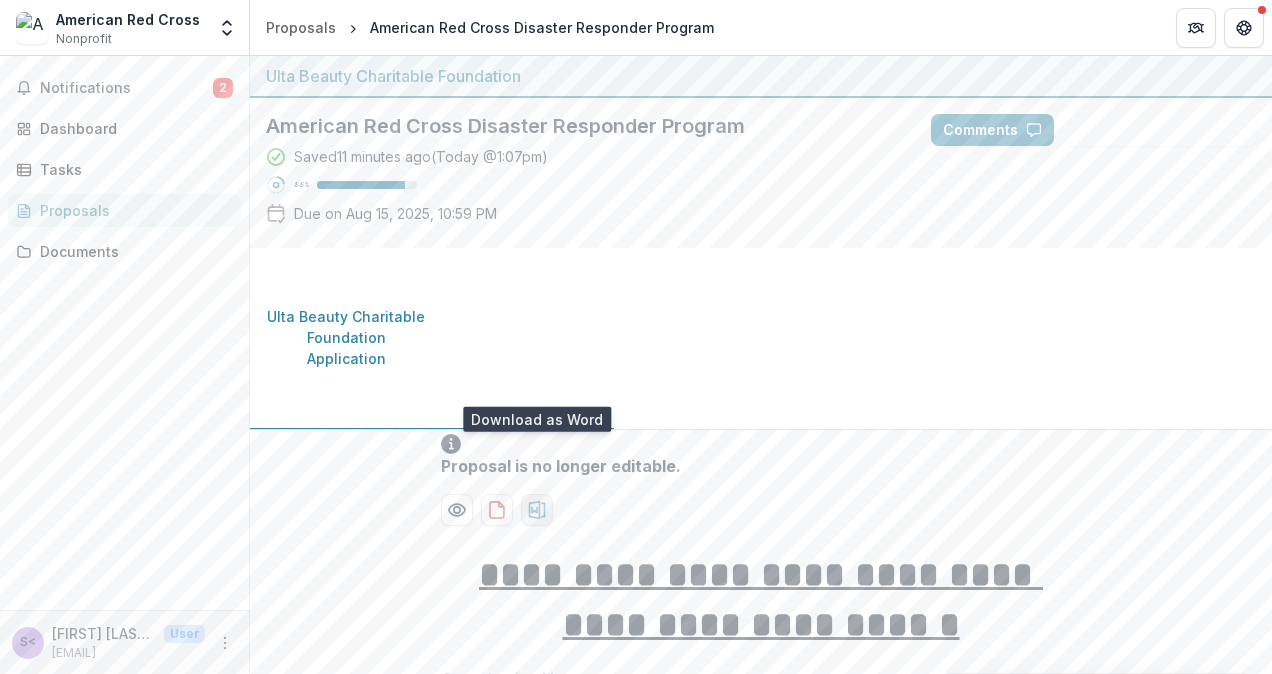click 